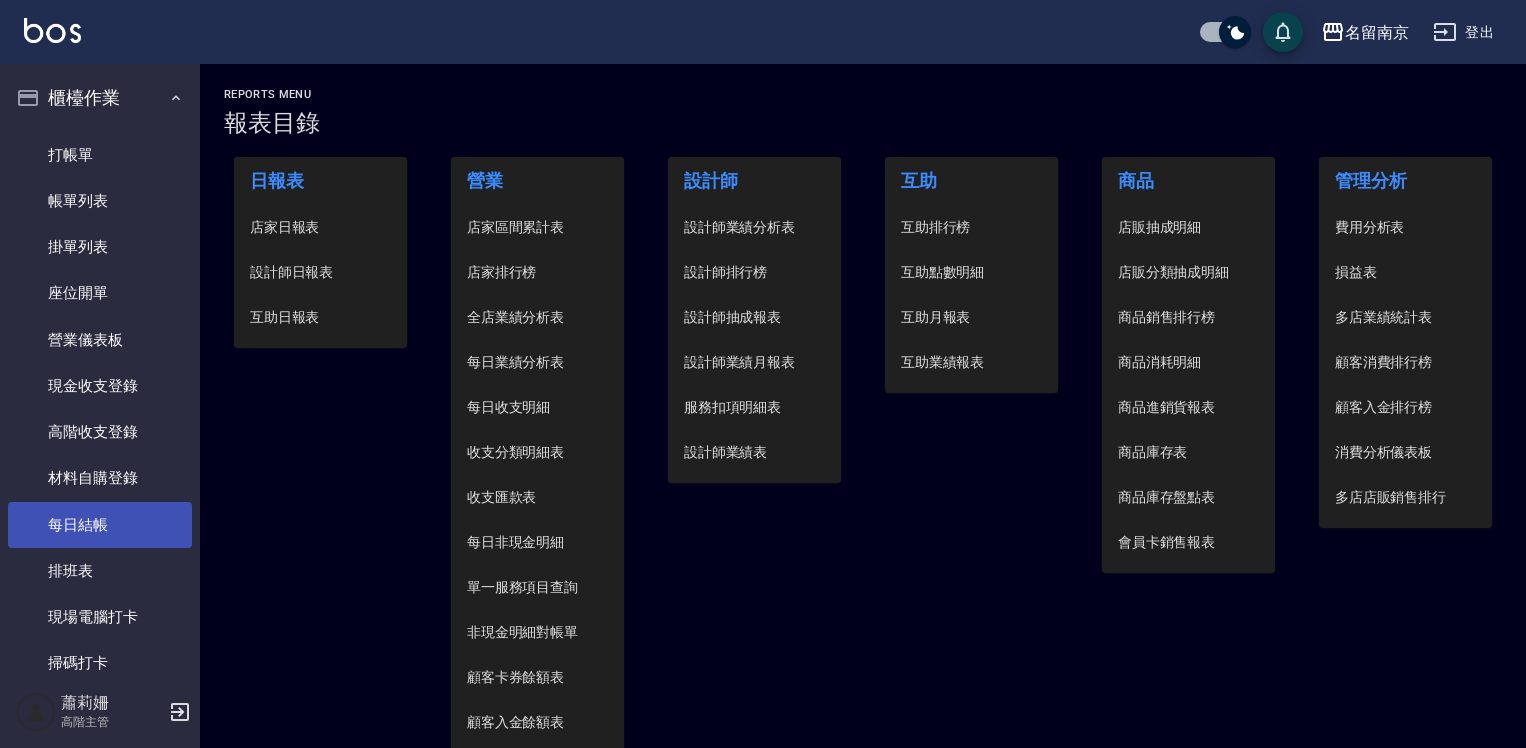 scroll, scrollTop: 0, scrollLeft: 0, axis: both 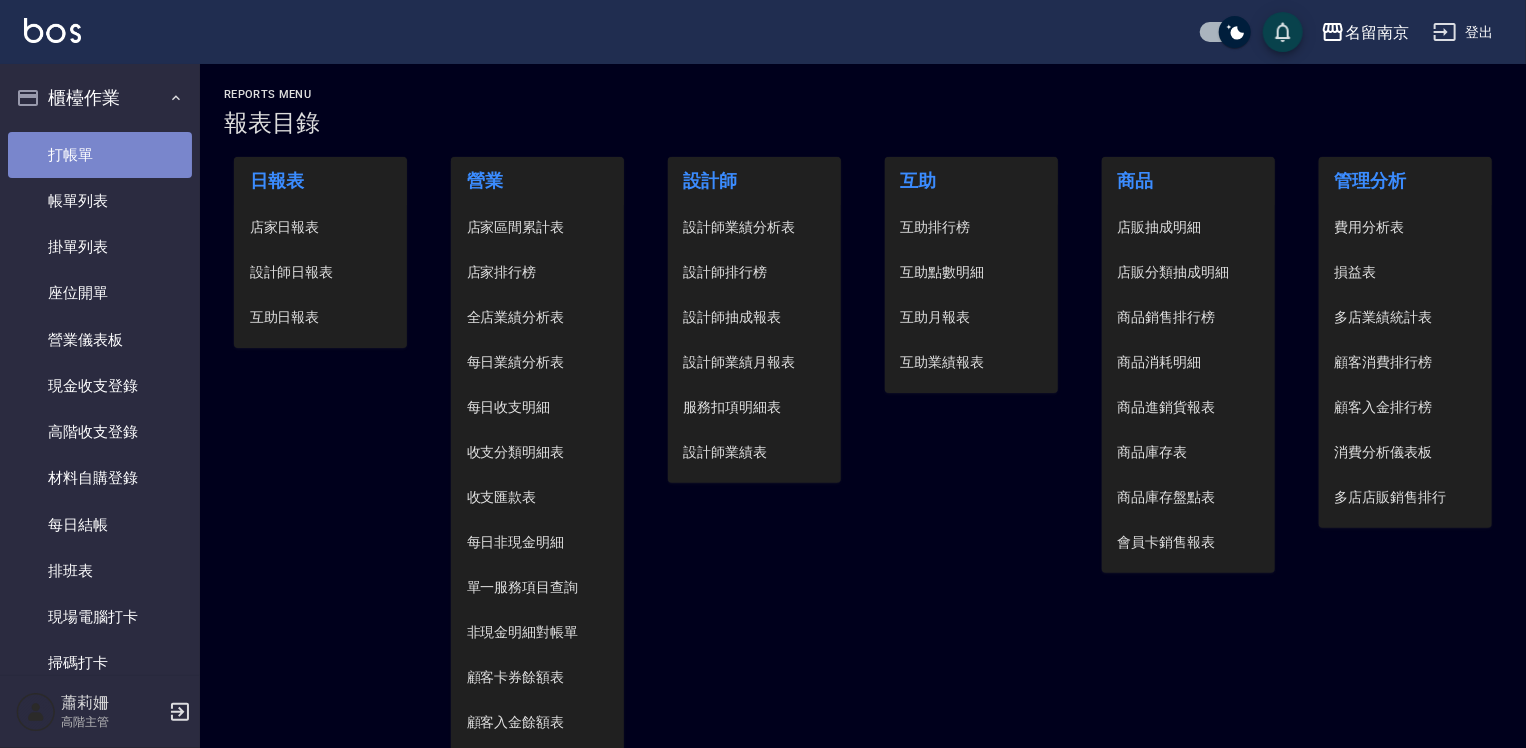 click on "打帳單" at bounding box center (100, 155) 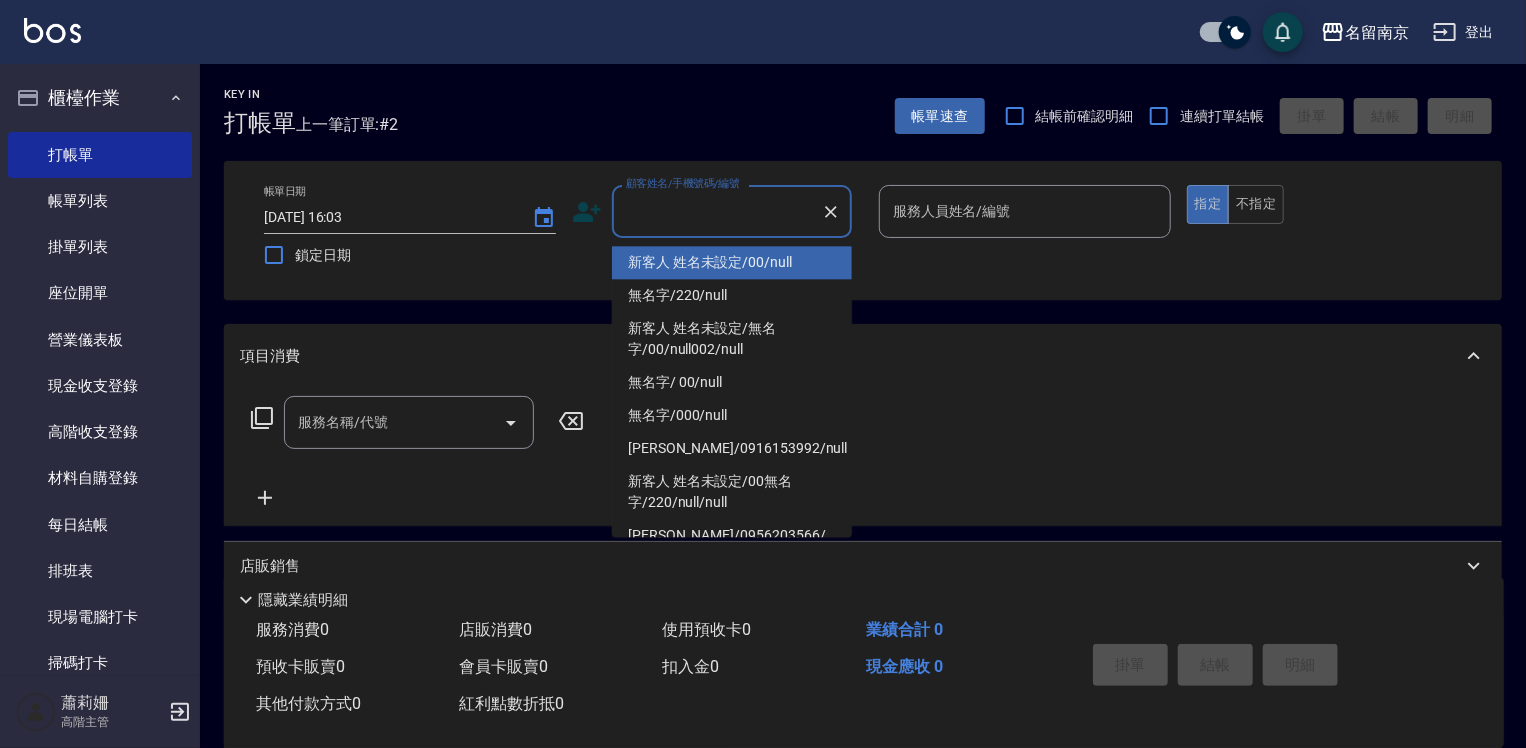 click on "顧客姓名/手機號碼/編號" at bounding box center (717, 211) 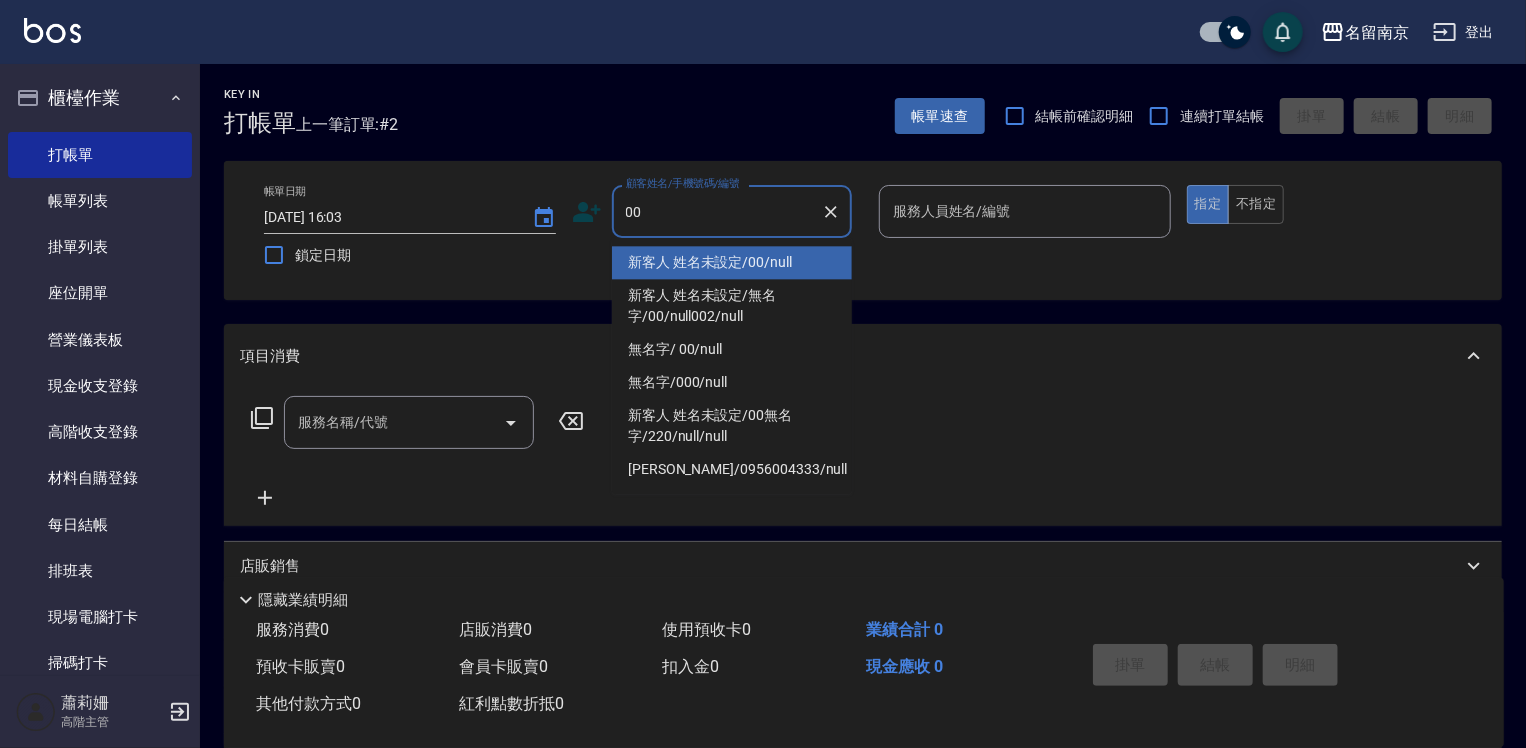 type on "新客人 姓名未設定/00/null" 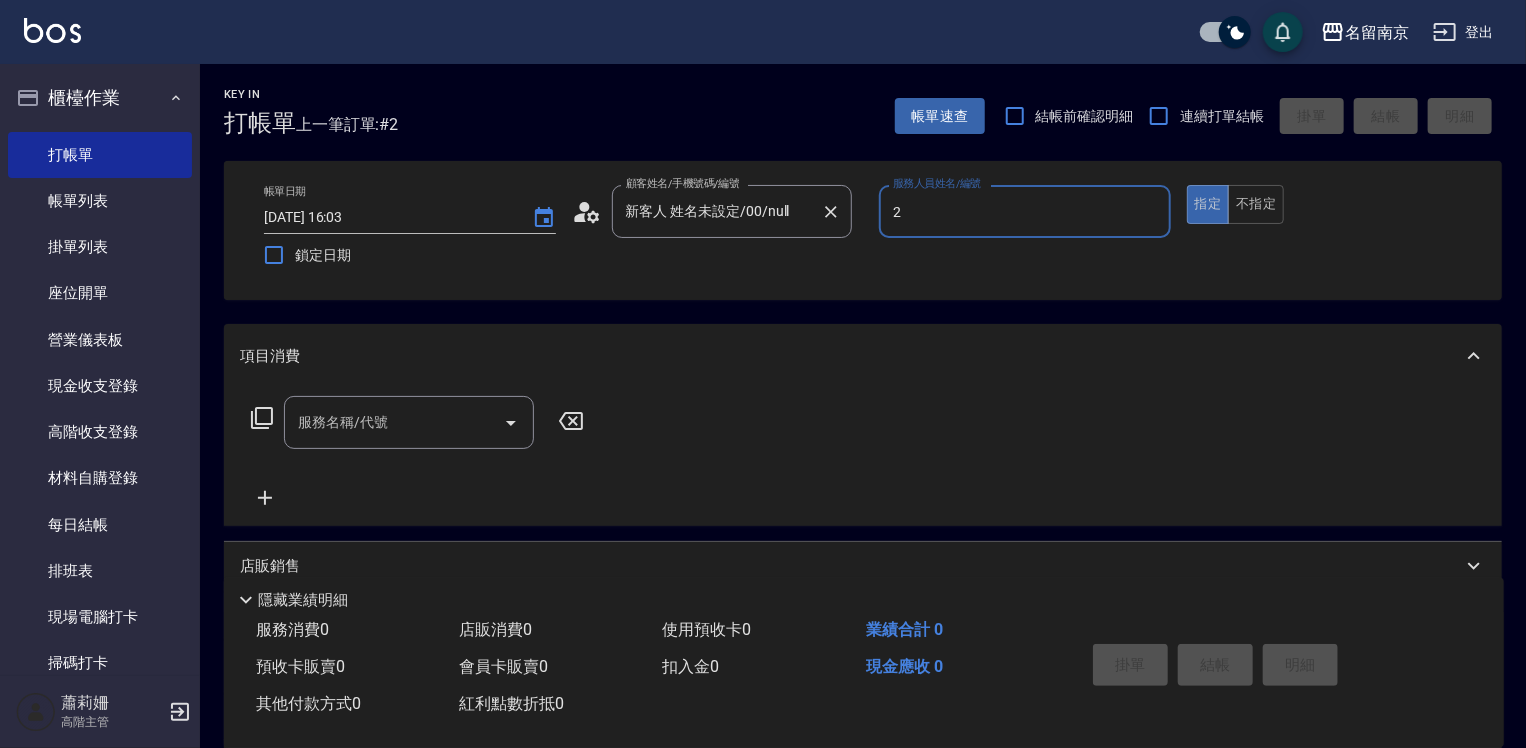 type on "[PERSON_NAME]-2" 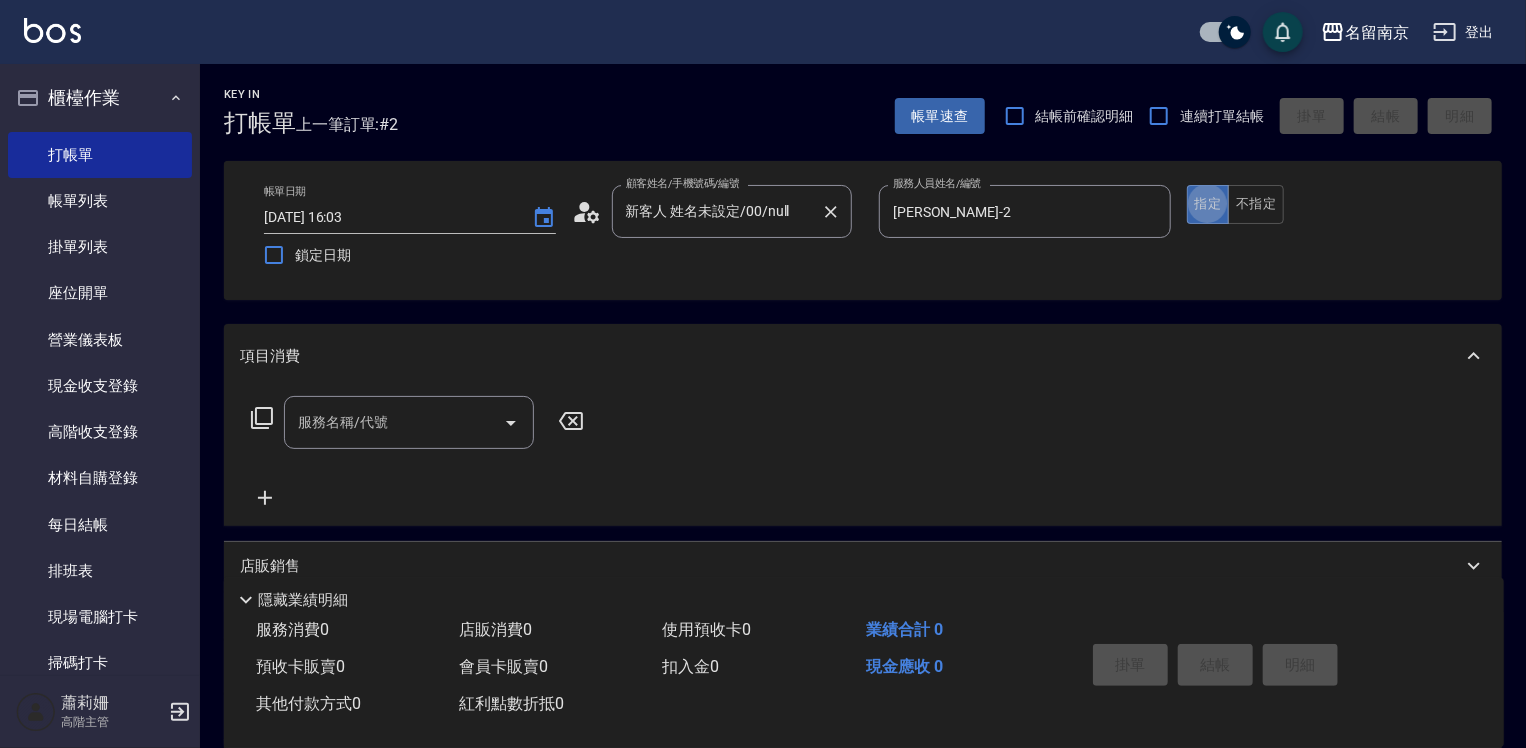 type on "true" 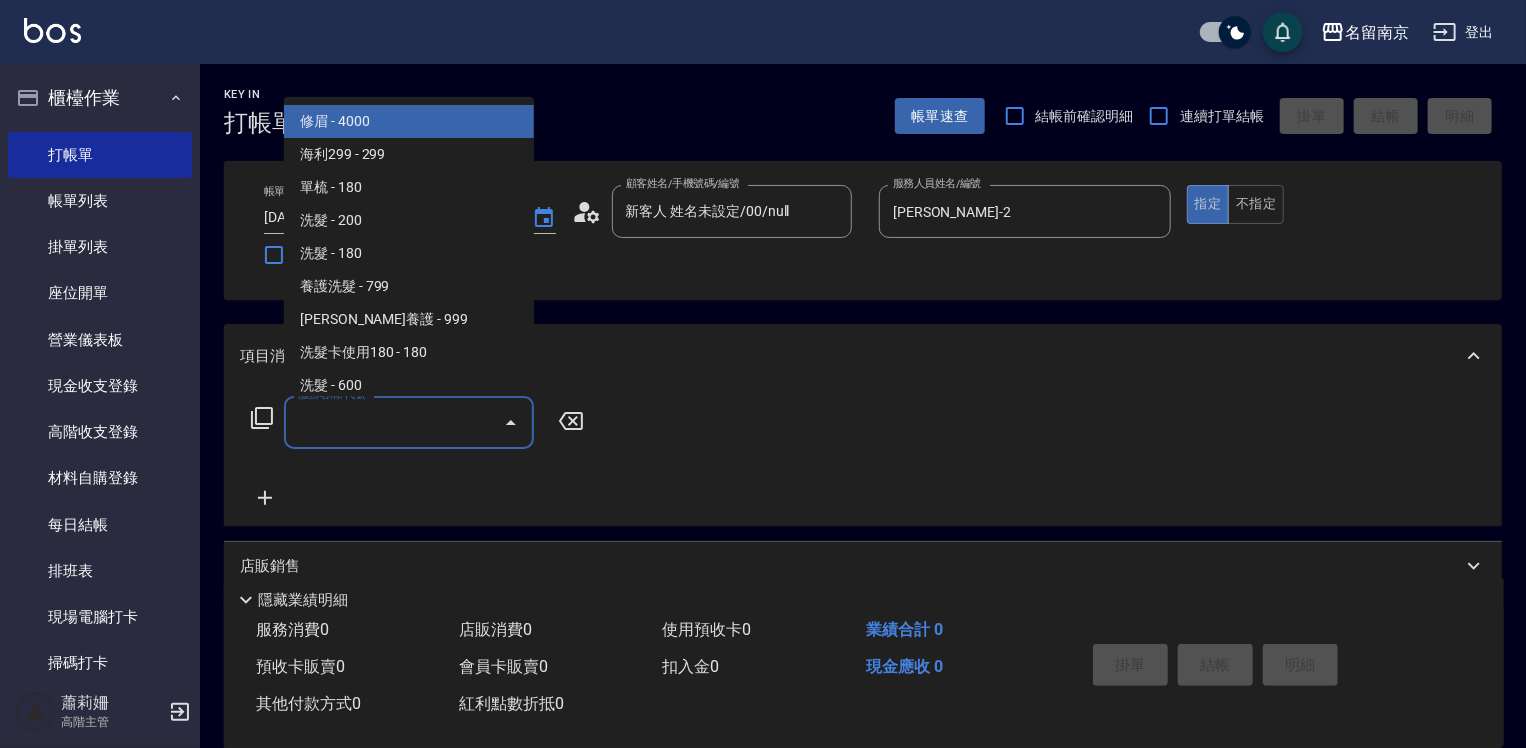 click on "服務名稱/代號" at bounding box center (394, 422) 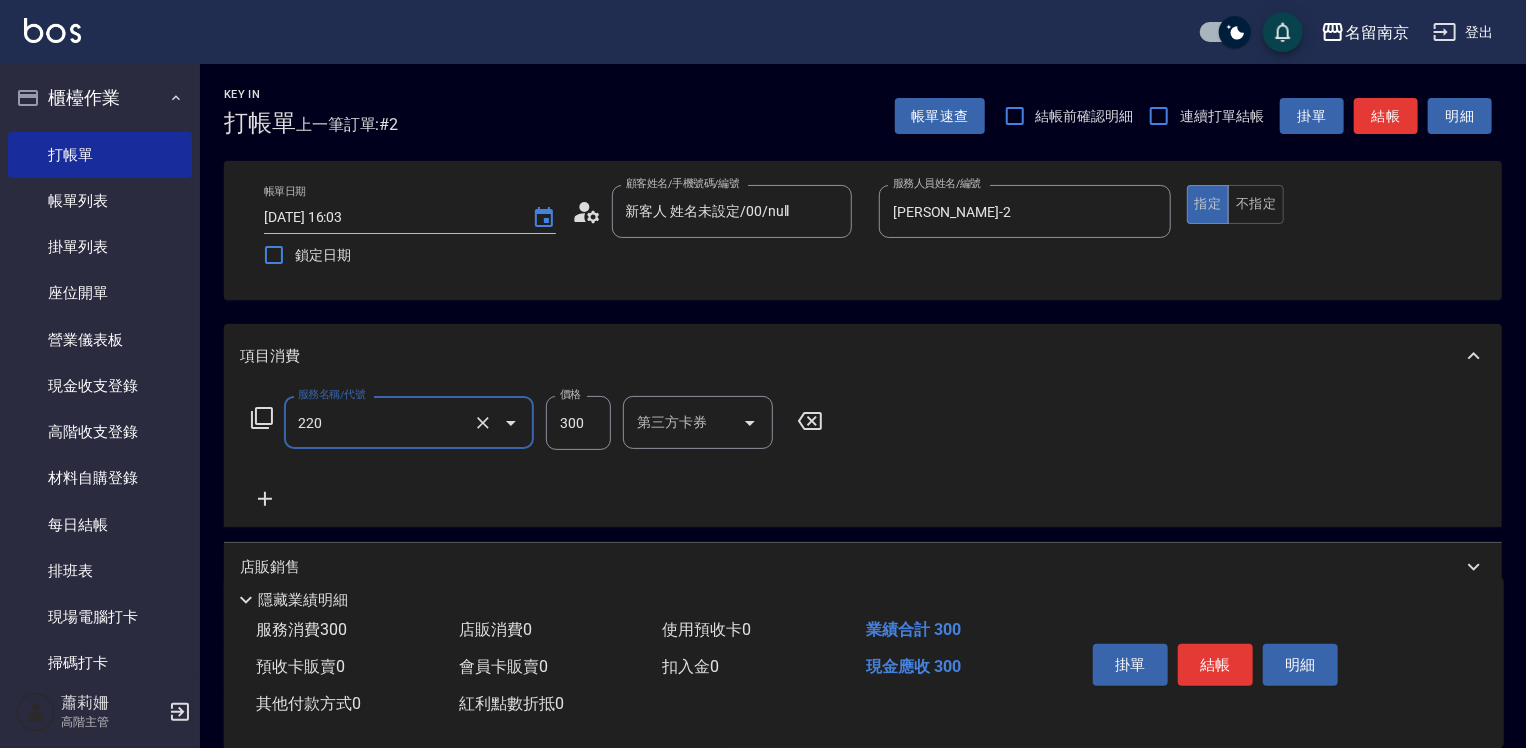 type on "洗髮(220)" 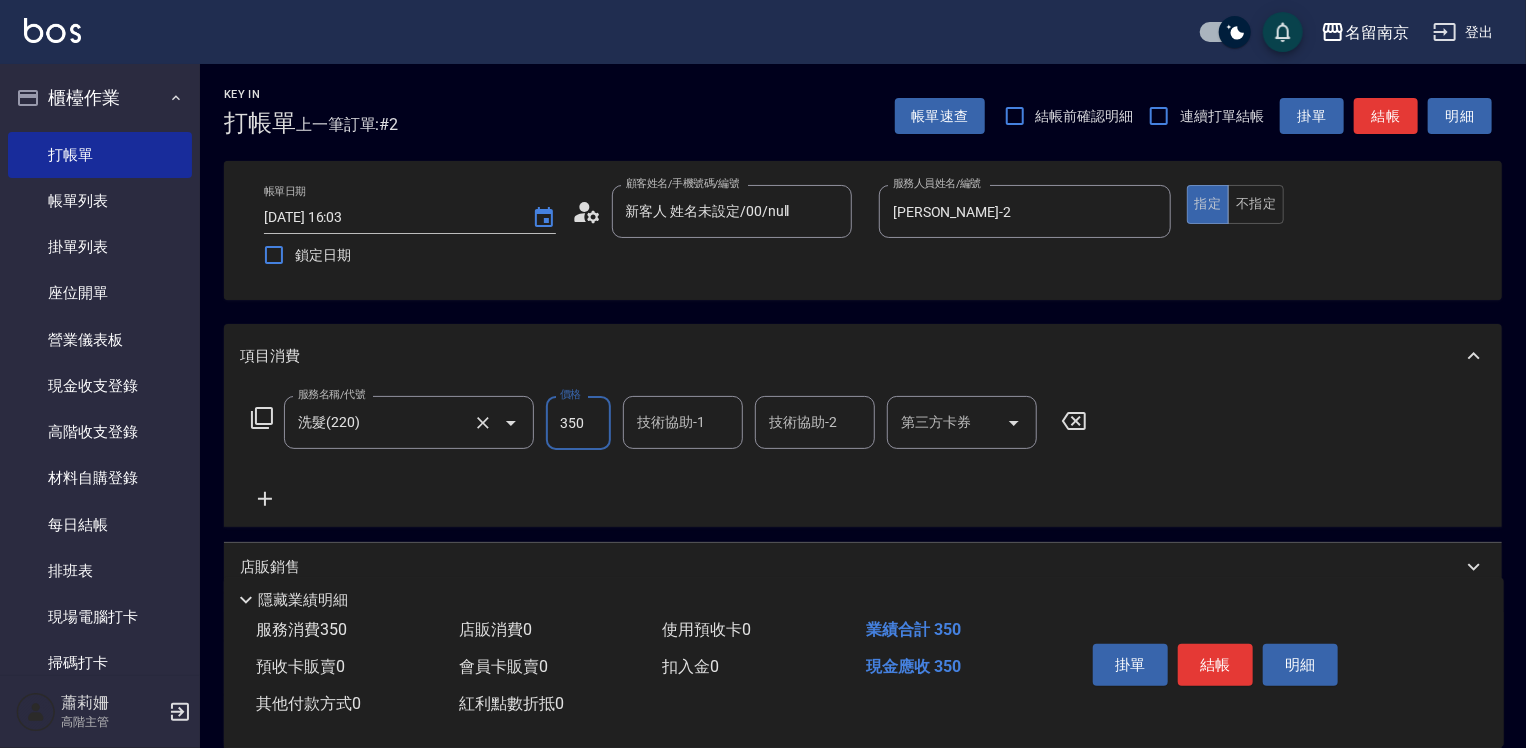 type on "350" 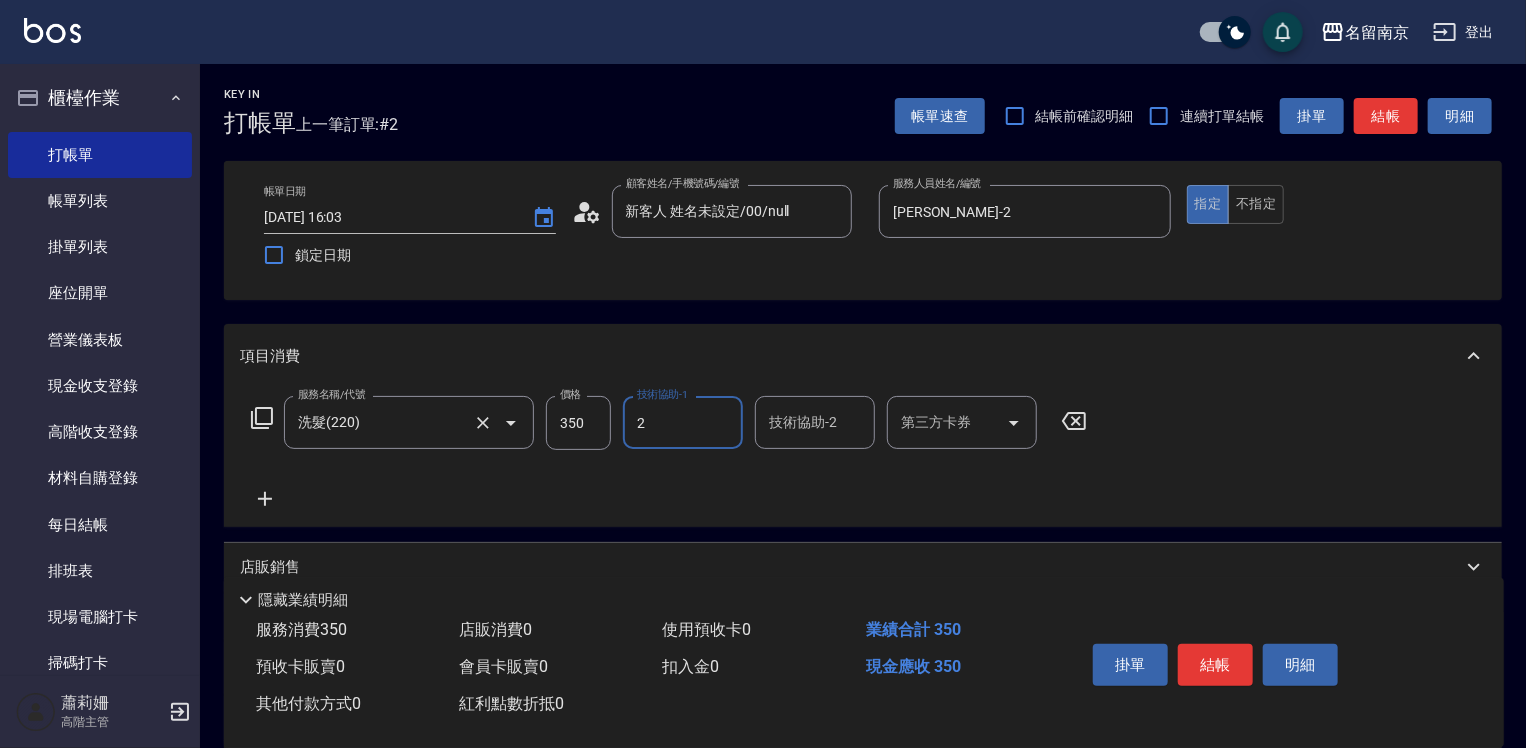 type on "[PERSON_NAME]-2" 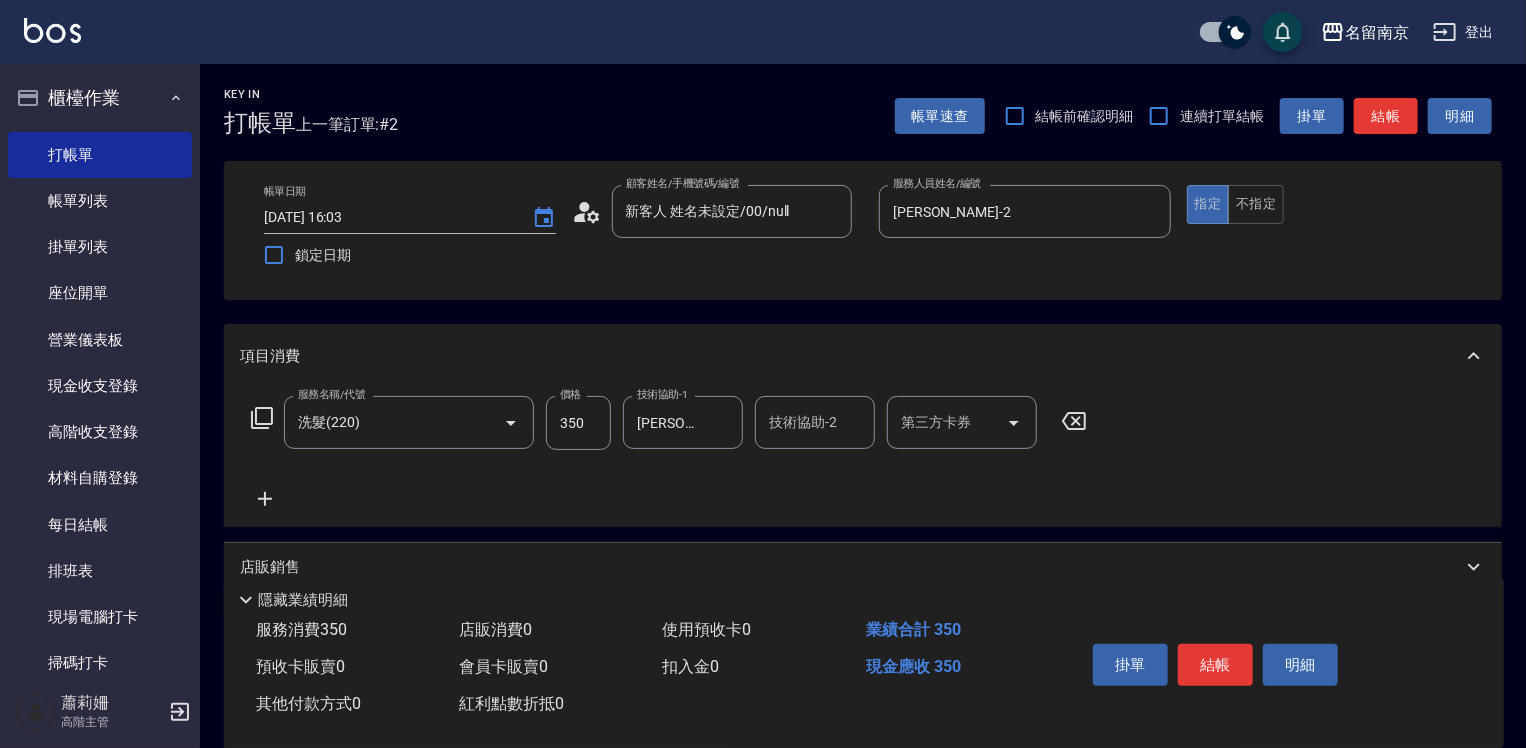 click 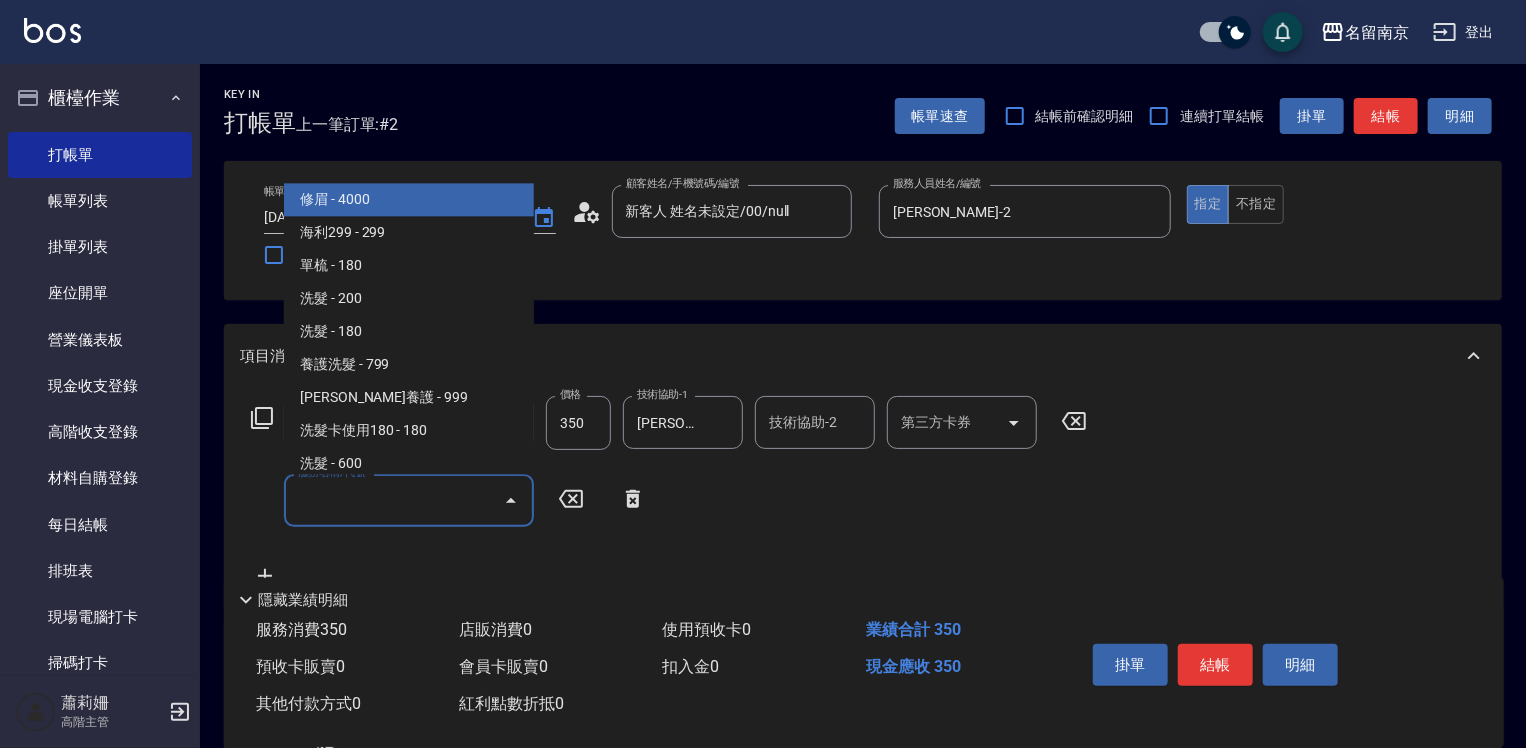 click on "服務名稱/代號" at bounding box center (394, 500) 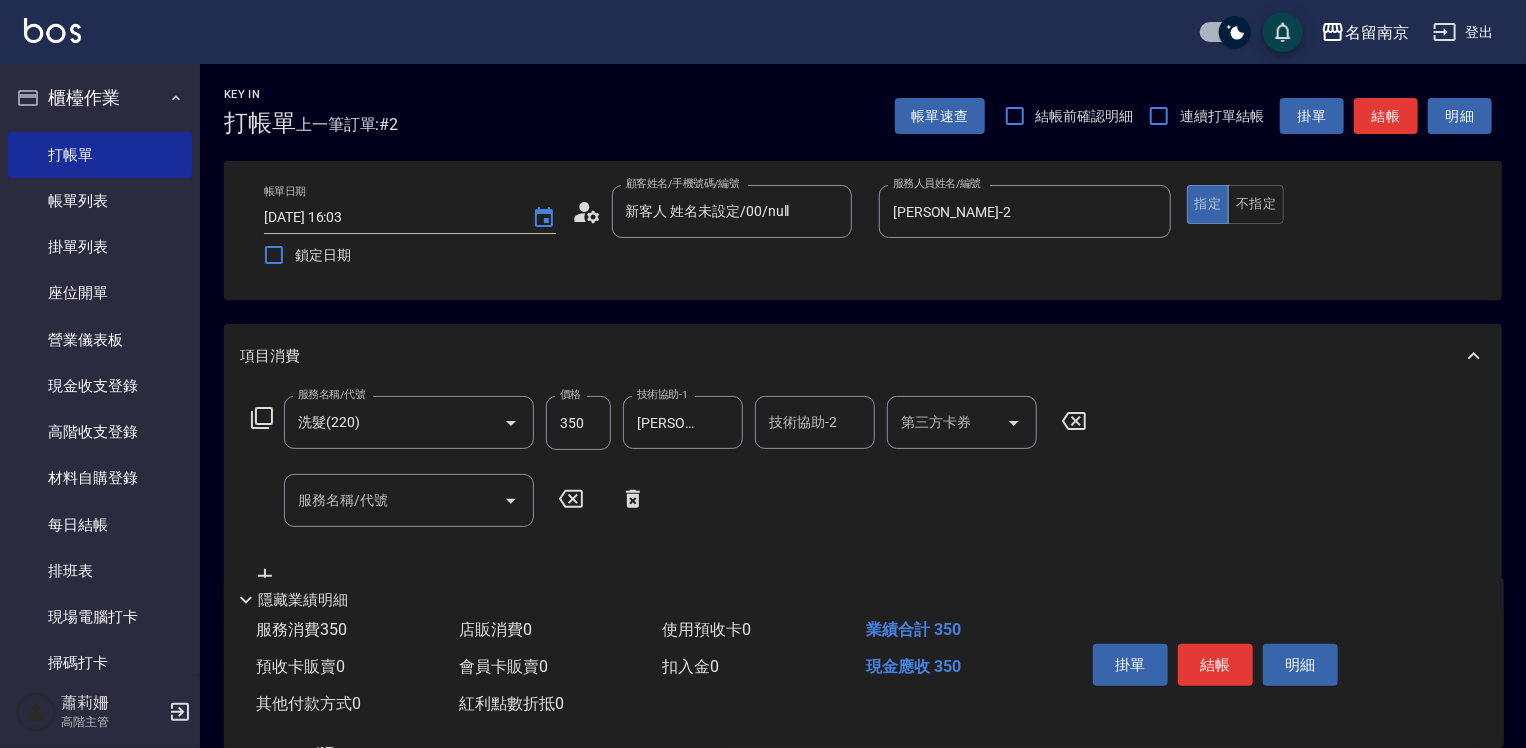 click on "服務名稱/代號 洗髮(220) 服務名稱/代號 價格 350 價格 技術協助-1 [PERSON_NAME]-2 技術協助-1 技術協助-2 技術協助-2 第三方卡券 第三方卡券" at bounding box center (669, 423) 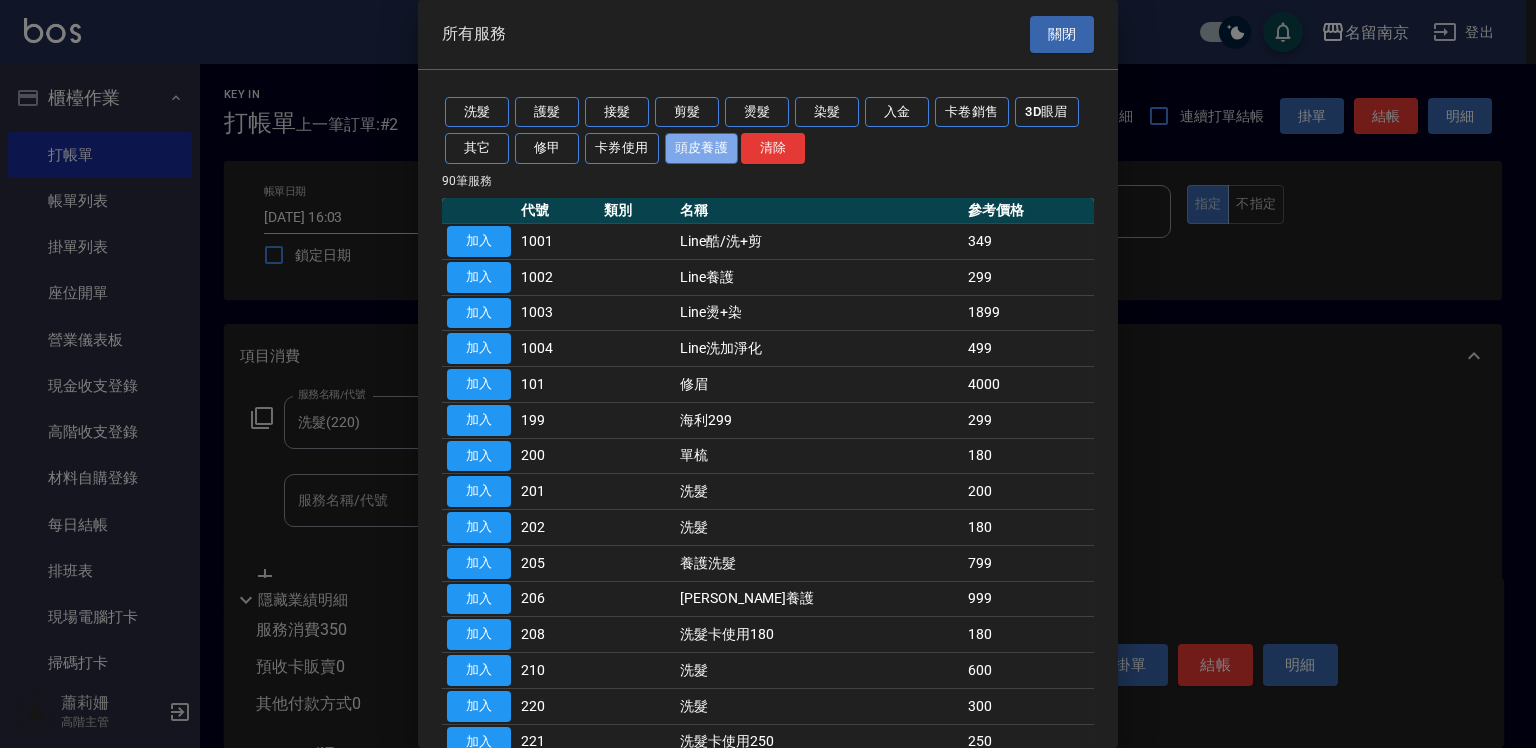 click on "頭皮養護" at bounding box center [702, 148] 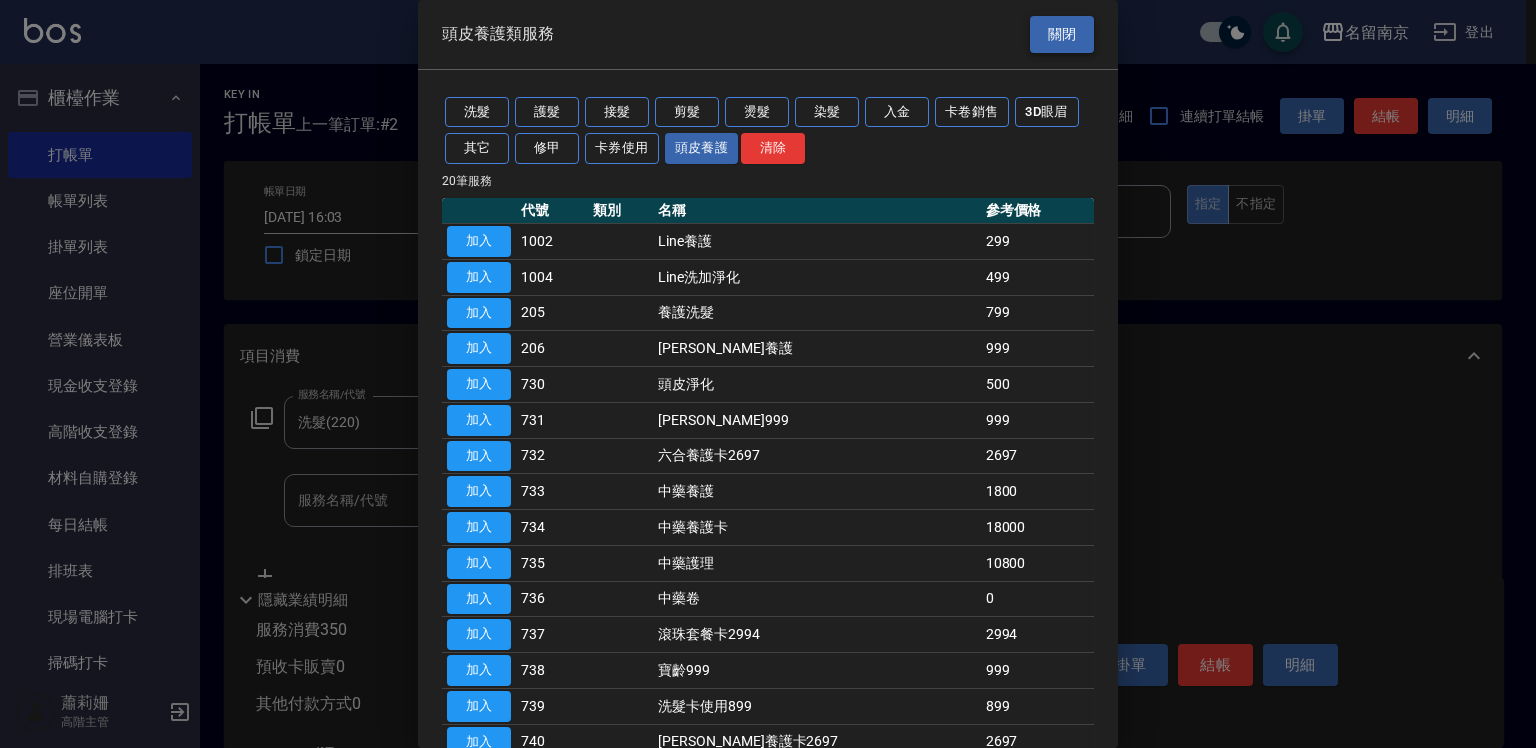 click on "關閉" at bounding box center (1062, 34) 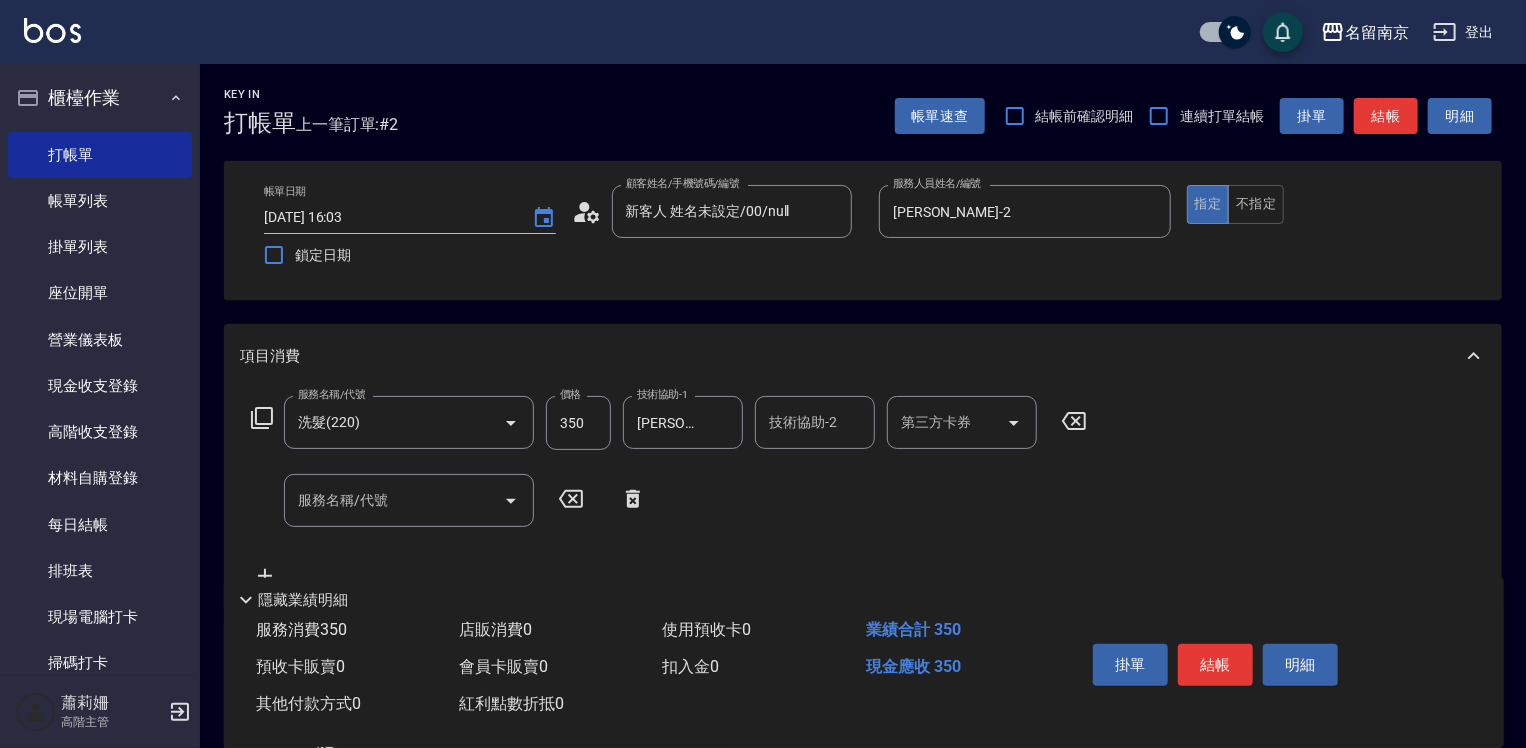 scroll, scrollTop: 100, scrollLeft: 0, axis: vertical 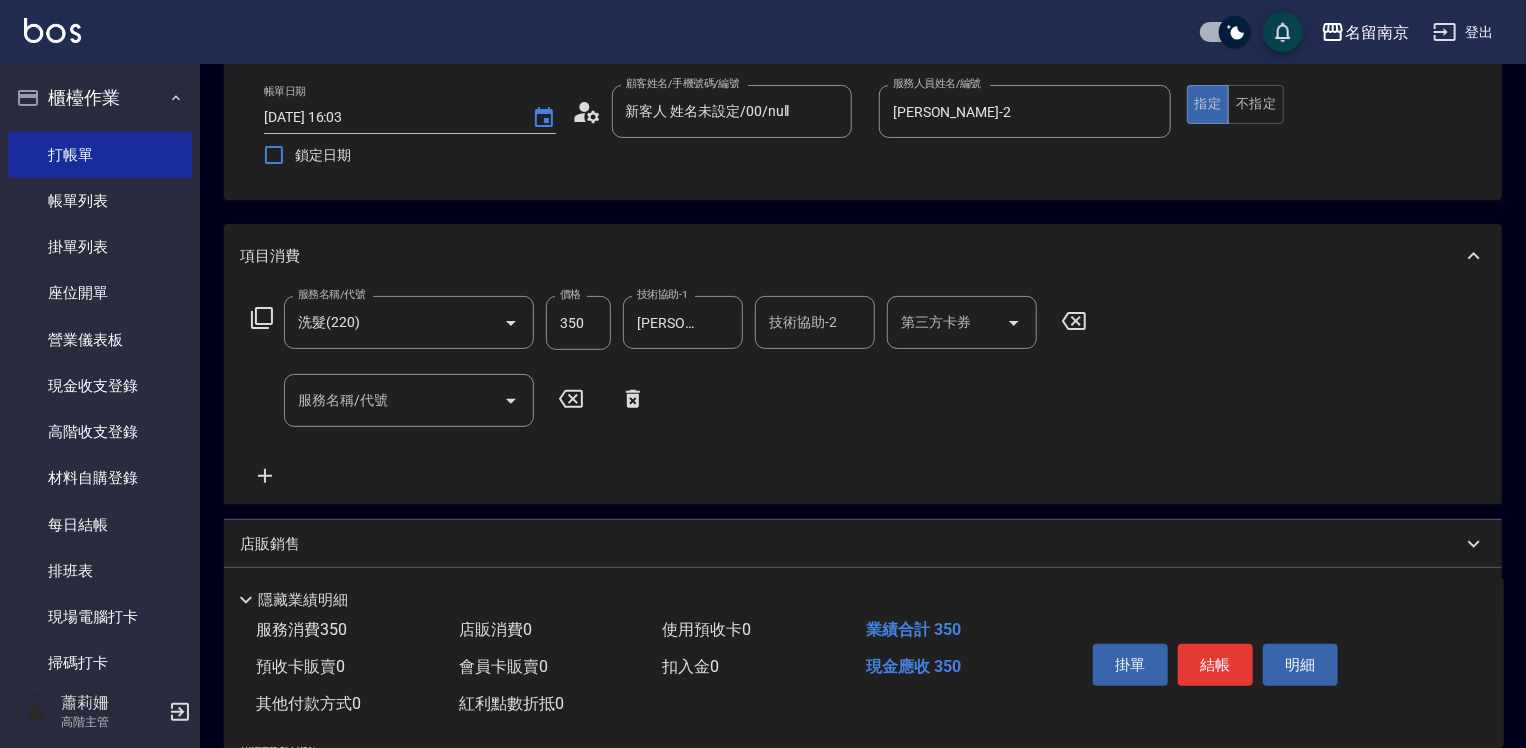 click 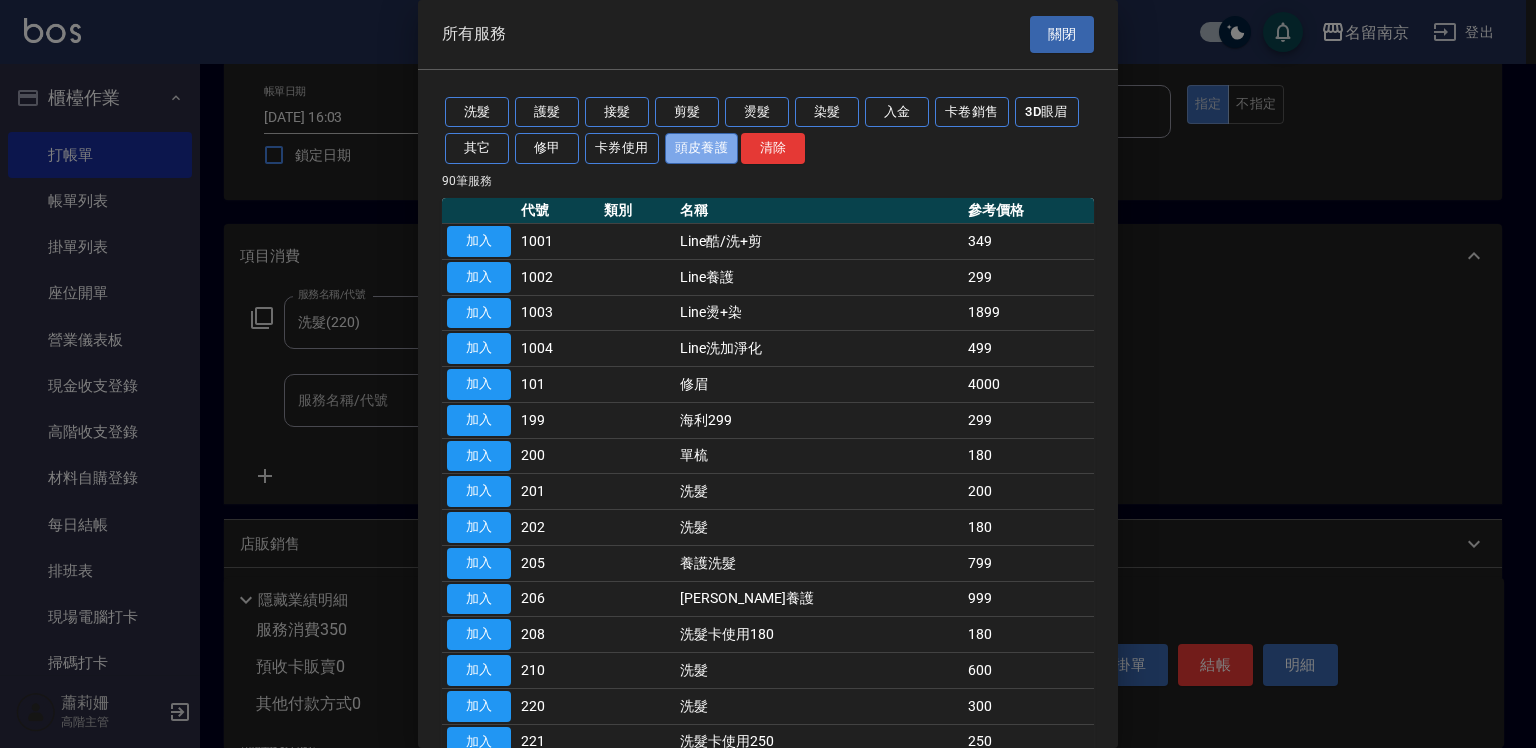 click on "頭皮養護" at bounding box center [702, 148] 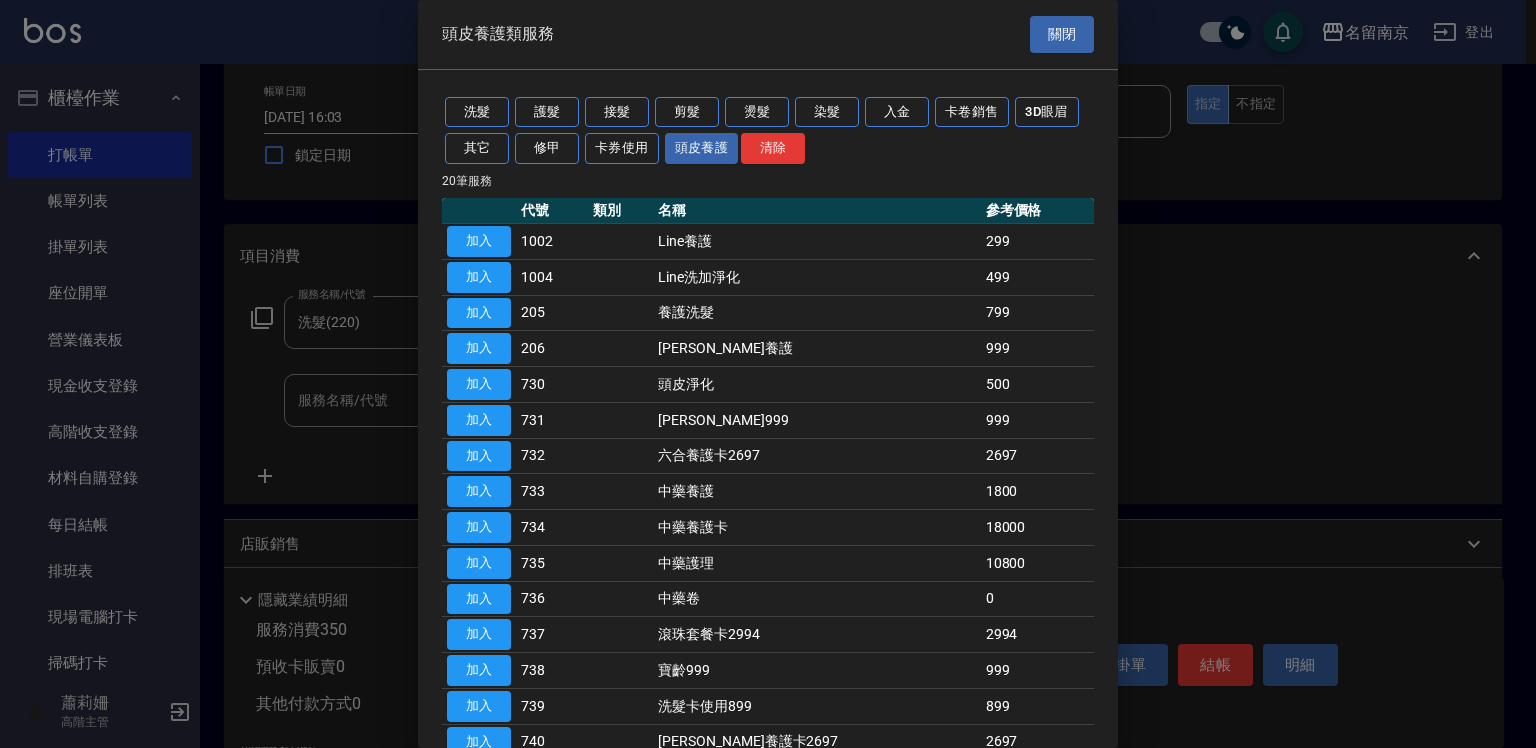 click on "洗髮 護髮 接髮 剪髮 燙髮 染髮 入金 卡卷銷售 3D眼眉 其它 修甲 卡券使用 頭皮養護 清除" at bounding box center [768, 131] 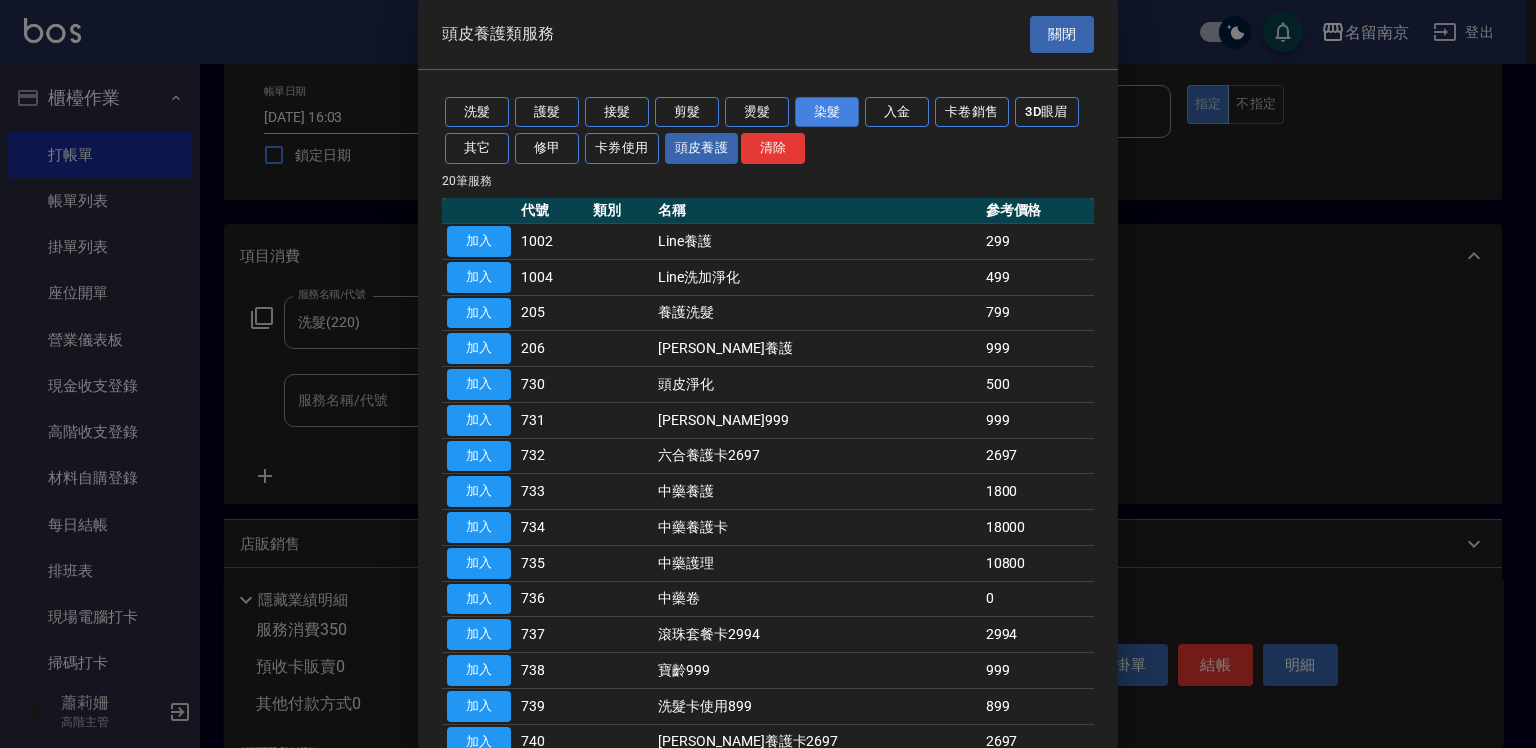 click on "染髮" at bounding box center [827, 112] 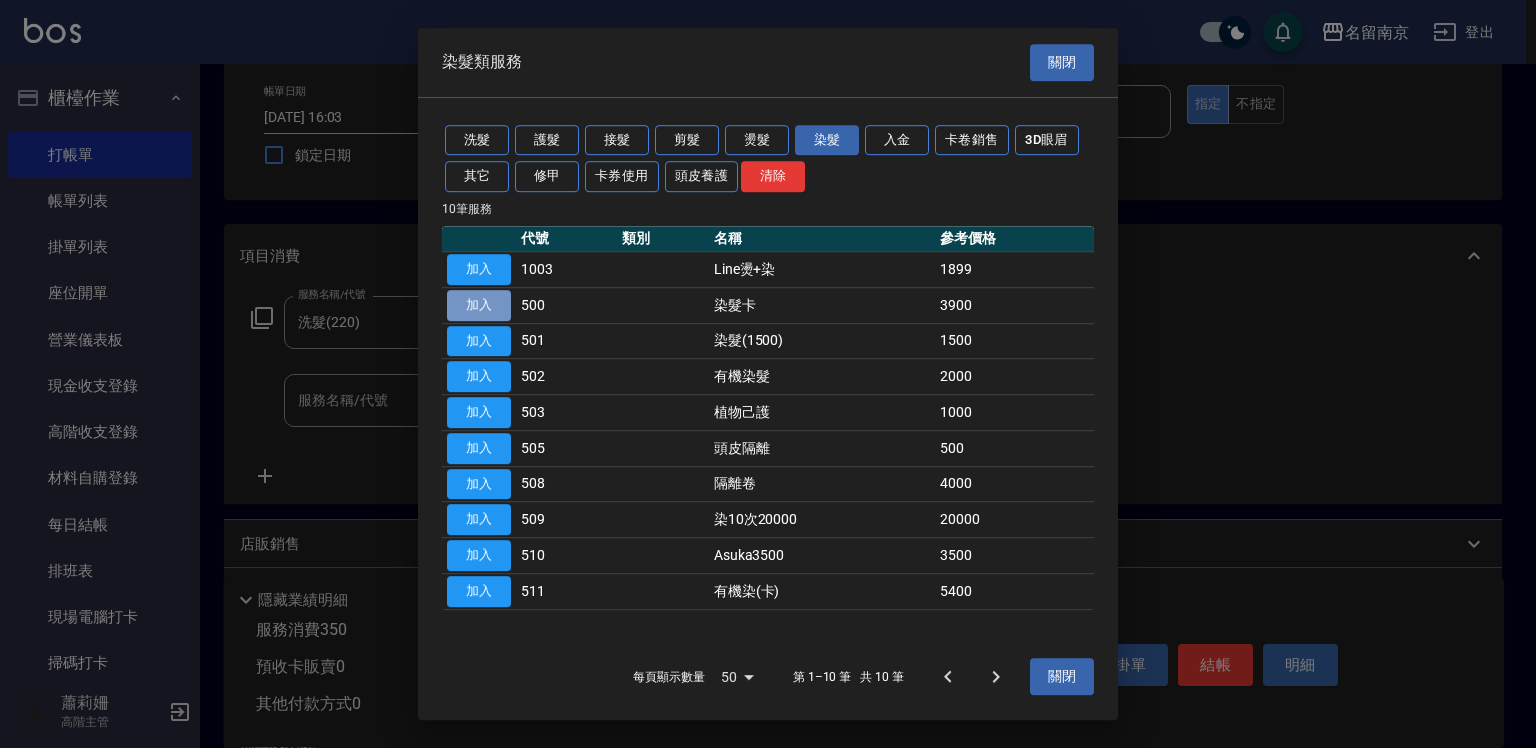 click on "加入" at bounding box center (479, 305) 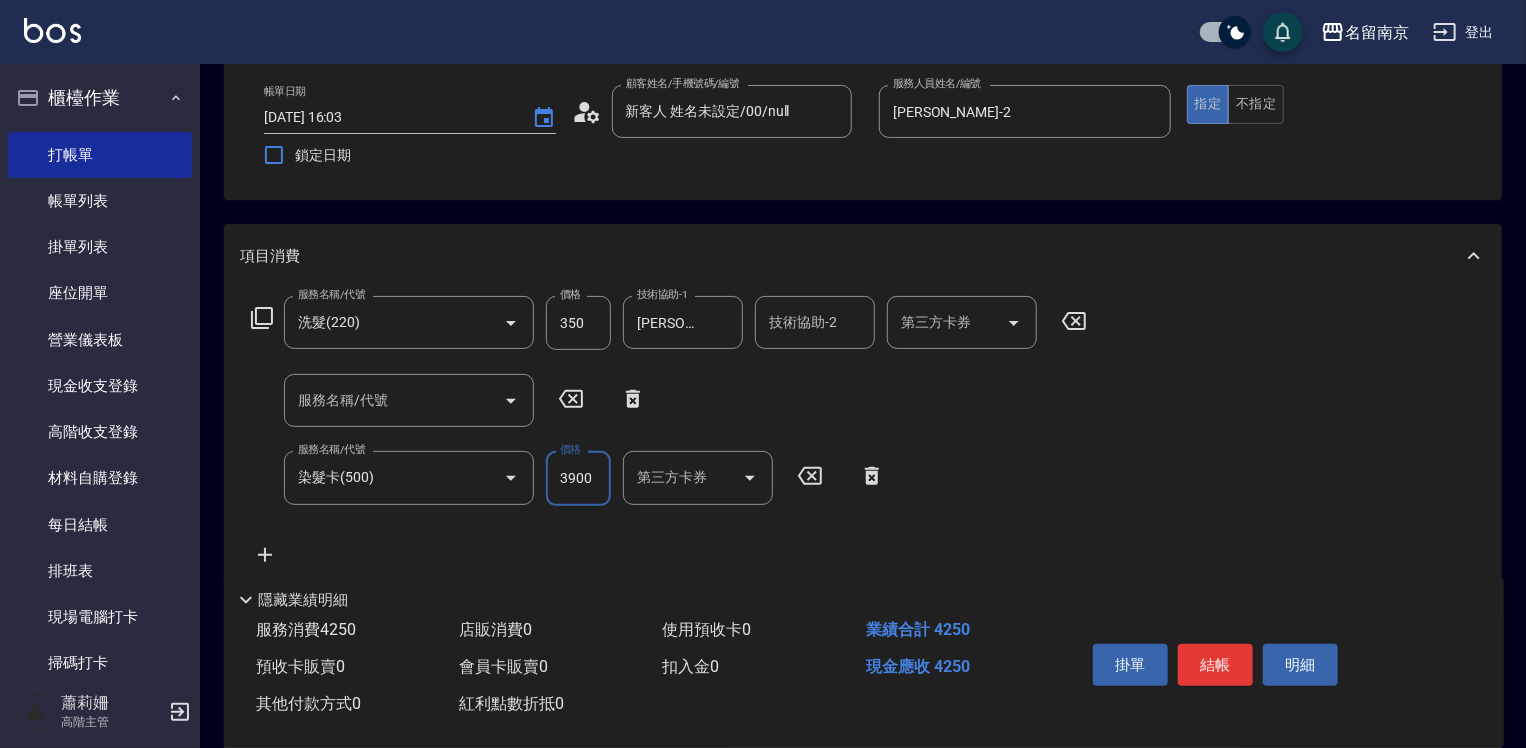 click on "3900" at bounding box center (578, 478) 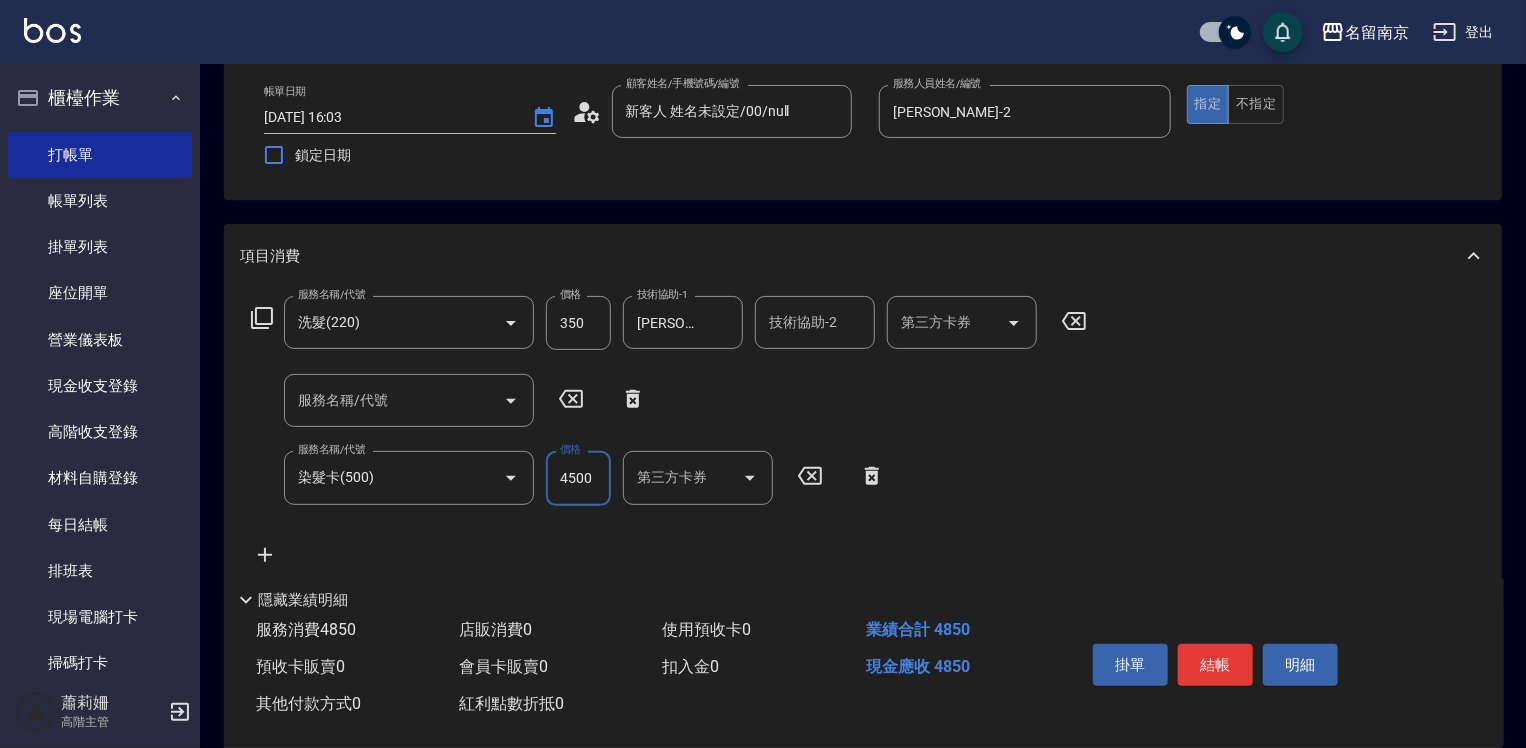 type on "4500" 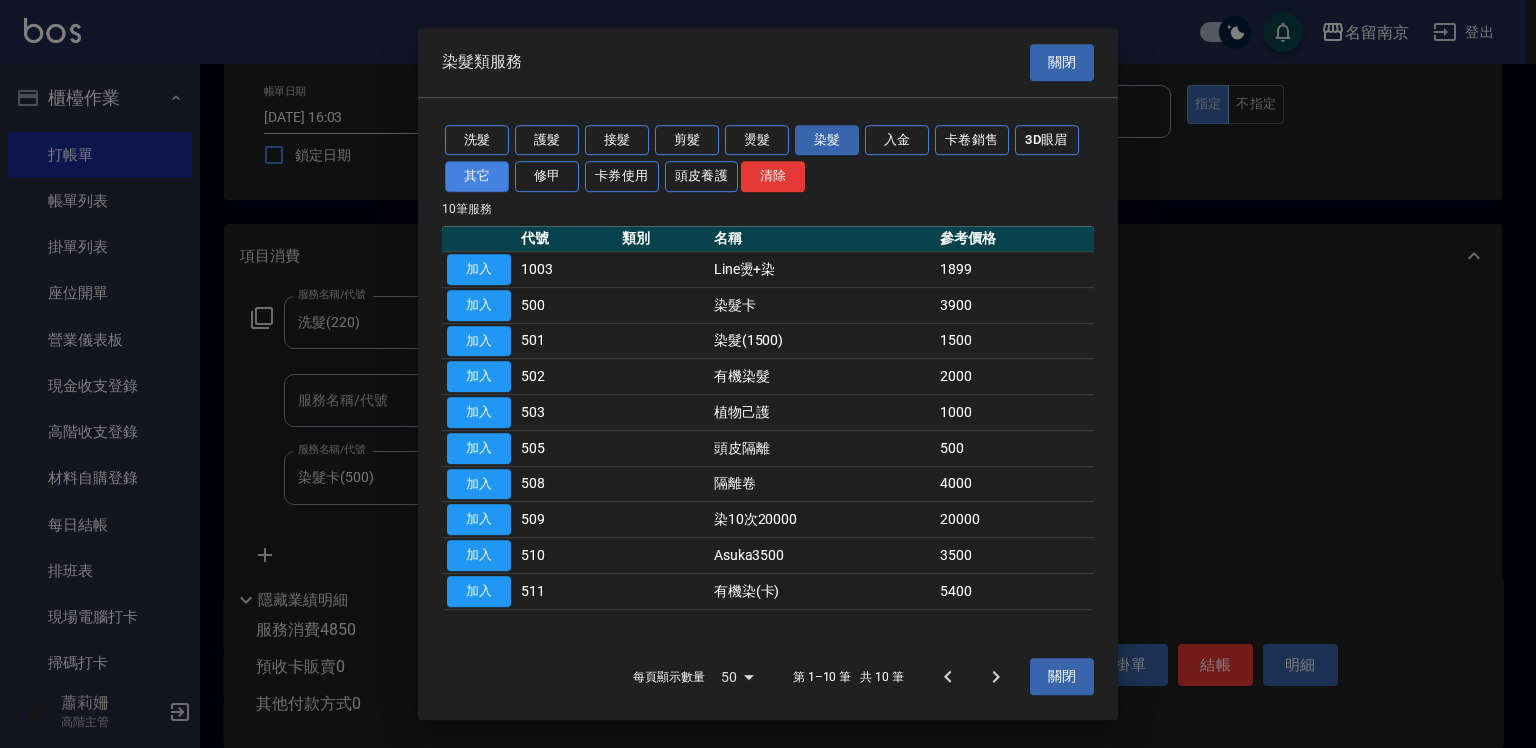 click on "其它" at bounding box center [477, 176] 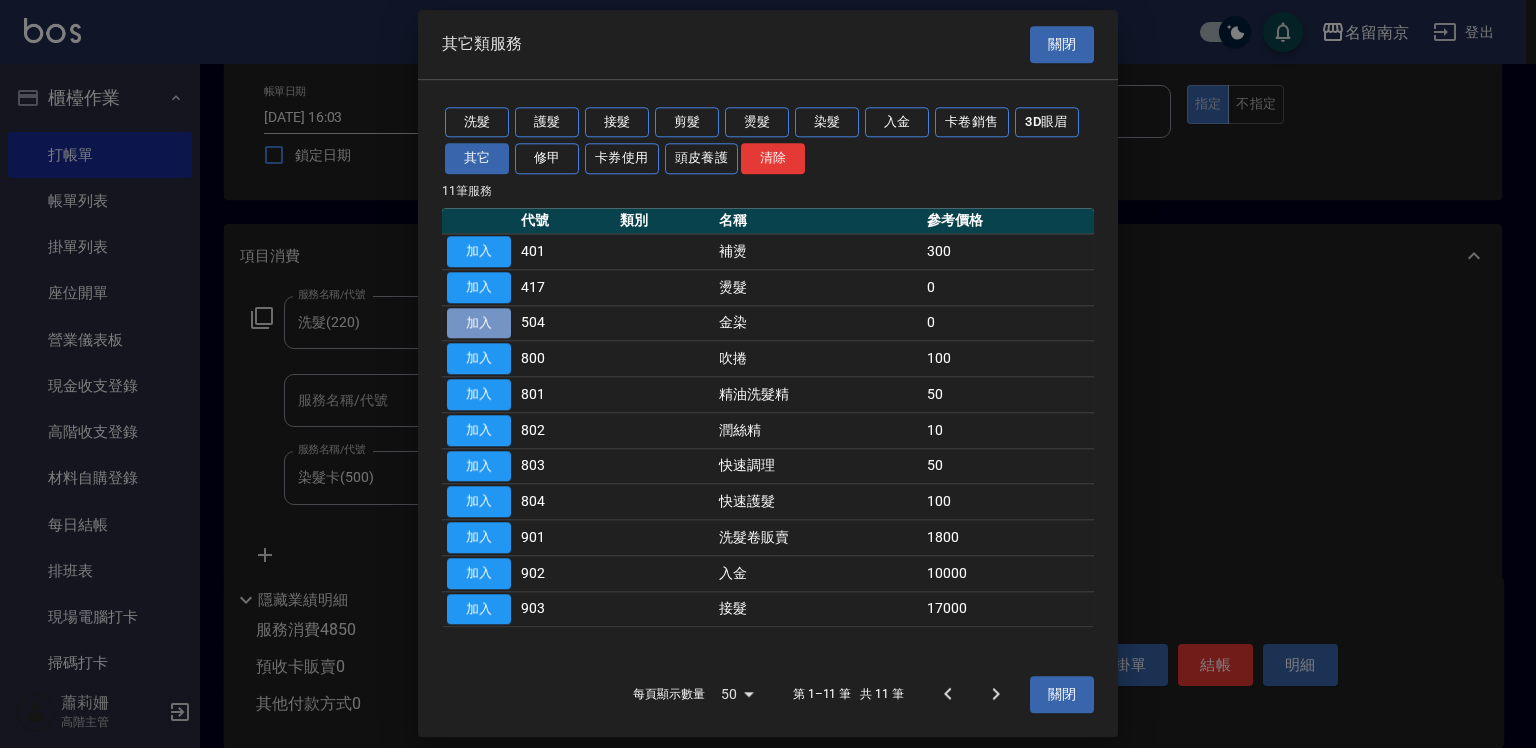 click on "加入" at bounding box center (479, 323) 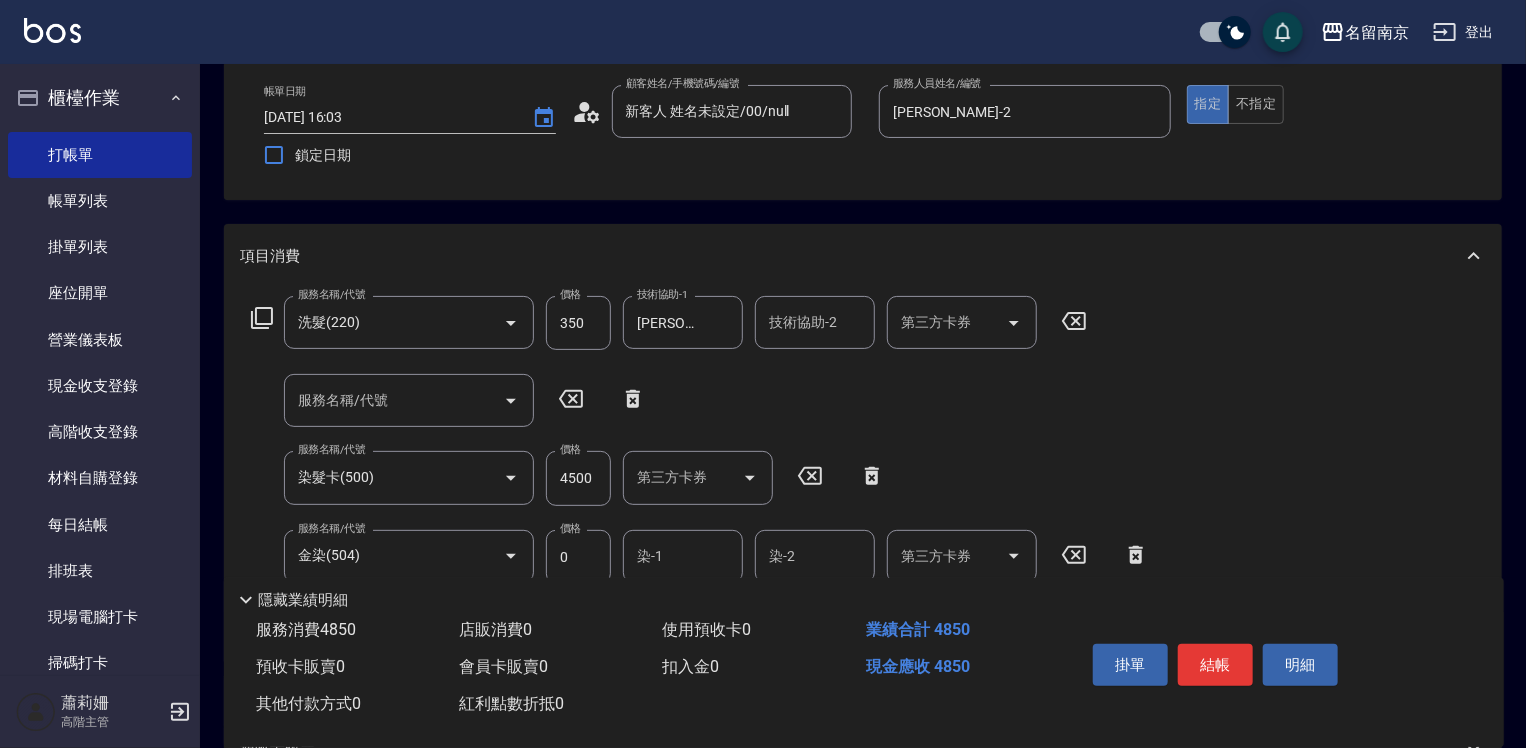 click on "染-1" at bounding box center [683, 556] 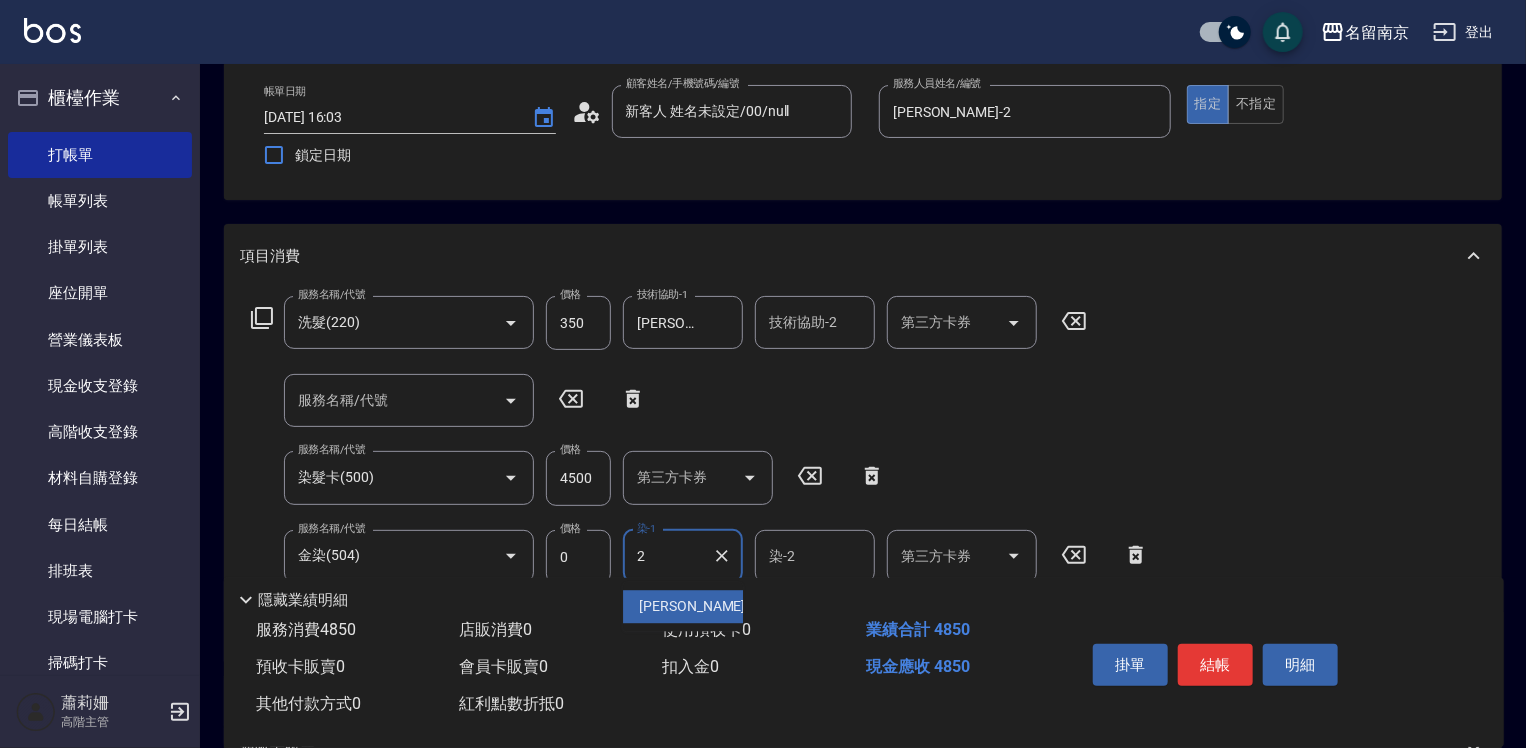 type on "[PERSON_NAME]-2" 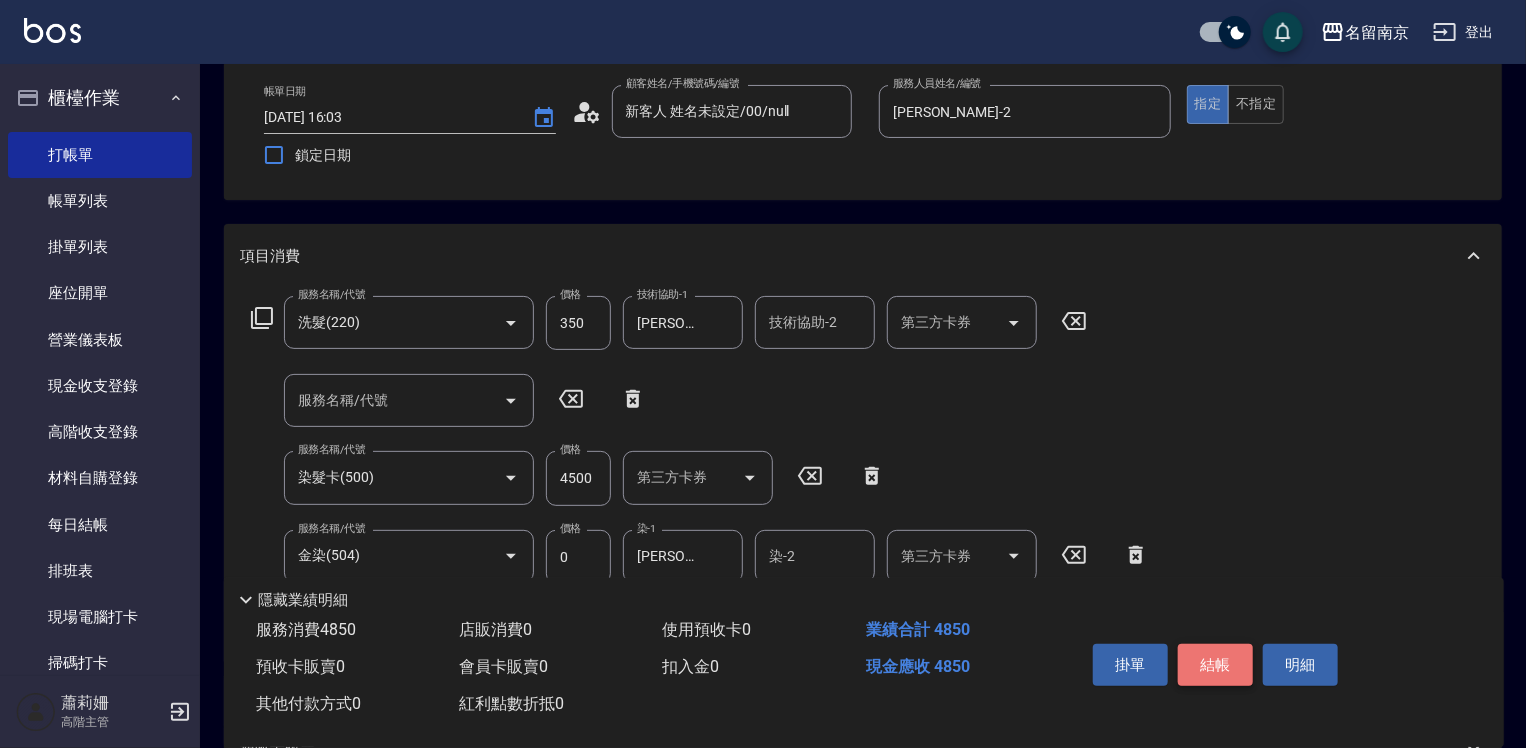 click on "結帳" at bounding box center [1215, 665] 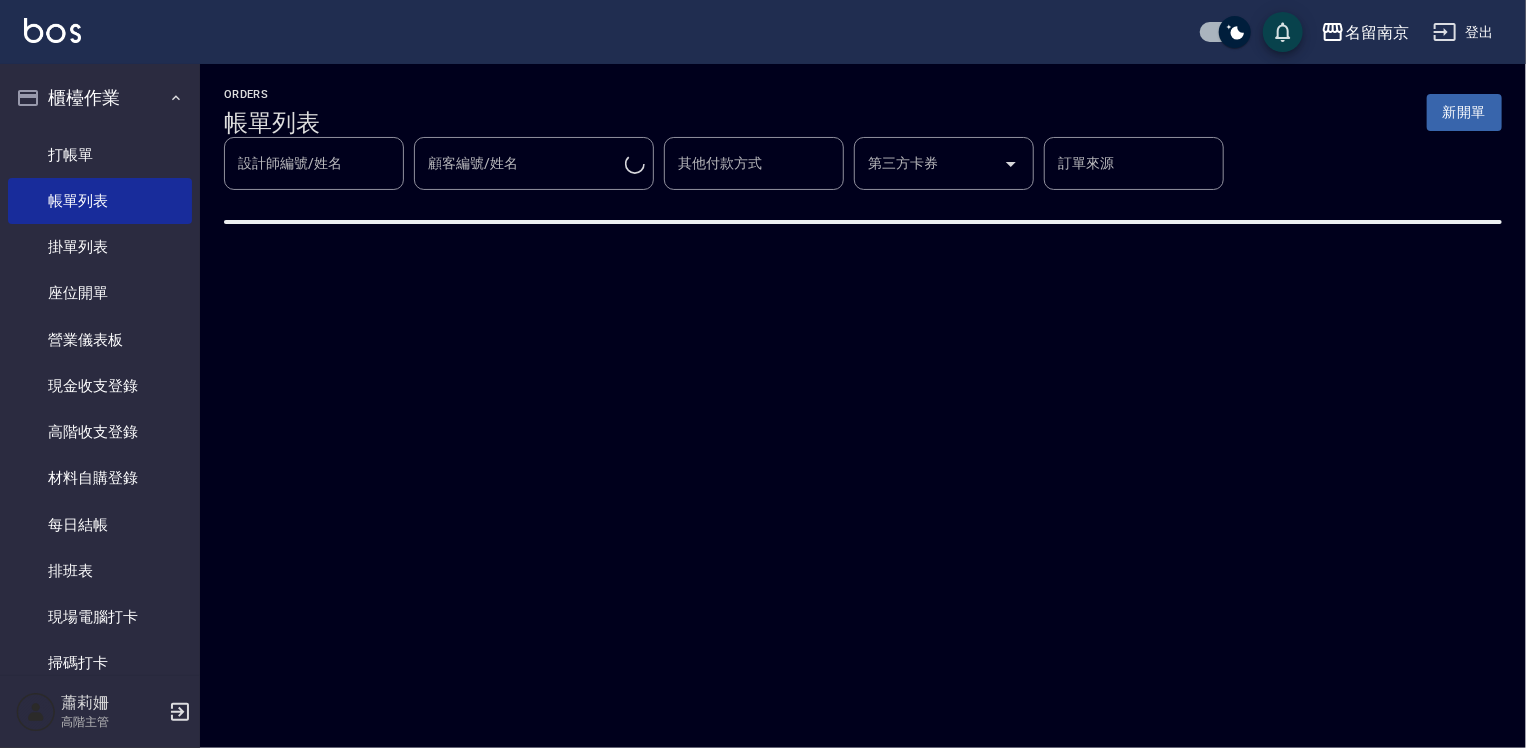 scroll, scrollTop: 0, scrollLeft: 0, axis: both 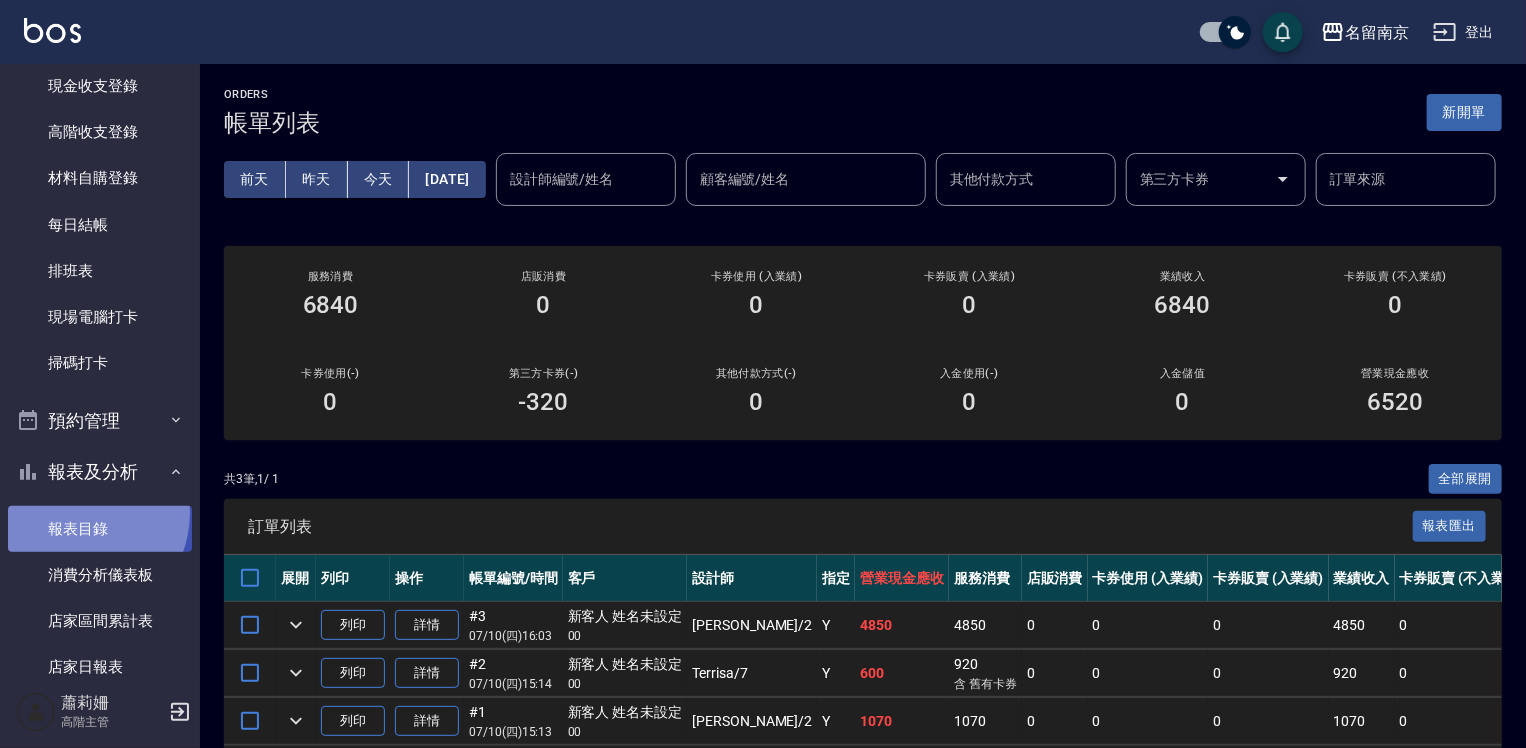 click on "報表目錄" at bounding box center (100, 529) 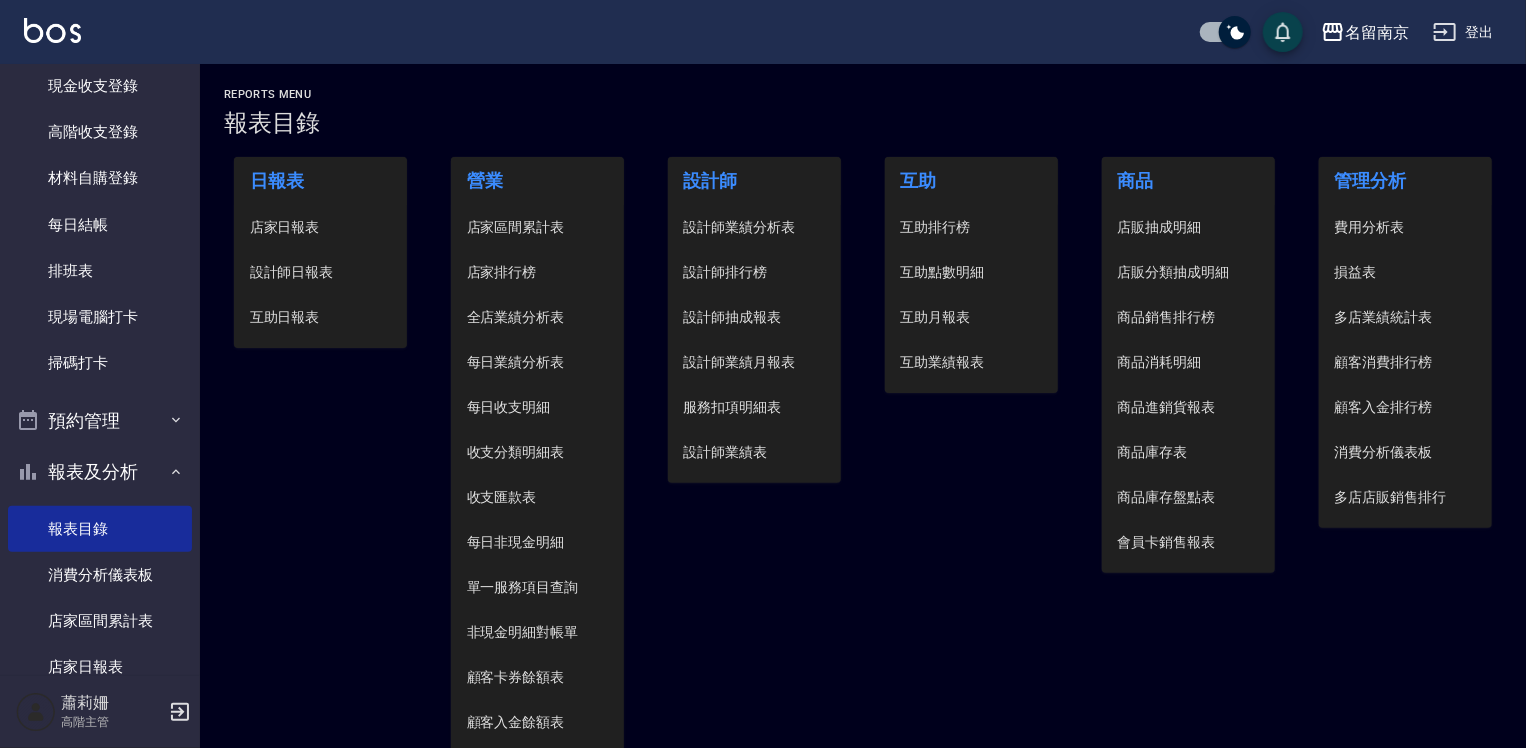 click on "設計師日報表" at bounding box center [321, 272] 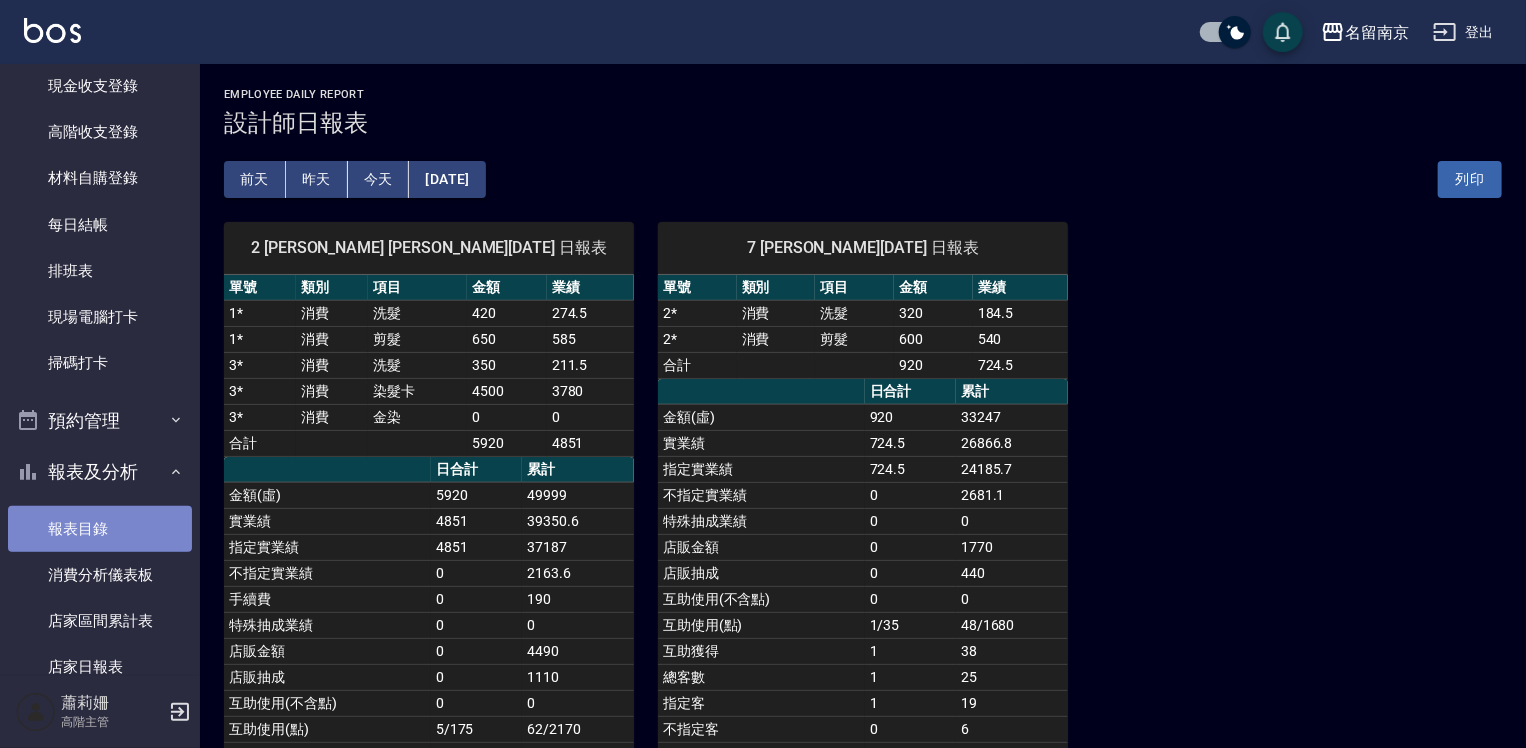 click on "報表目錄" at bounding box center (100, 529) 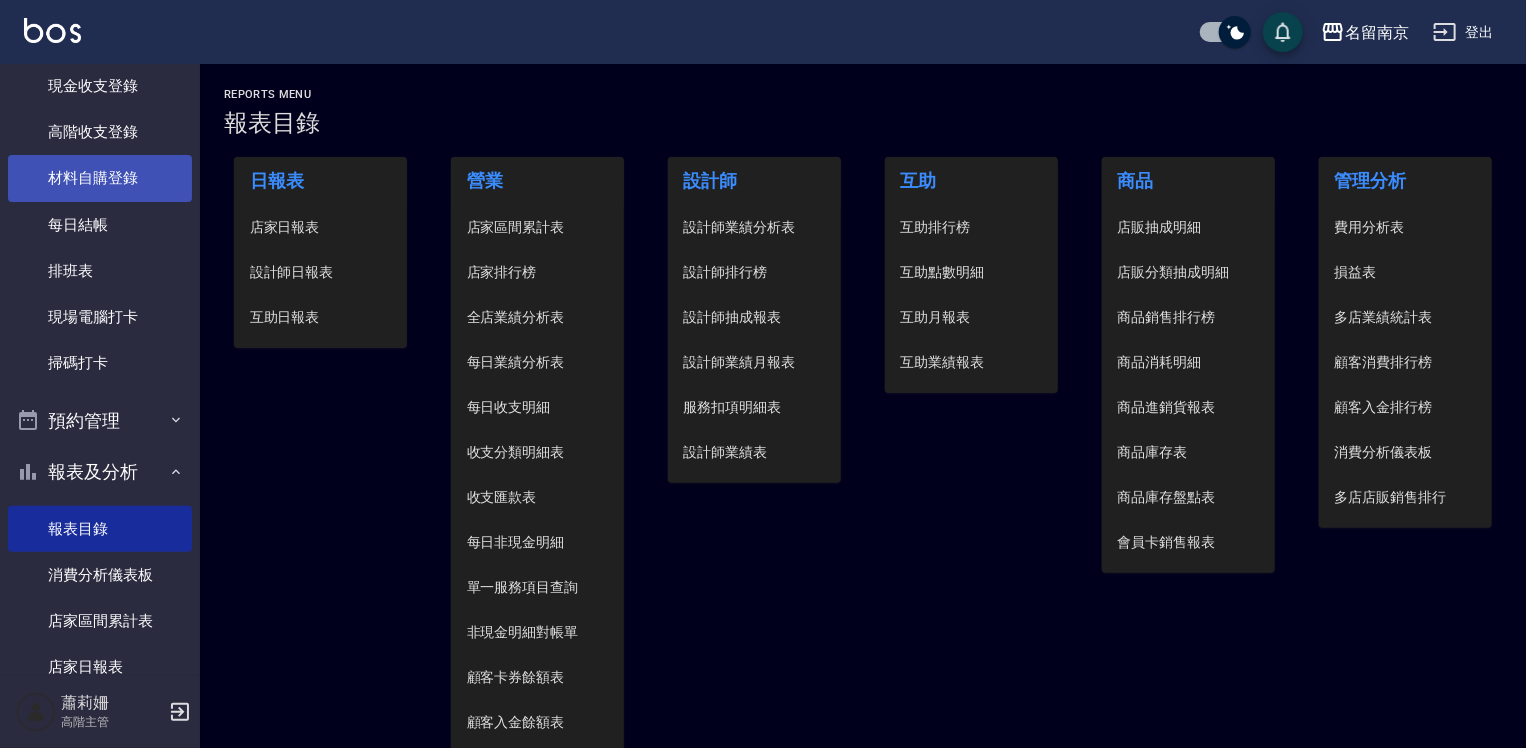 scroll, scrollTop: 0, scrollLeft: 0, axis: both 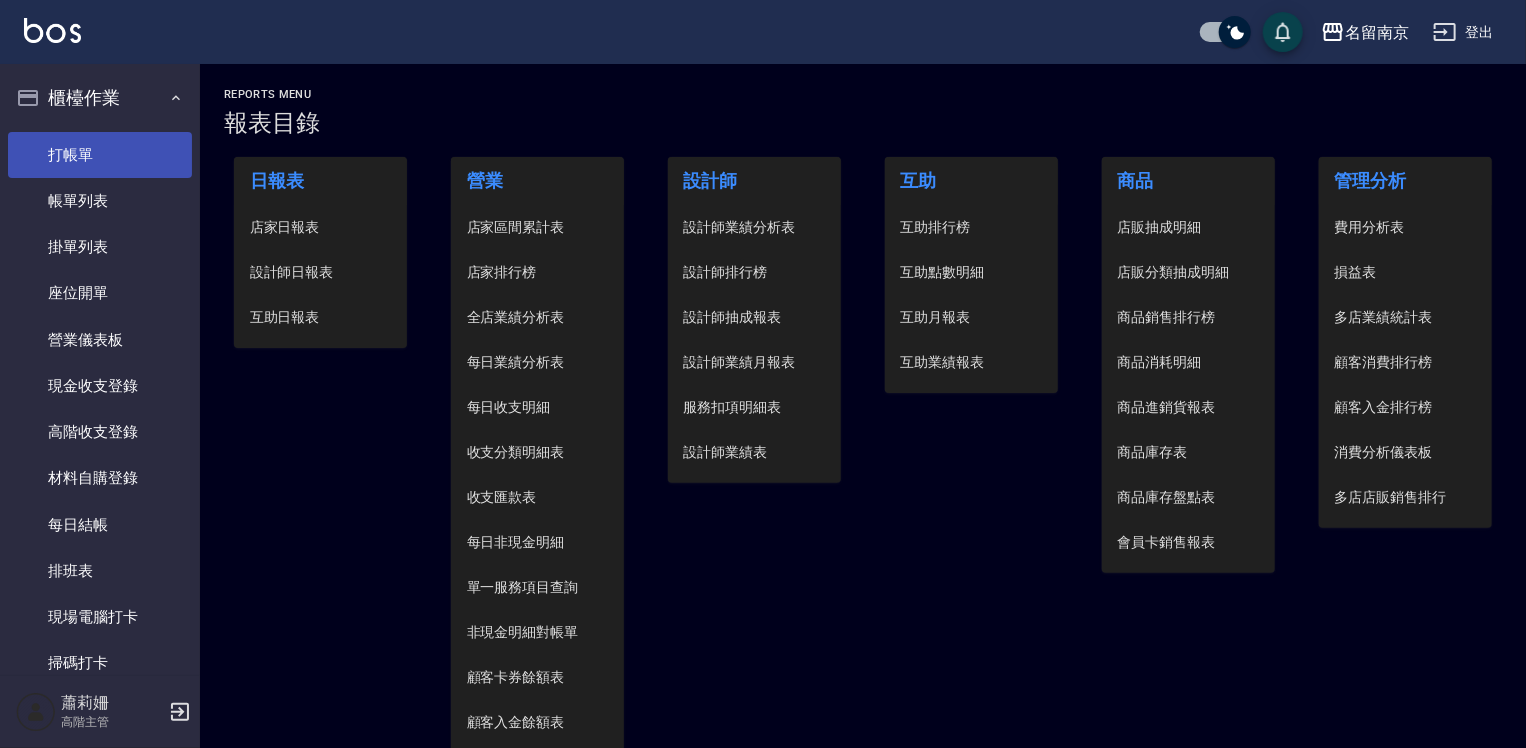 click on "打帳單" at bounding box center [100, 155] 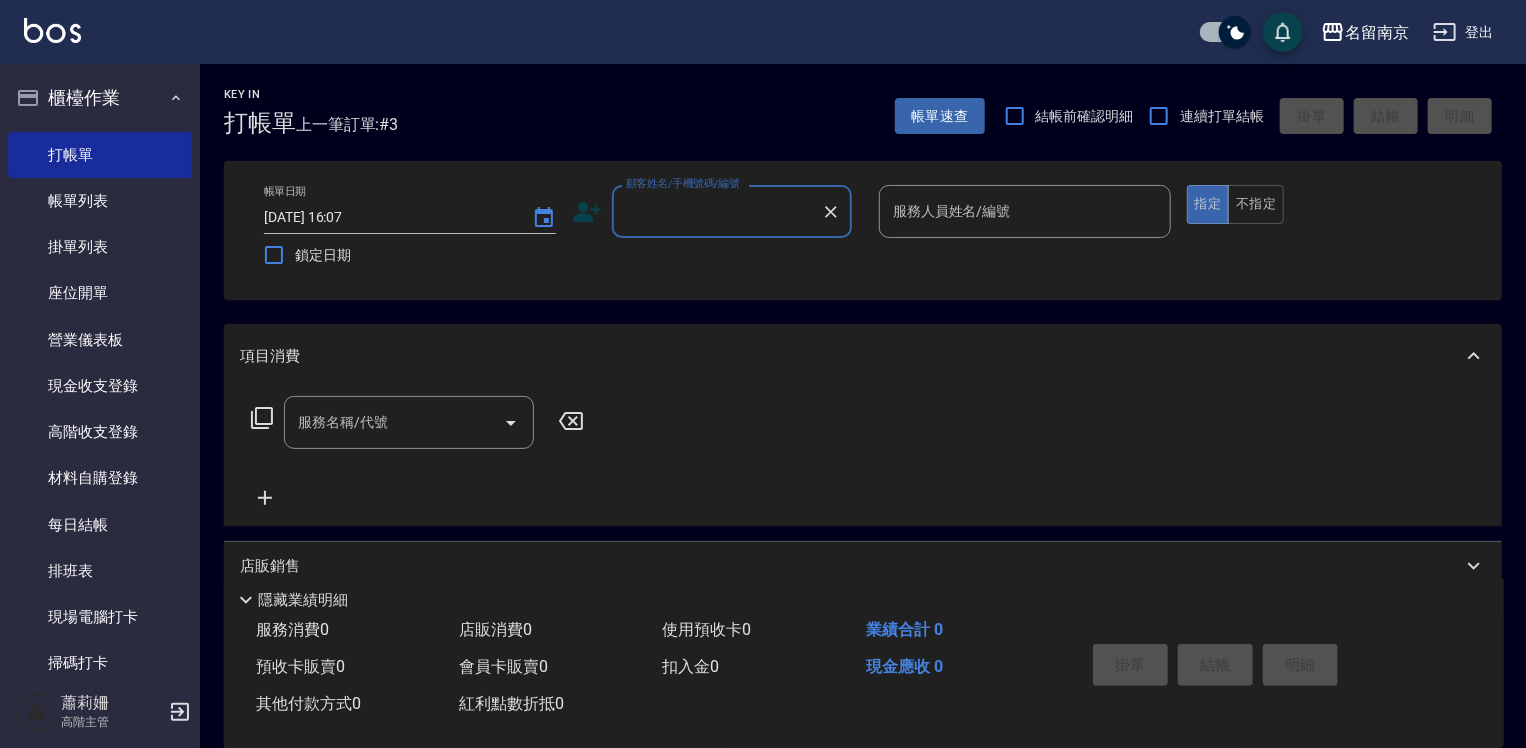 drag, startPoint x: 664, startPoint y: 192, endPoint x: 628, endPoint y: 221, distance: 46.227695 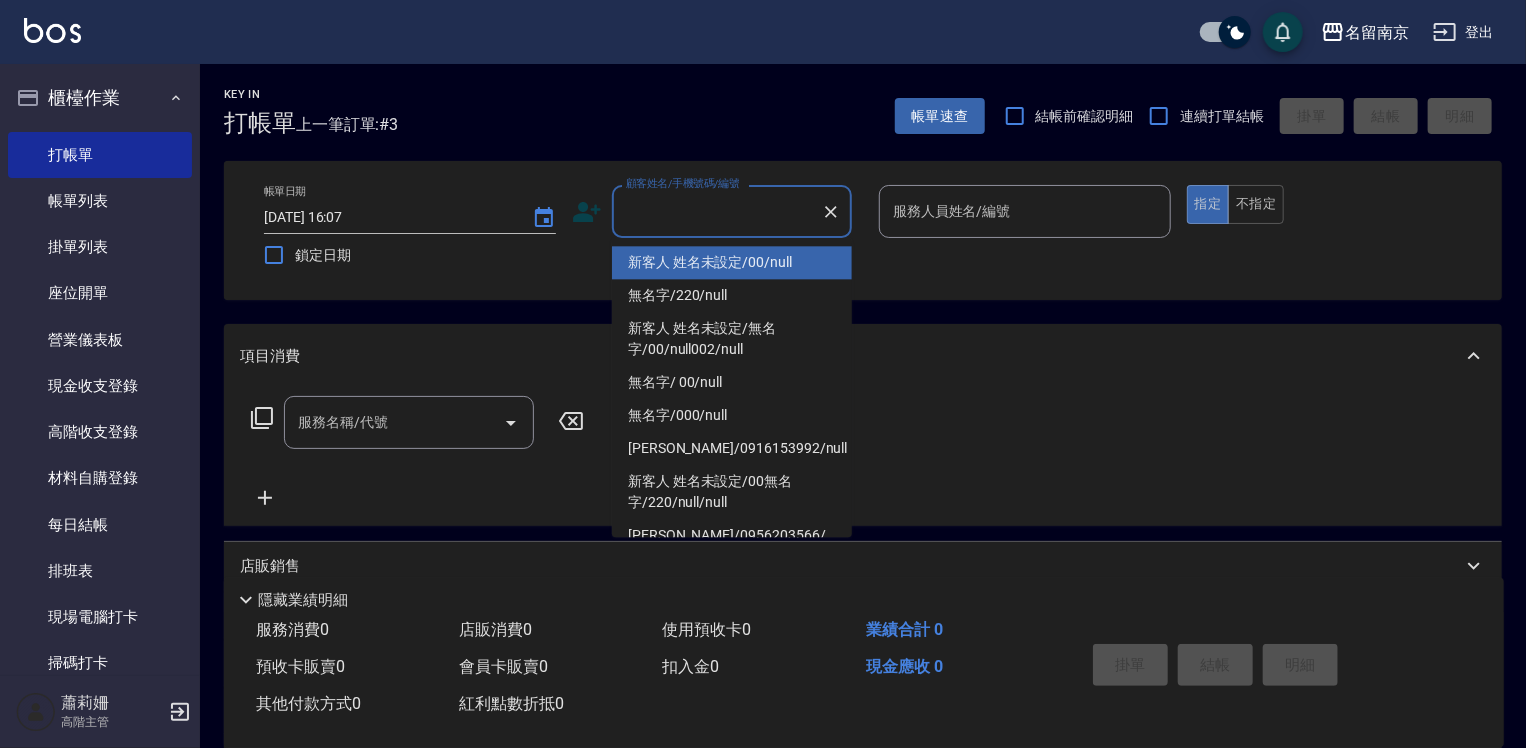 click on "新客人 姓名未設定/00/null" at bounding box center [732, 262] 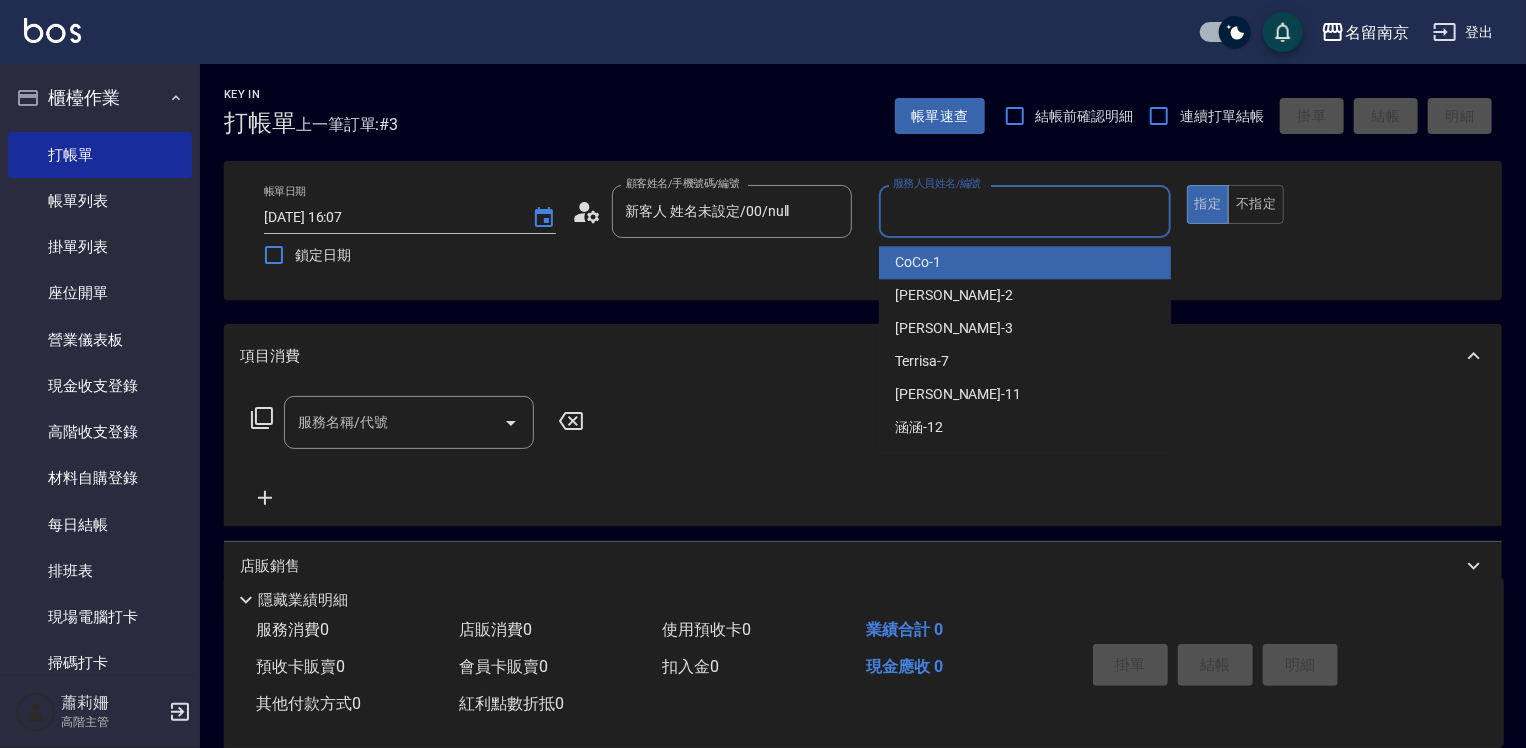 click on "服務人員姓名/編號" at bounding box center (1025, 211) 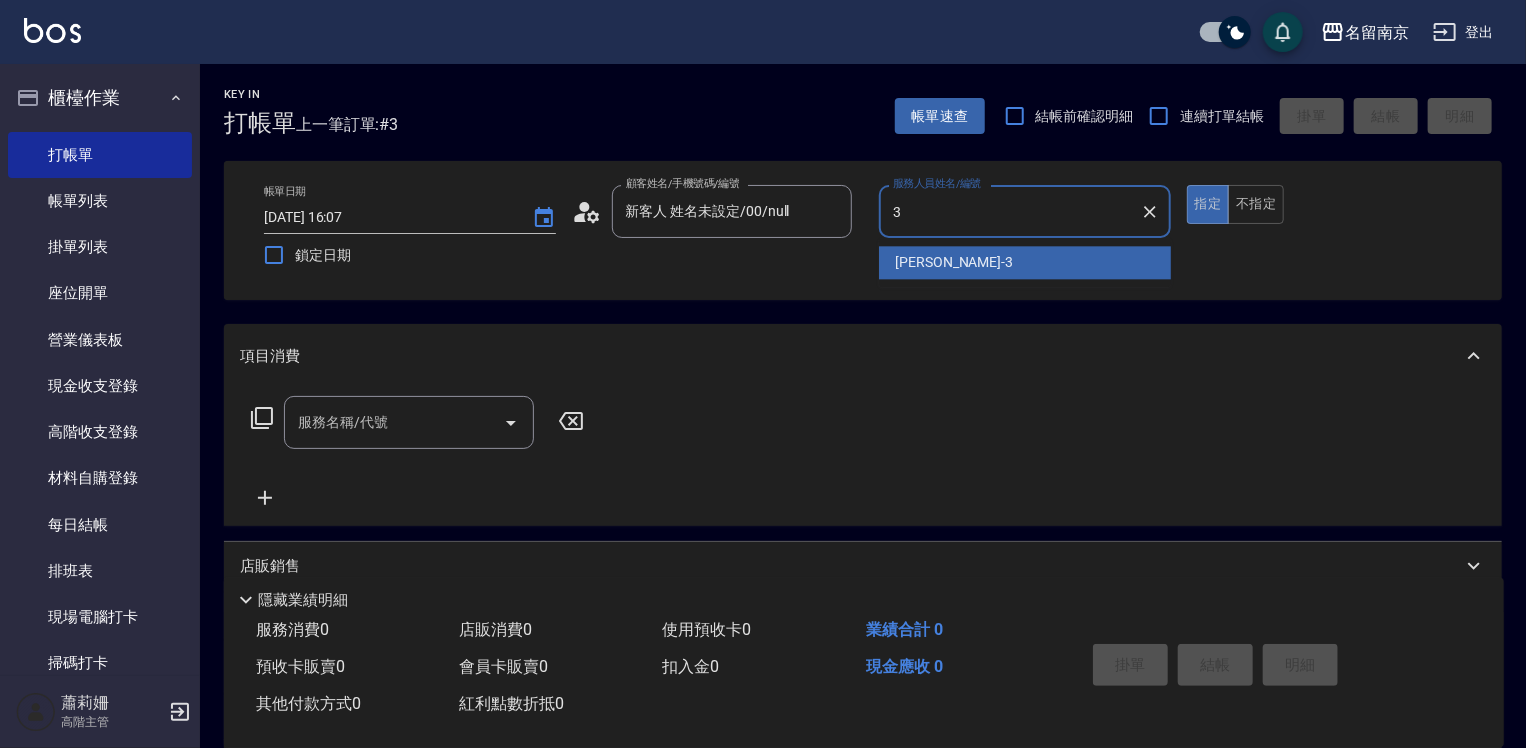 type on "[PERSON_NAME]-3" 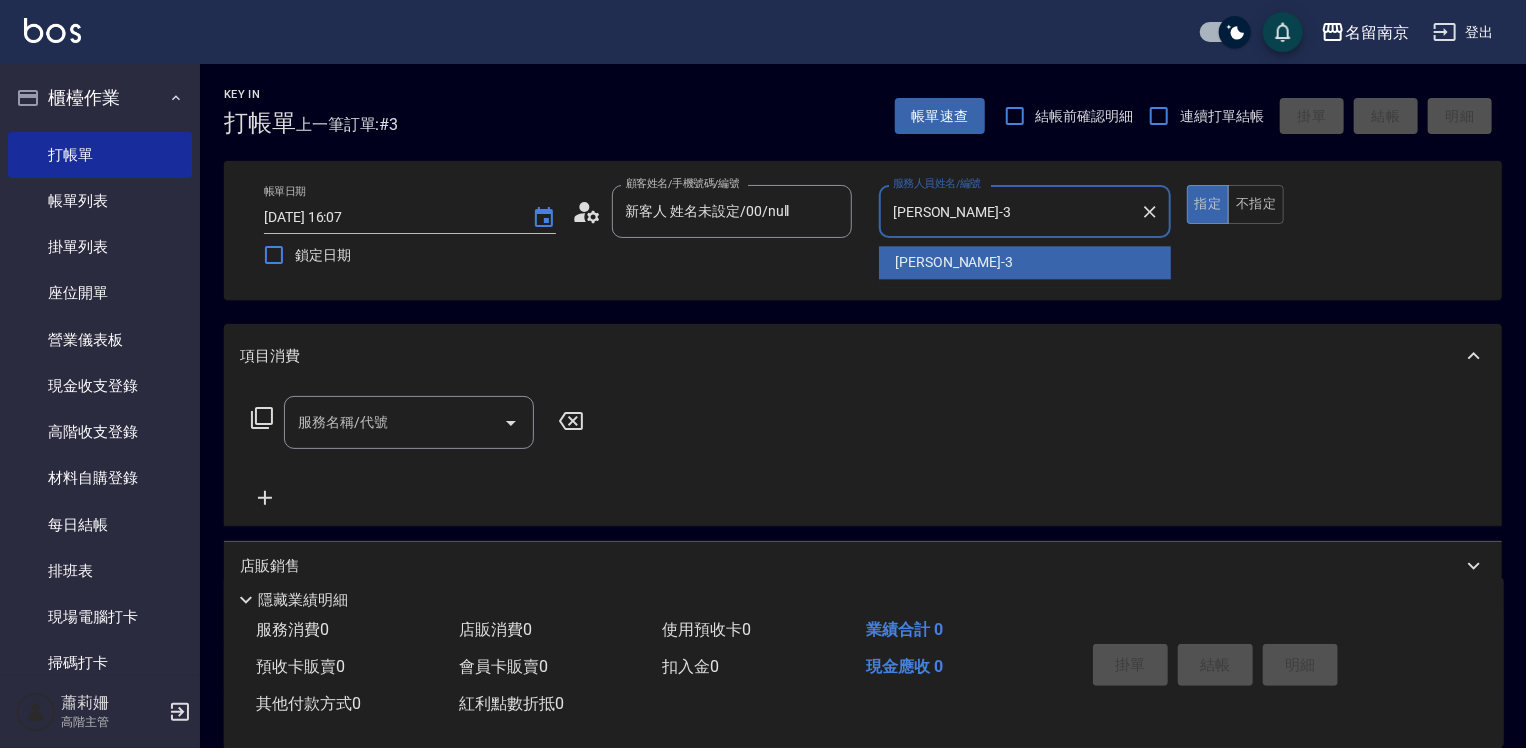 type on "true" 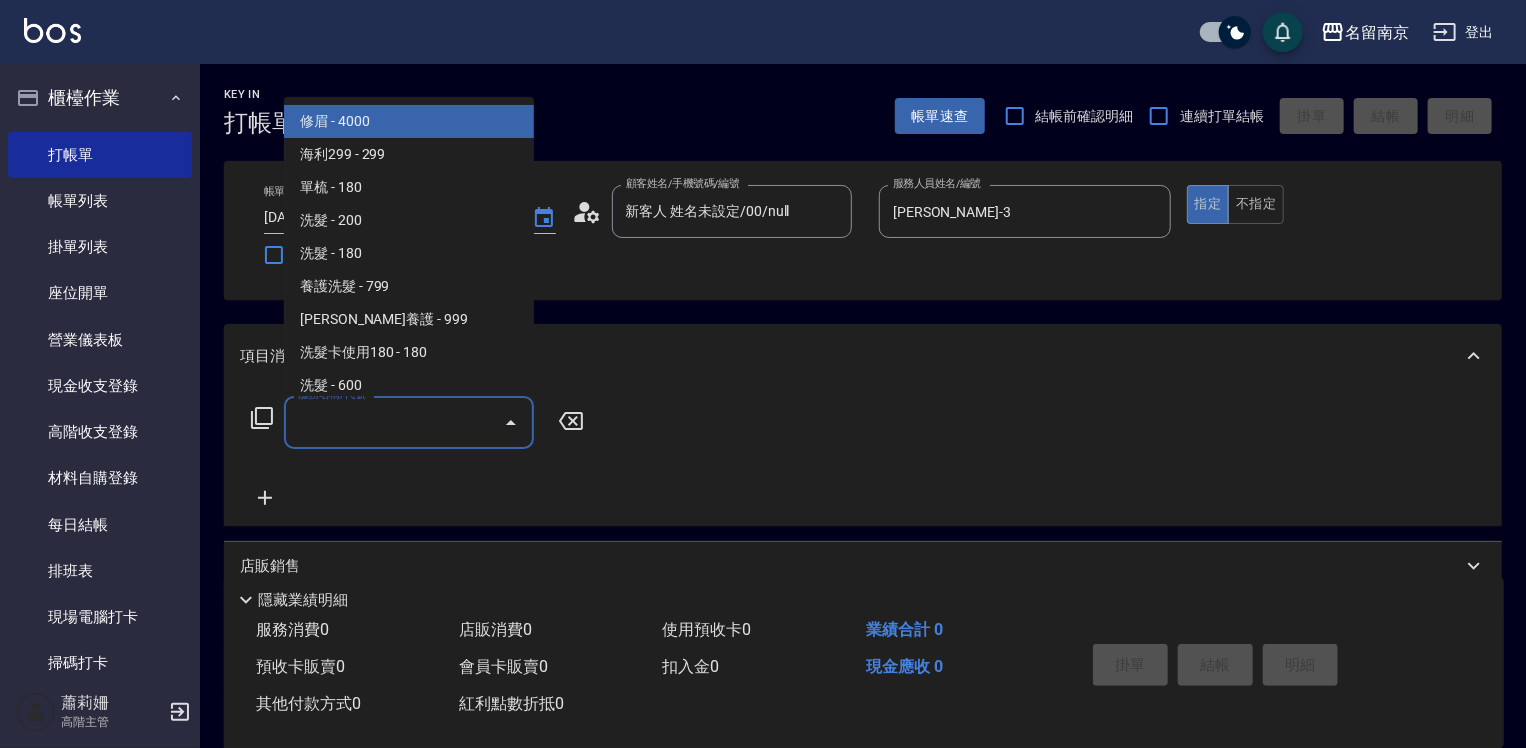 click on "服務名稱/代號" at bounding box center (394, 422) 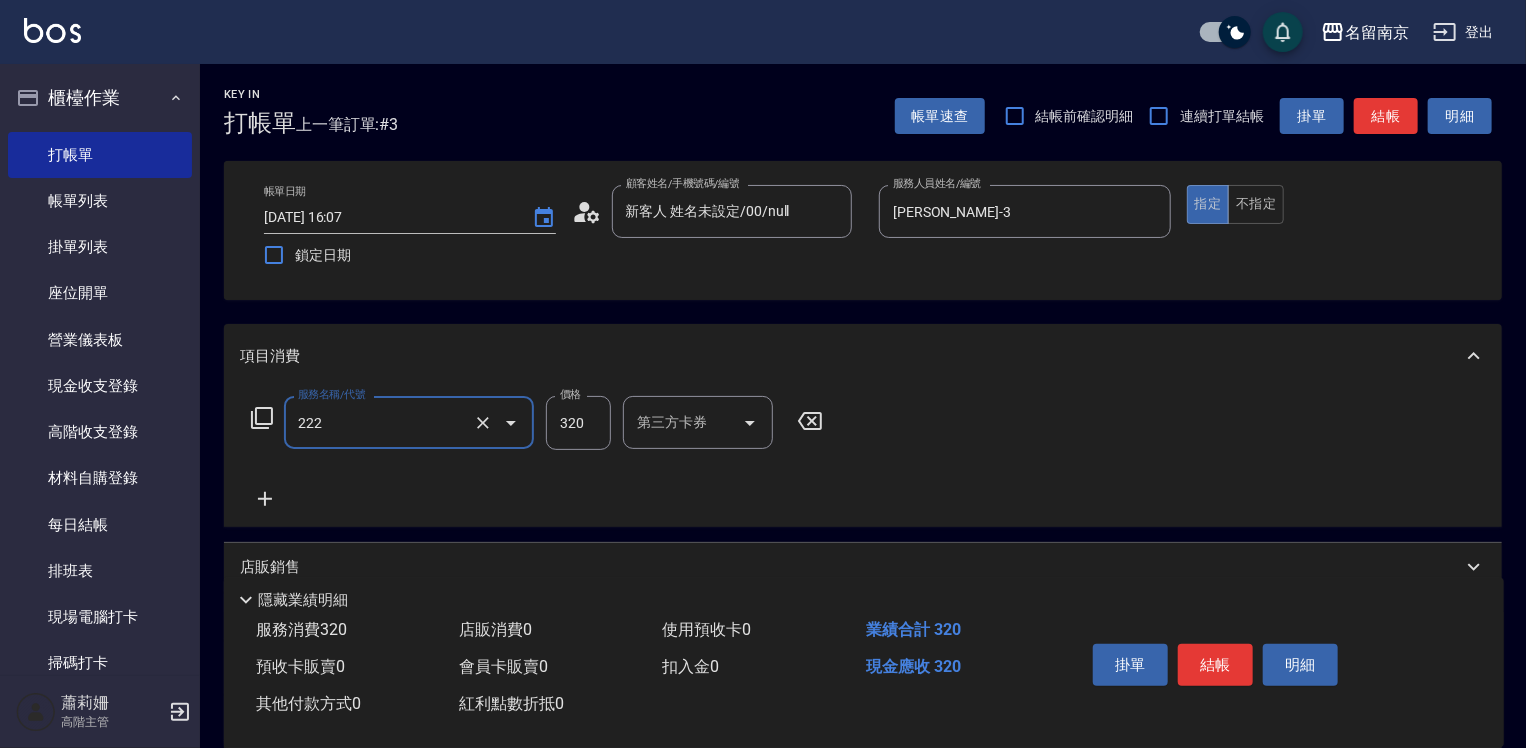 type on "洗髮卡使用320(222)" 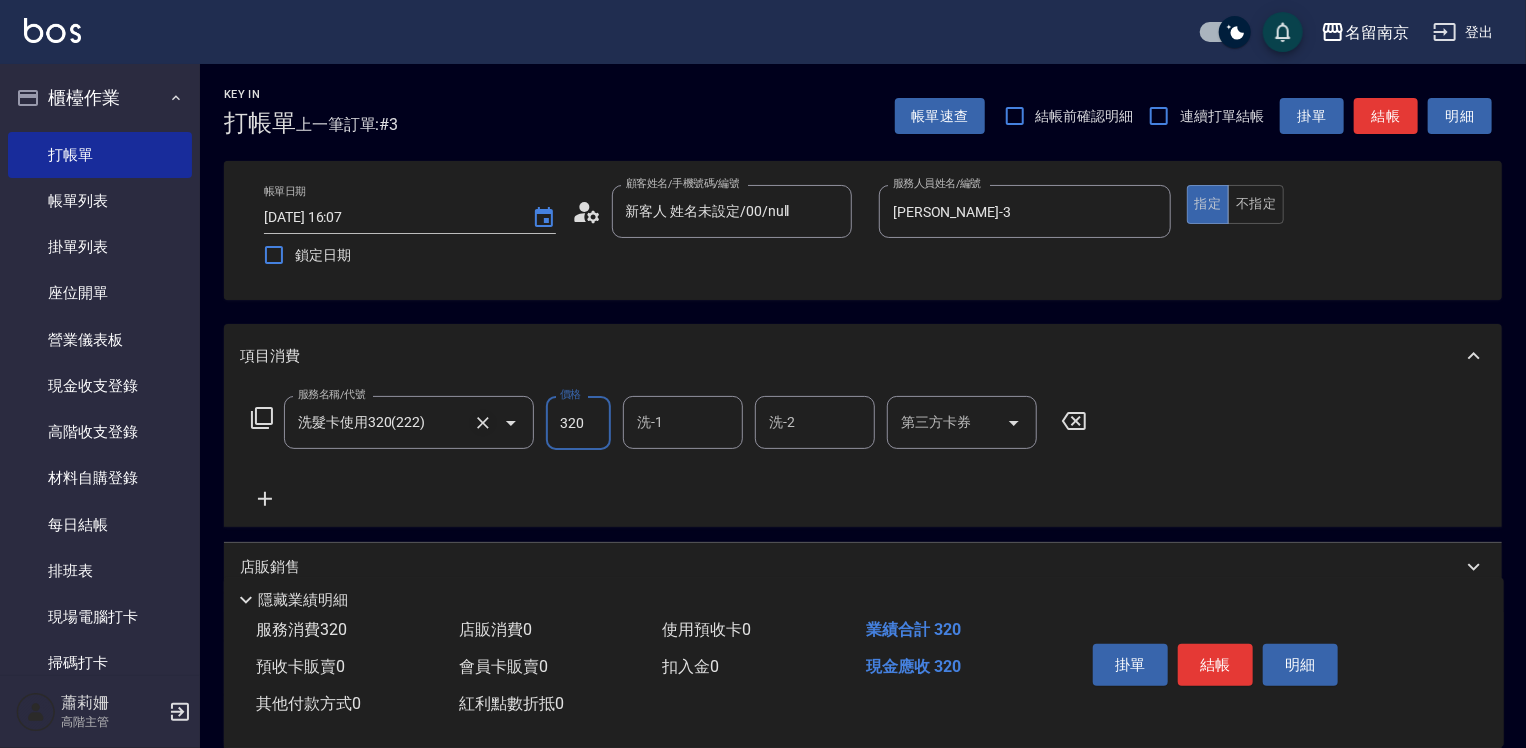 click at bounding box center [483, 423] 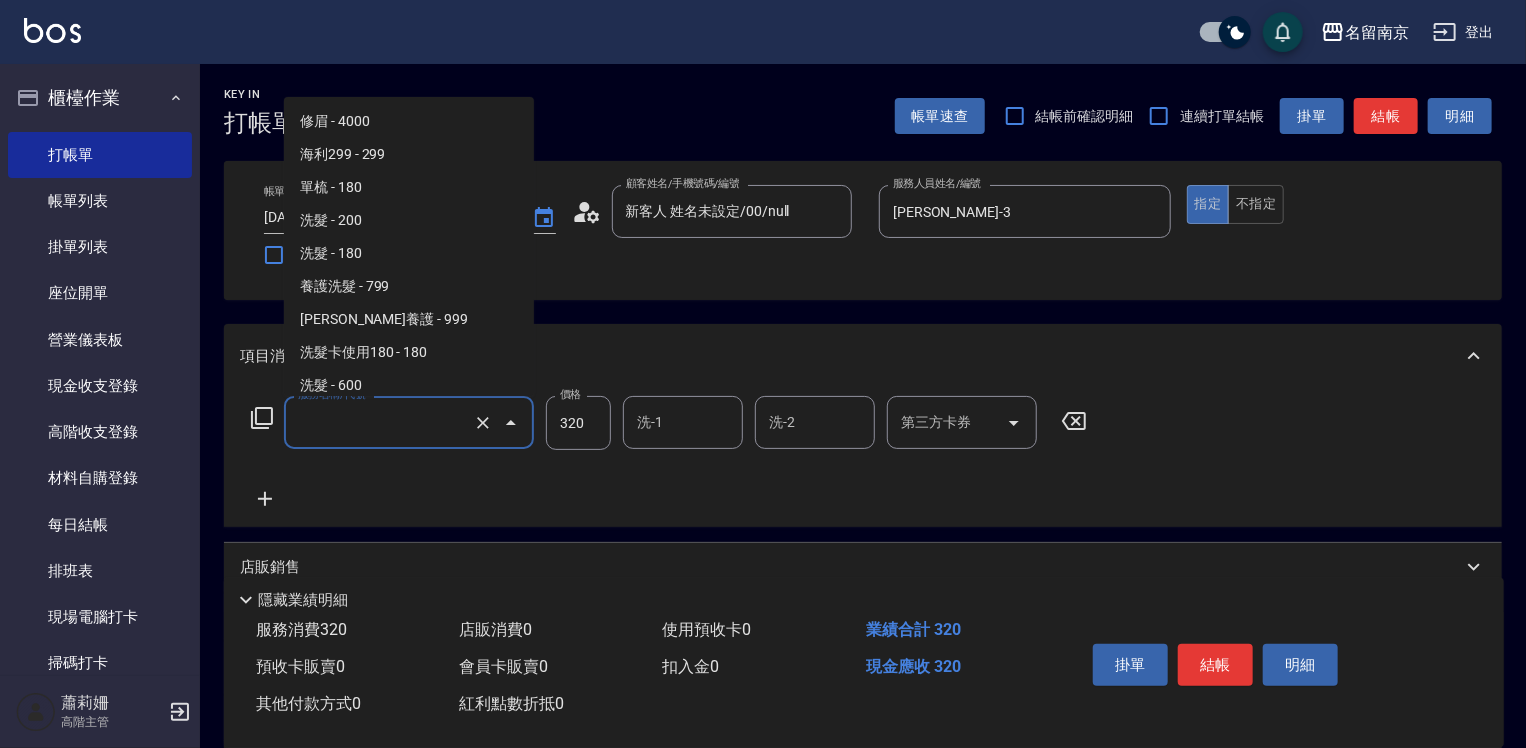 click on "服務名稱/代號" at bounding box center (381, 422) 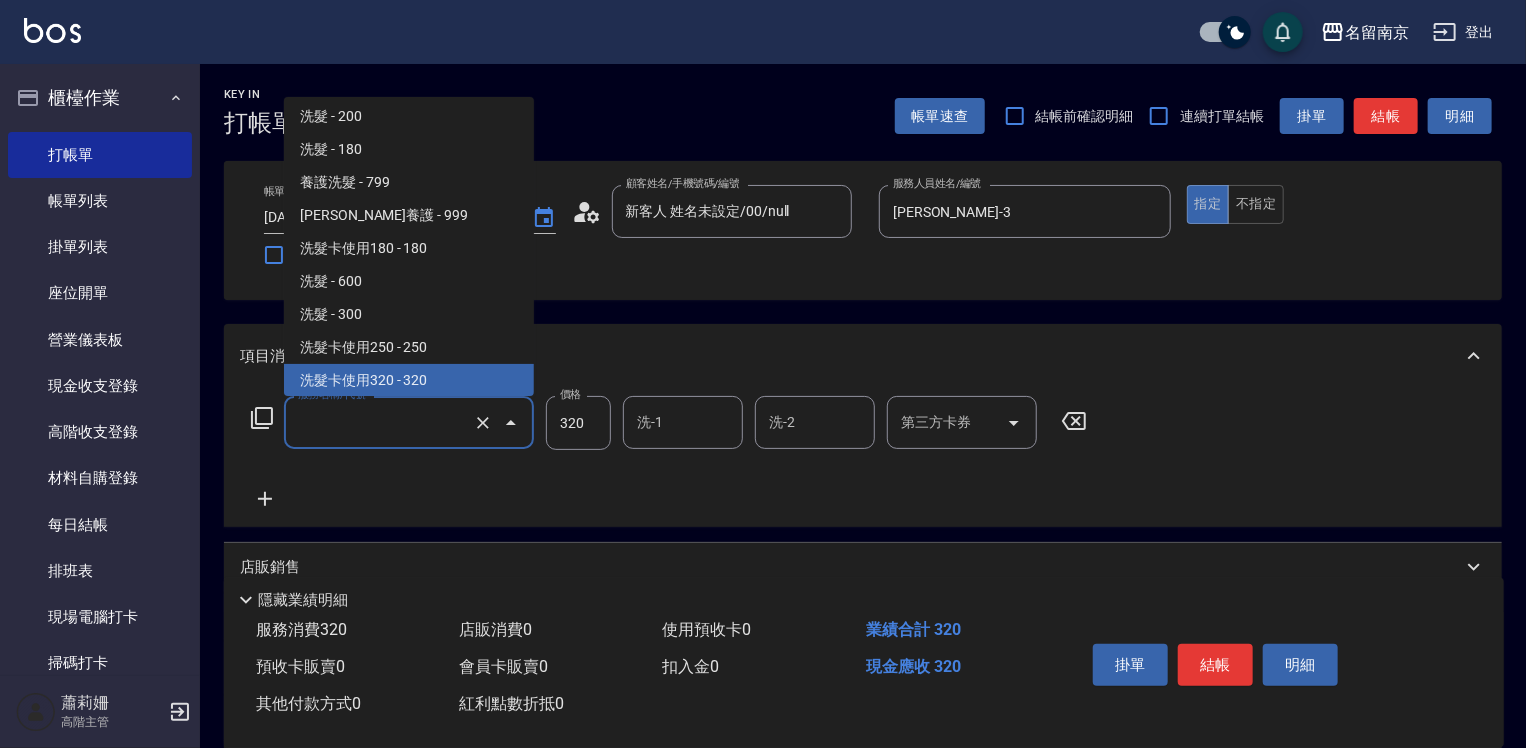 type on "3" 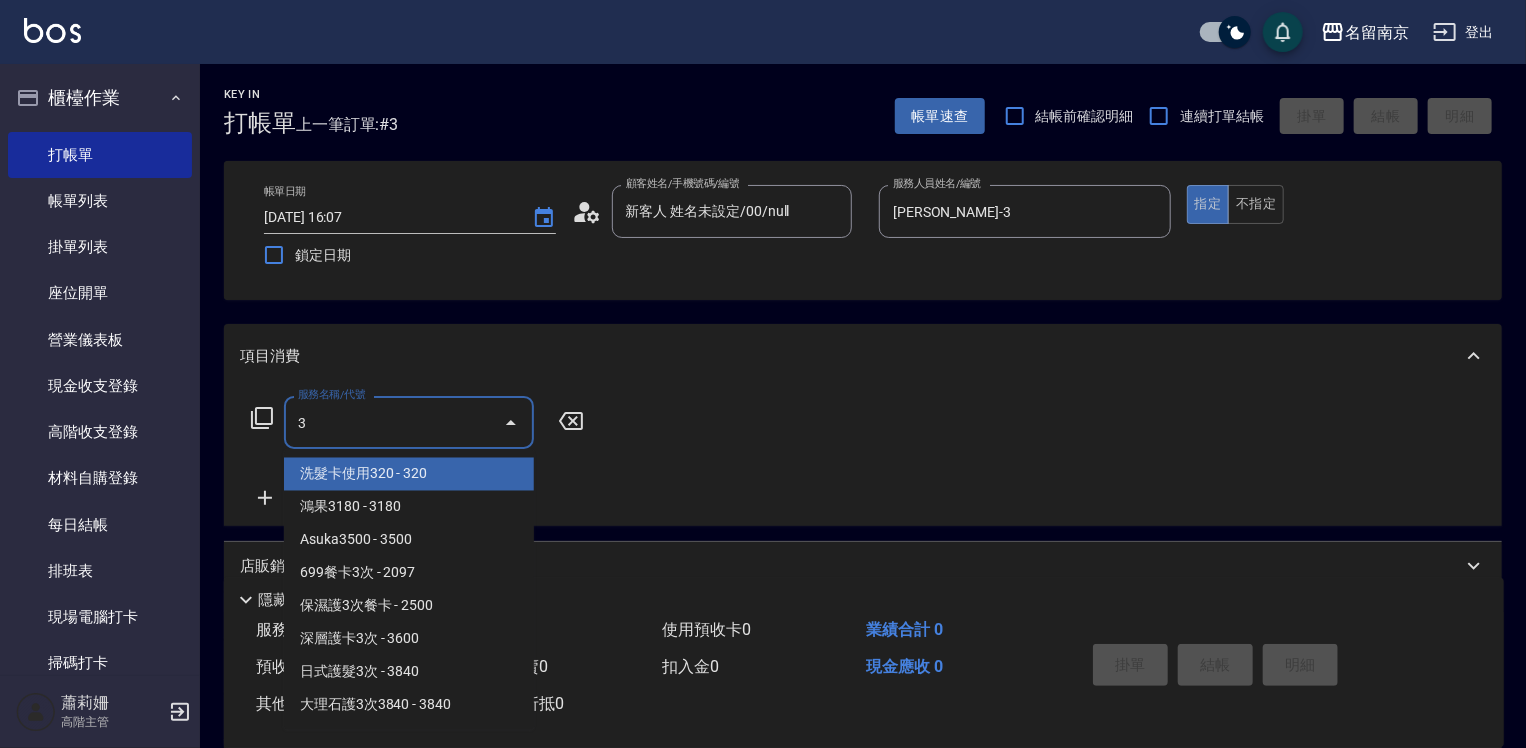 scroll, scrollTop: 0, scrollLeft: 0, axis: both 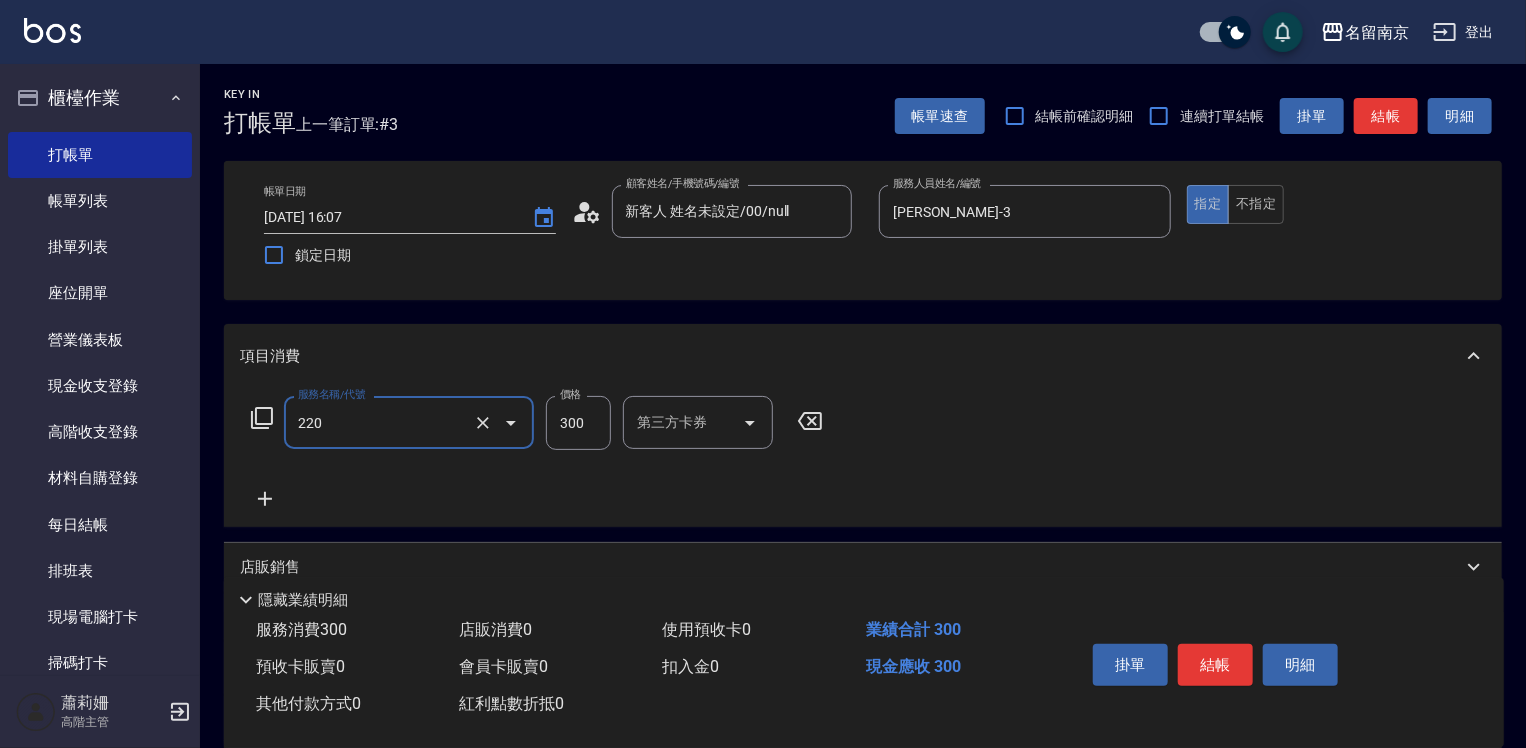 type on "洗髮(220)" 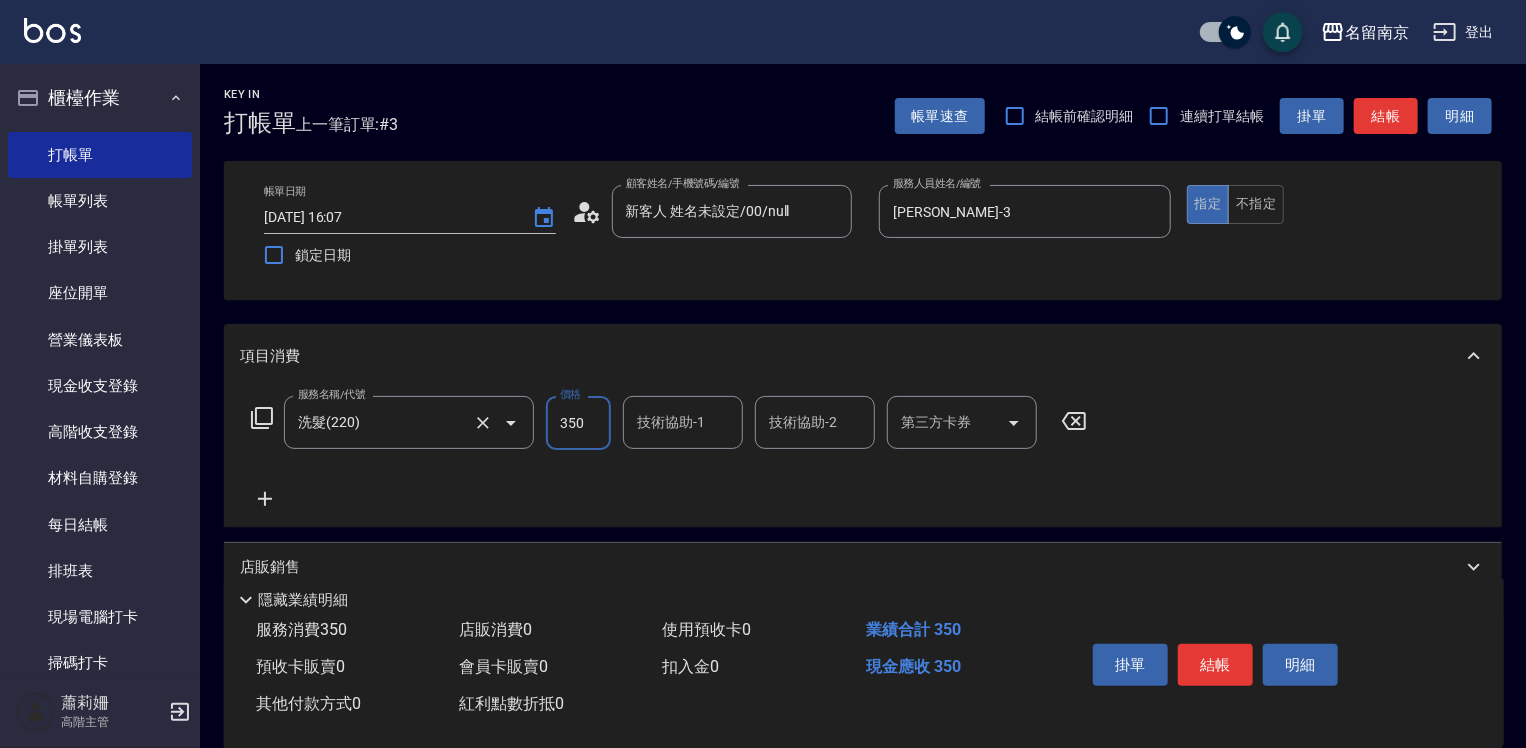 type on "350" 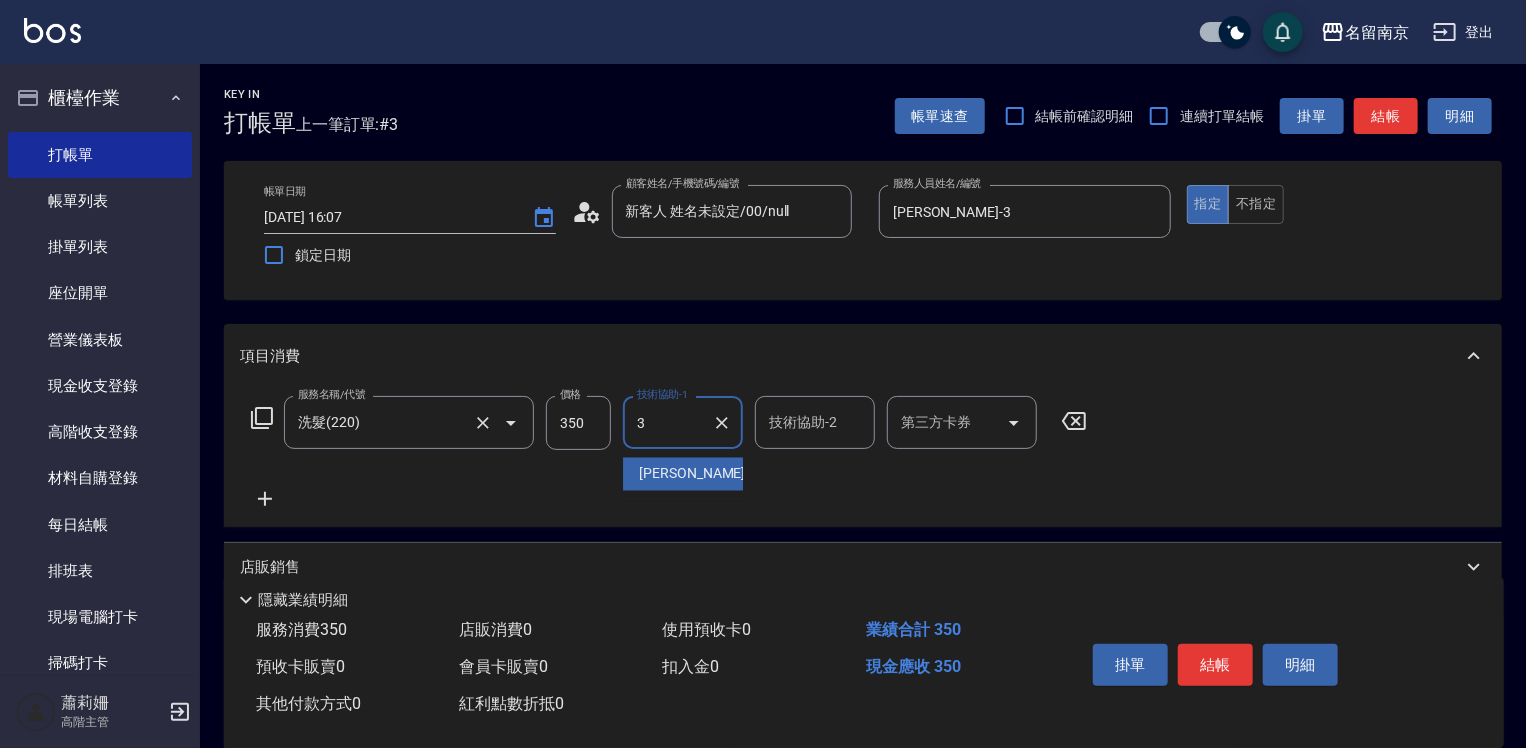 type on "[PERSON_NAME]-3" 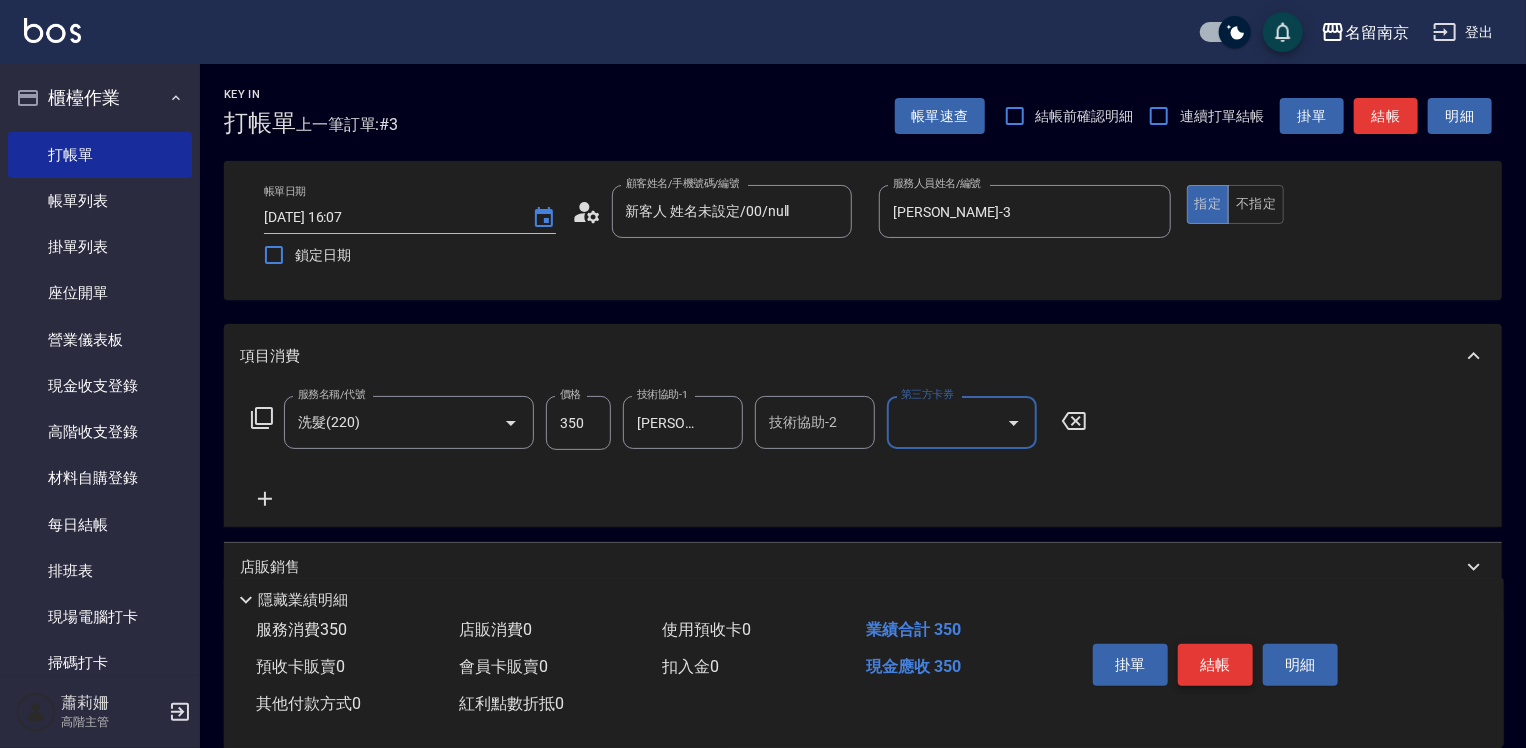 click on "結帳" at bounding box center [1215, 665] 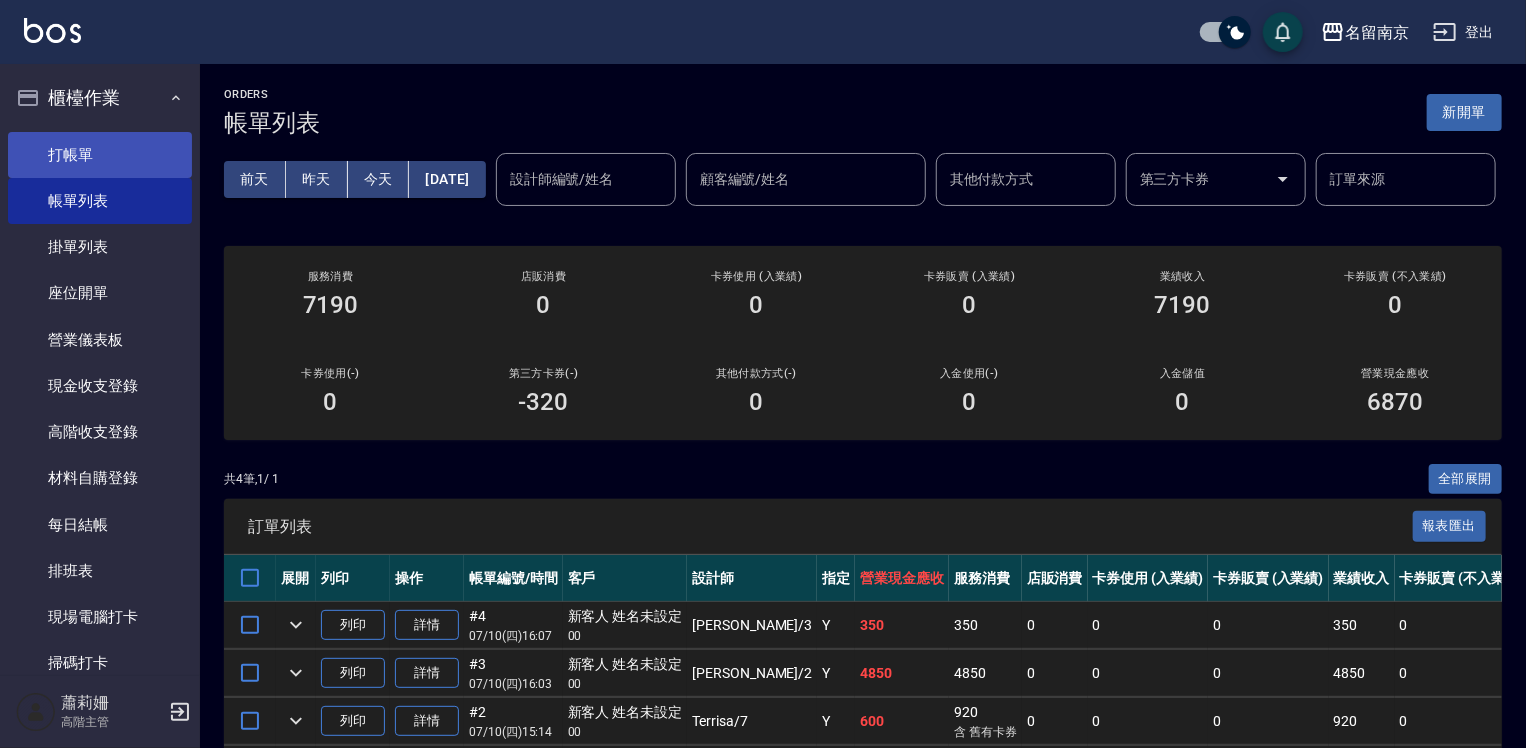 click on "打帳單" at bounding box center [100, 155] 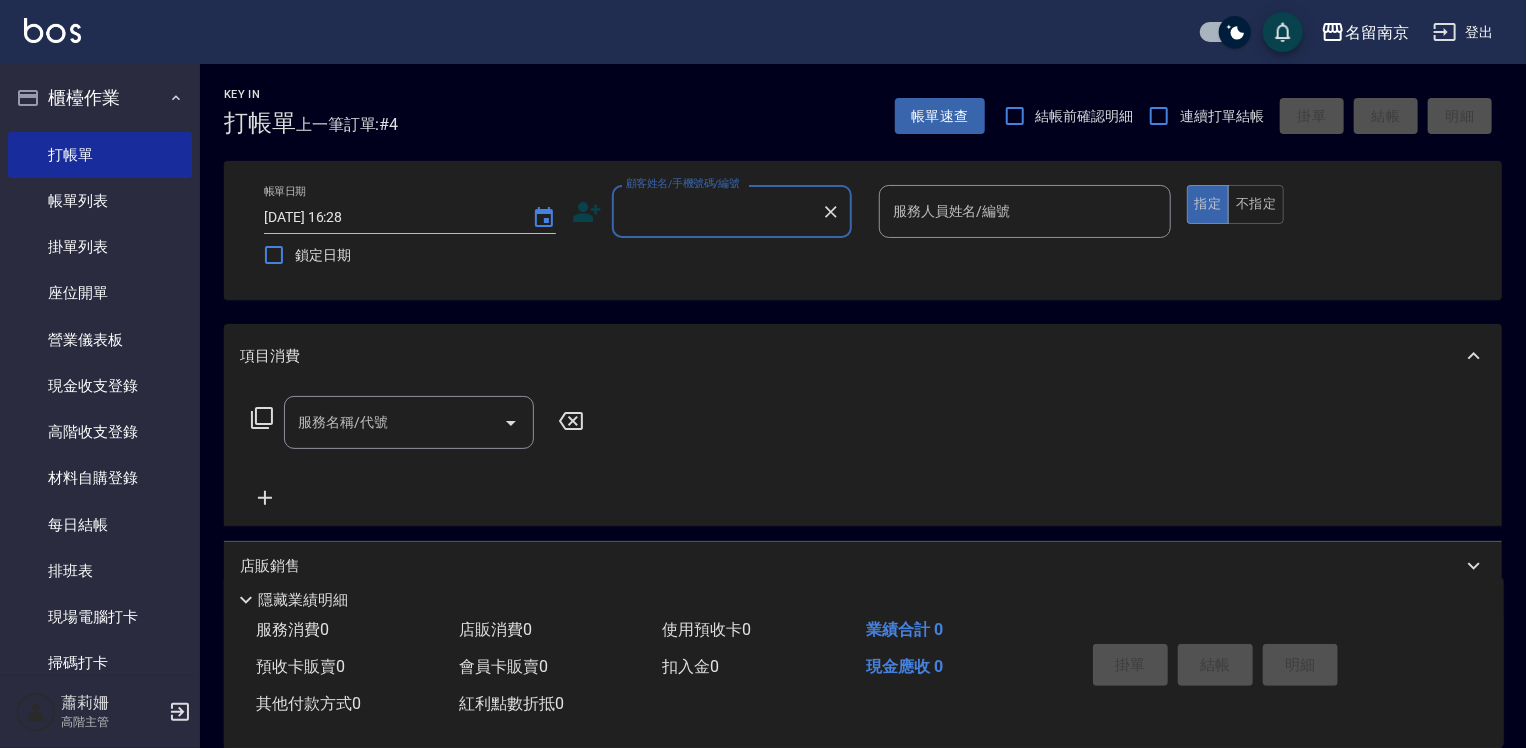 click on "顧客姓名/手機號碼/編號" at bounding box center [717, 211] 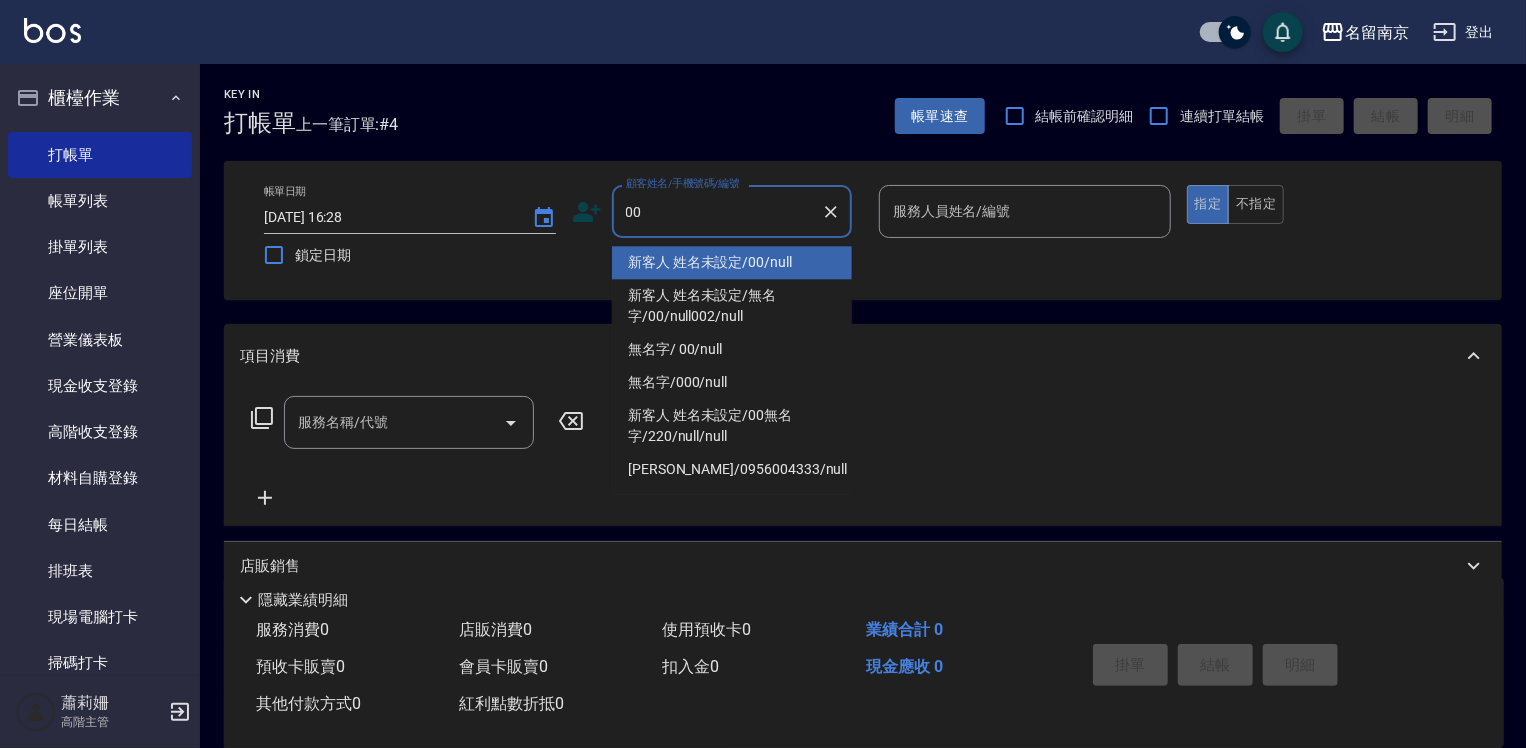 type on "新客人 姓名未設定/00/null" 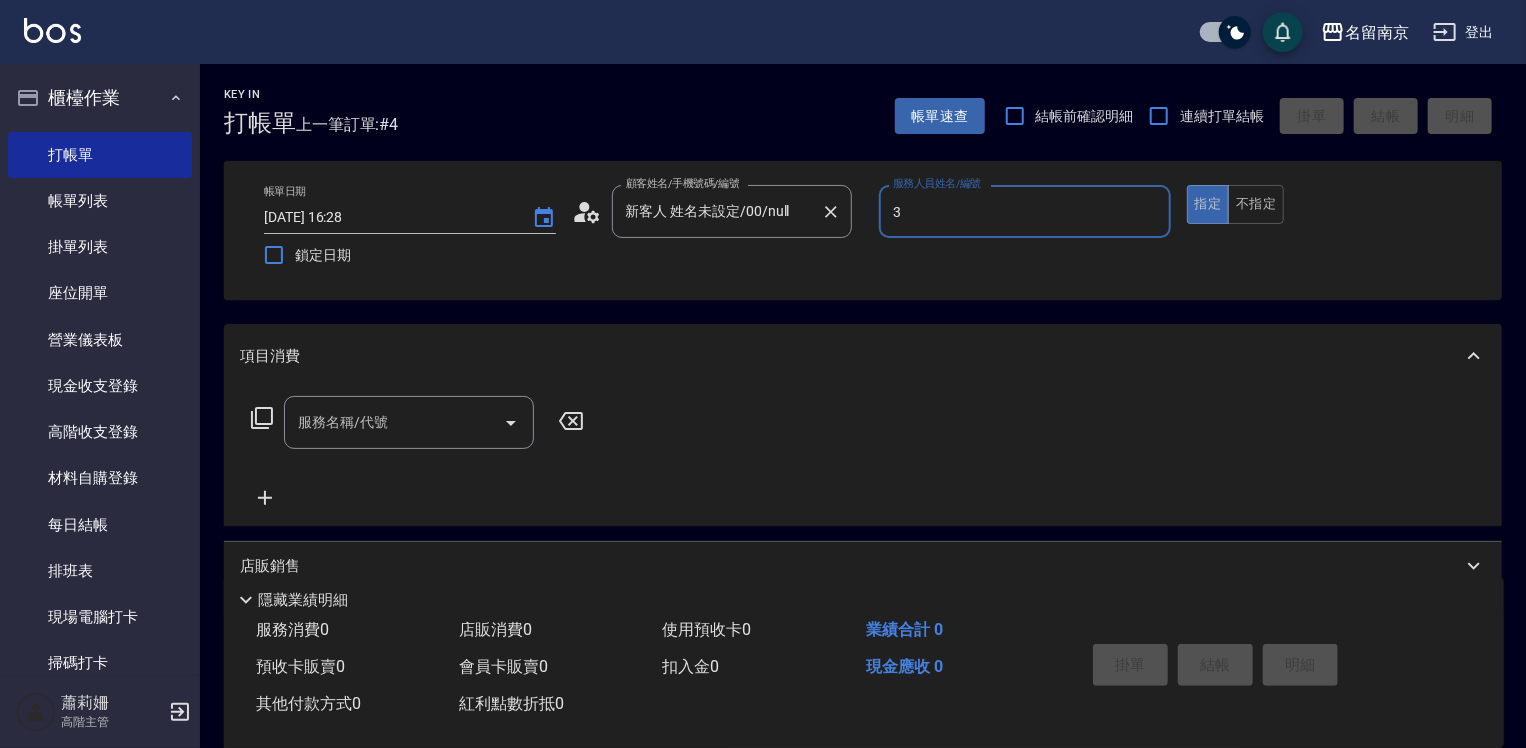 type on "[PERSON_NAME]-3" 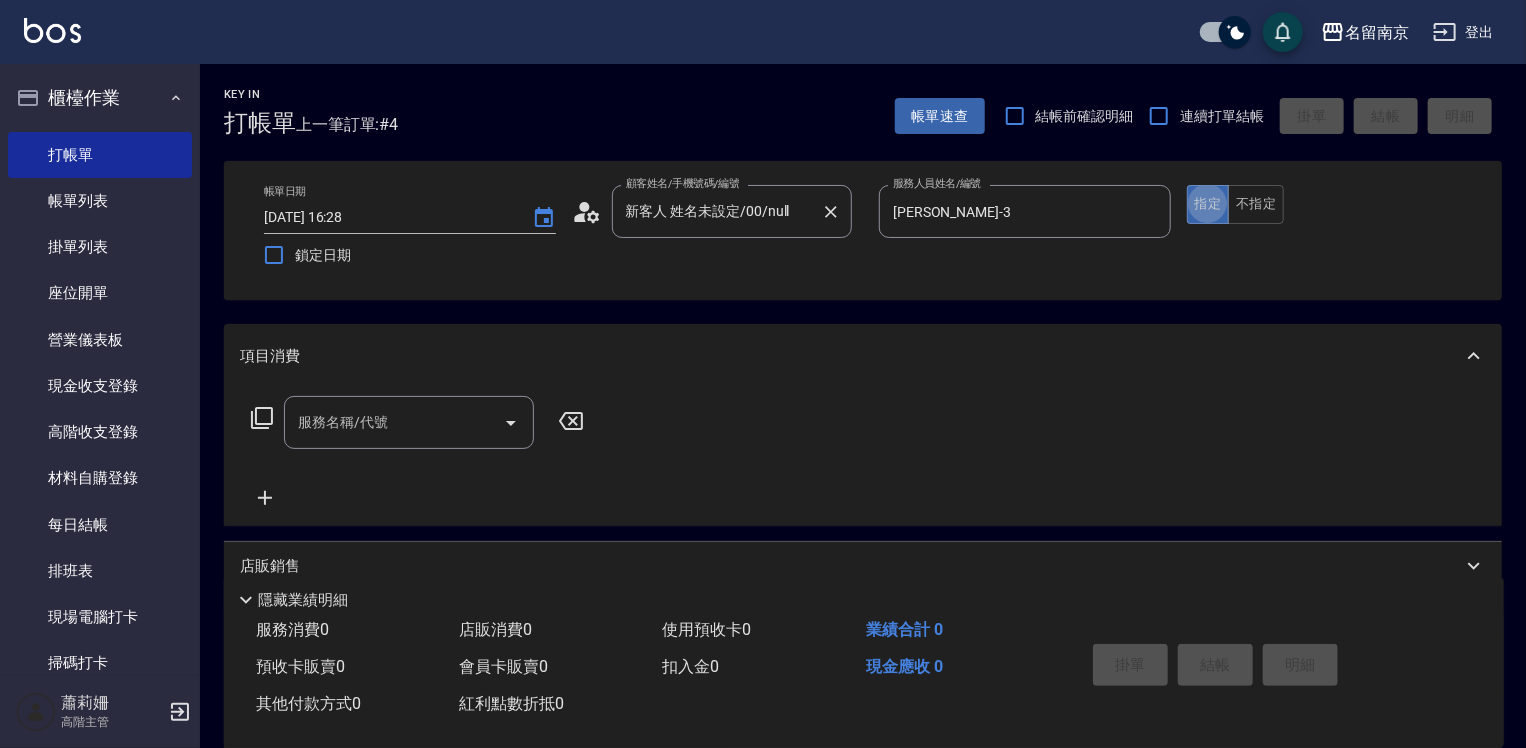 type on "true" 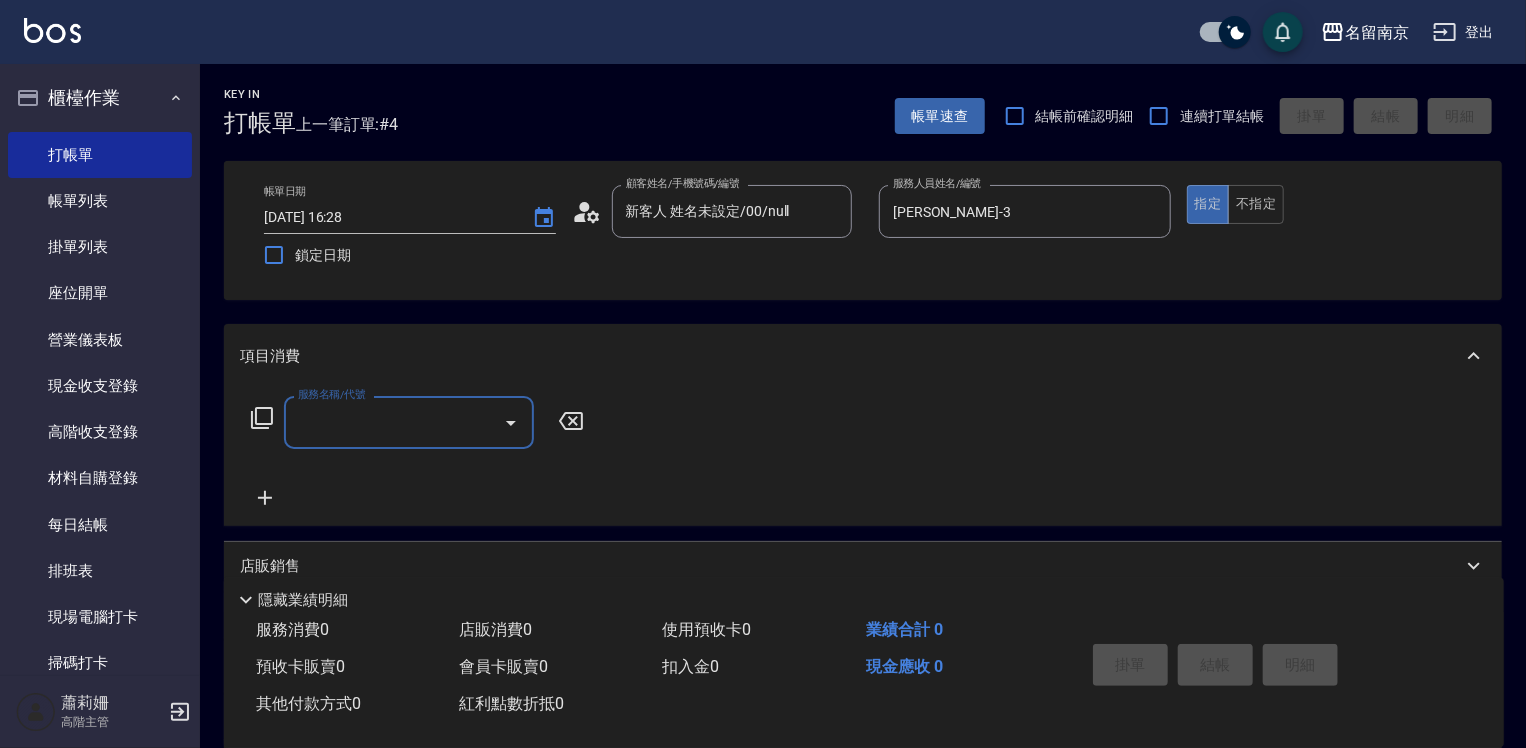 click on "服務名稱/代號" at bounding box center [394, 422] 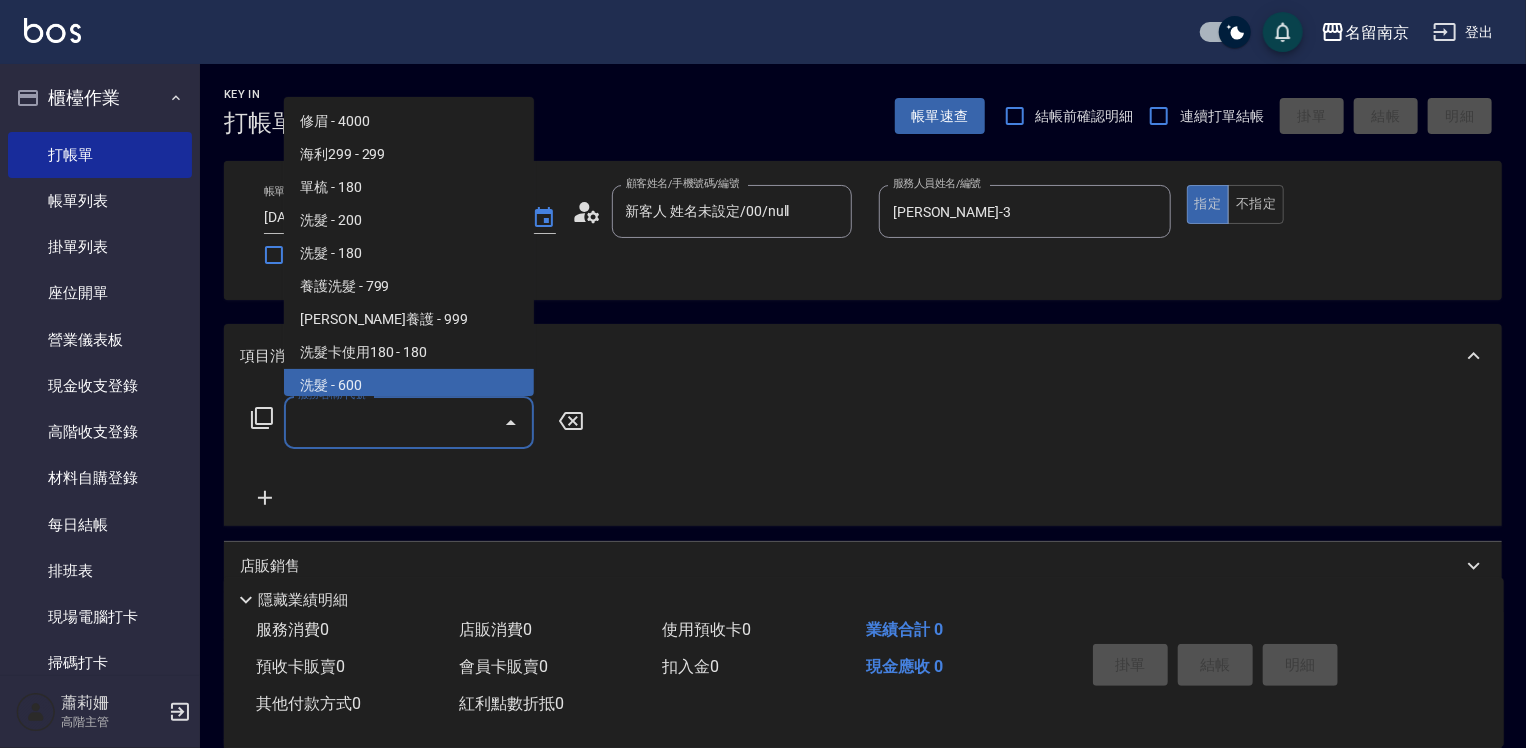 click 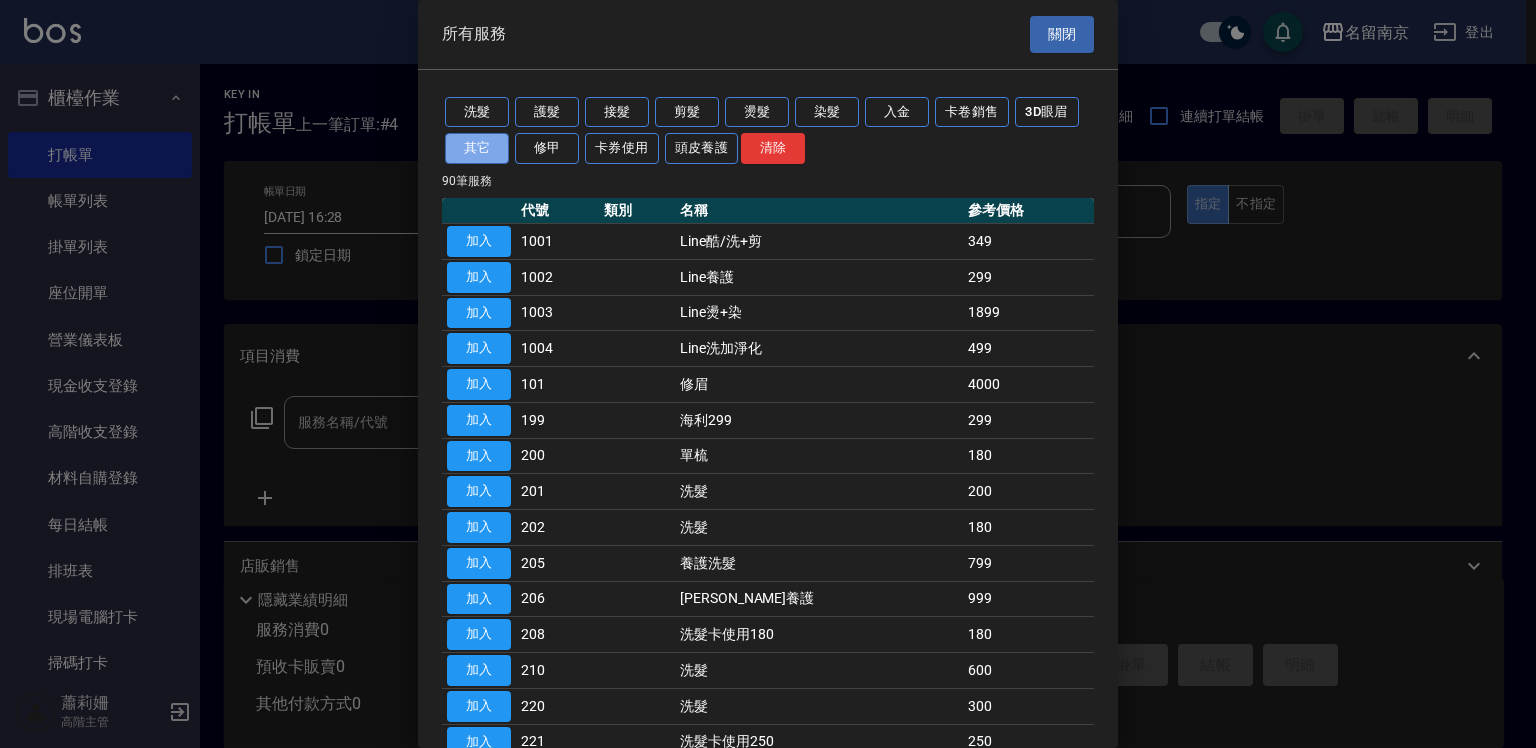 click on "其它" at bounding box center [477, 148] 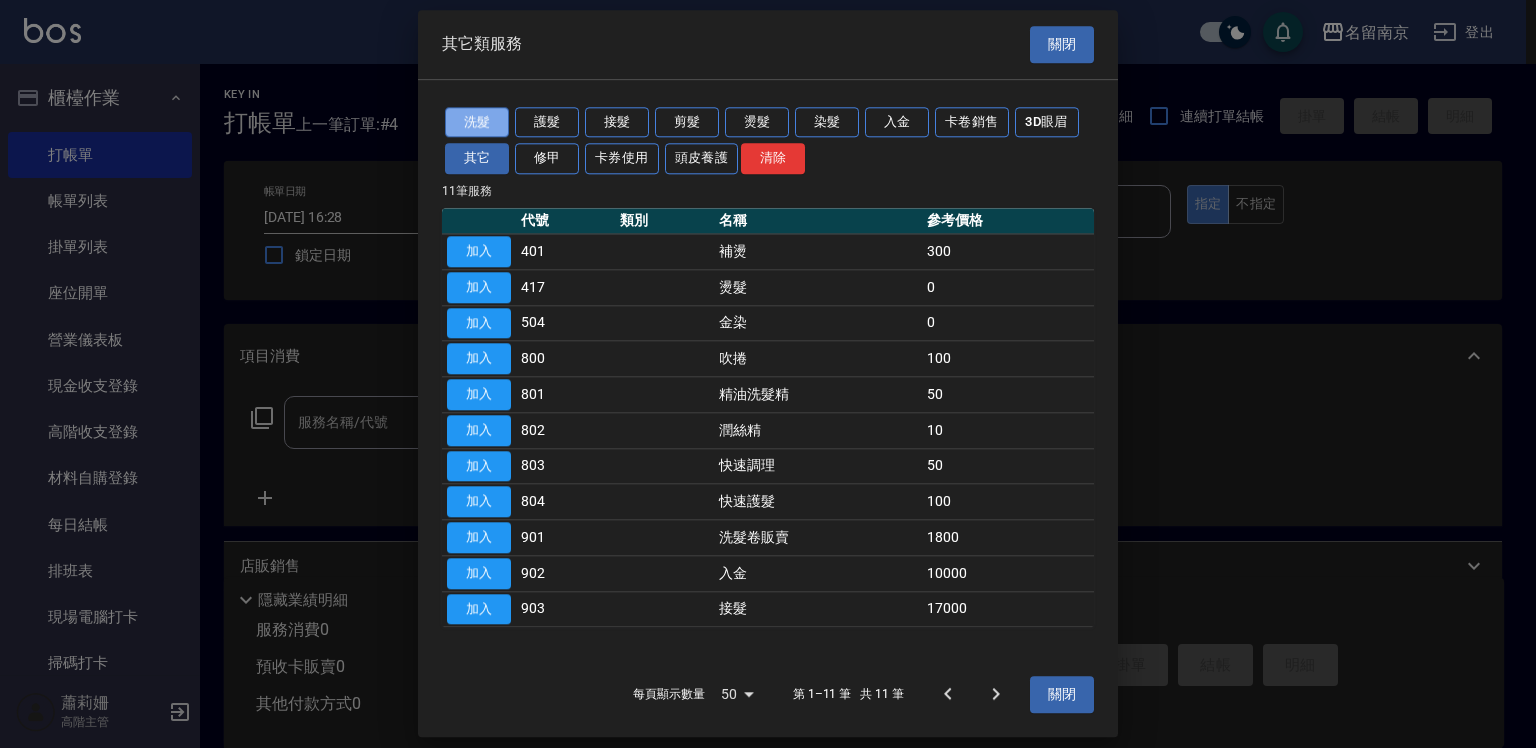 click on "洗髮" at bounding box center [477, 122] 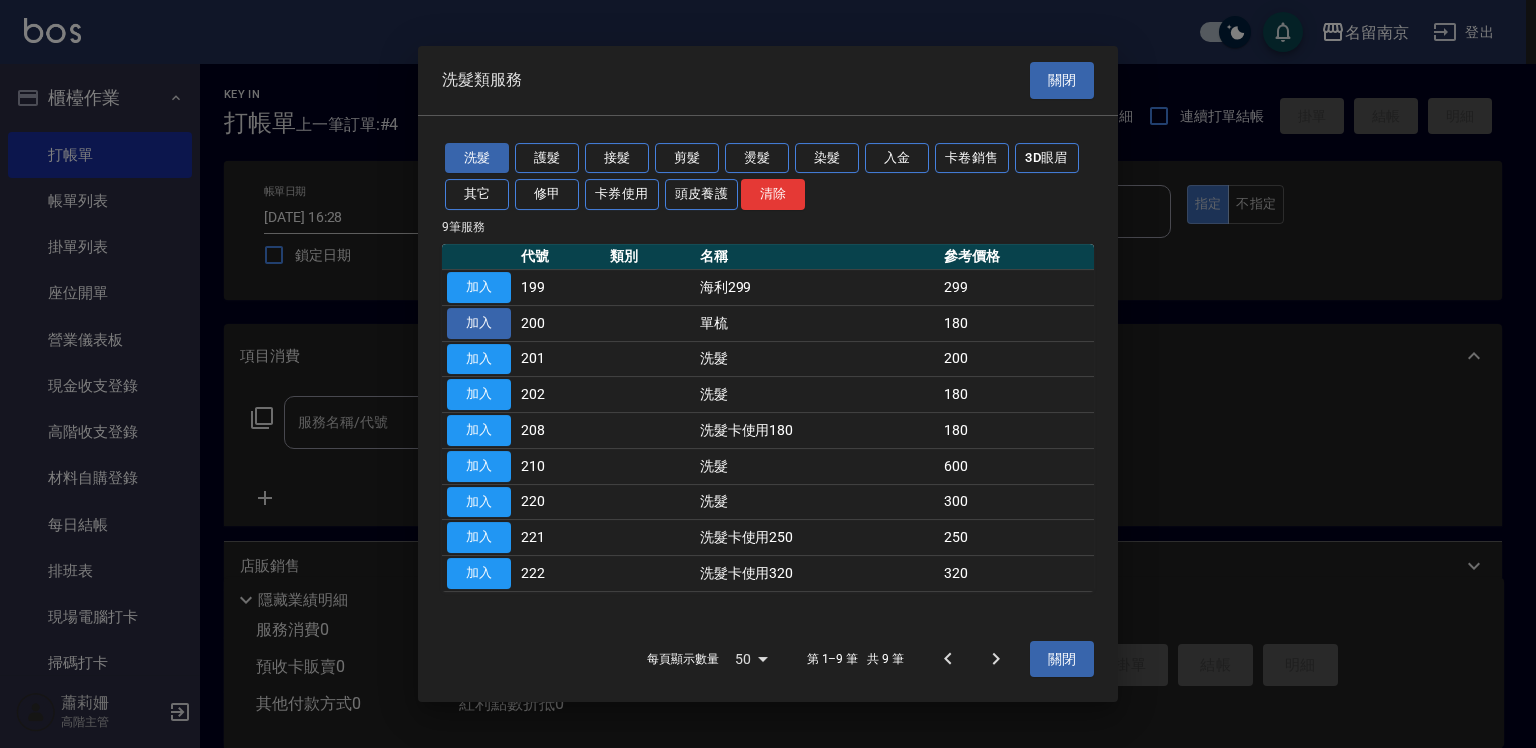 click on "加入" at bounding box center (479, 323) 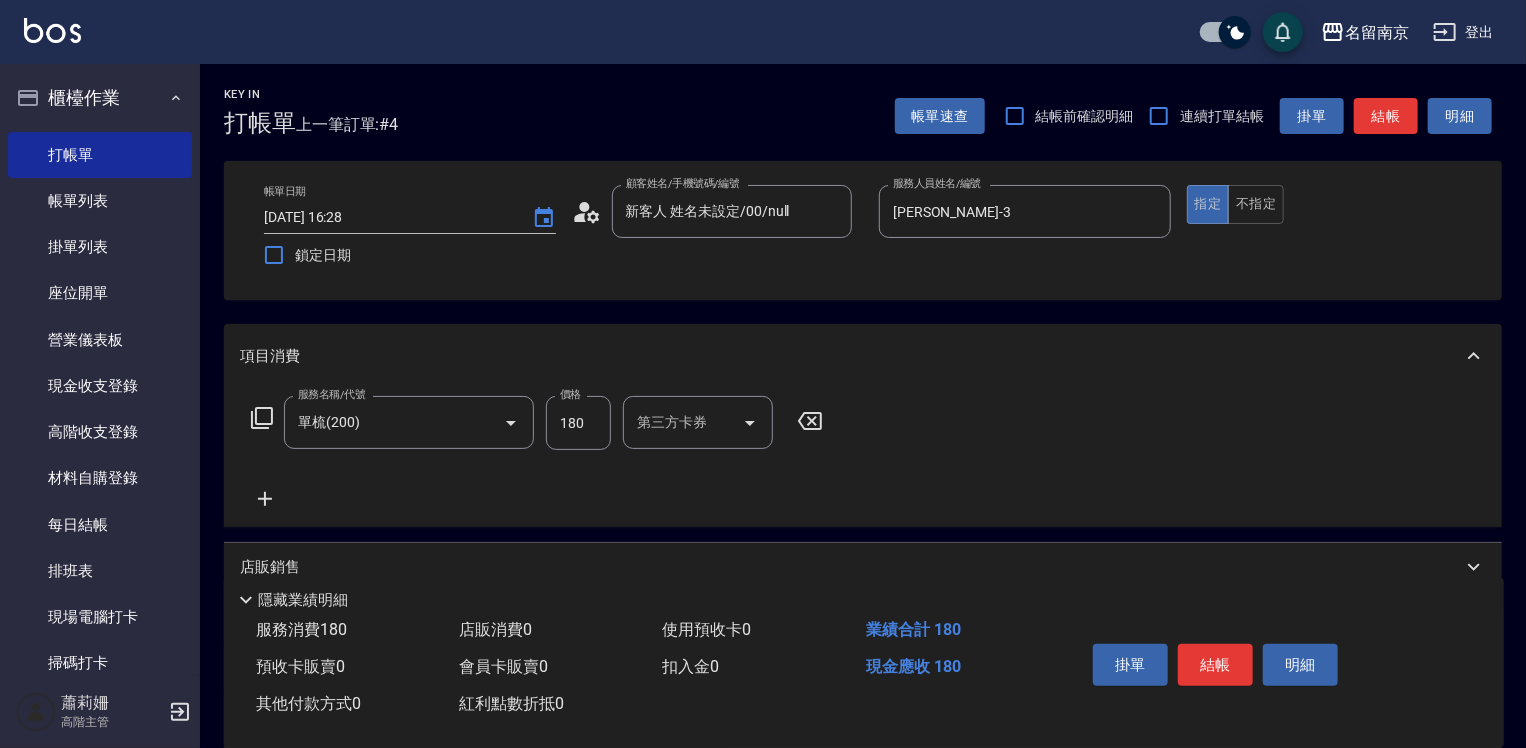 click 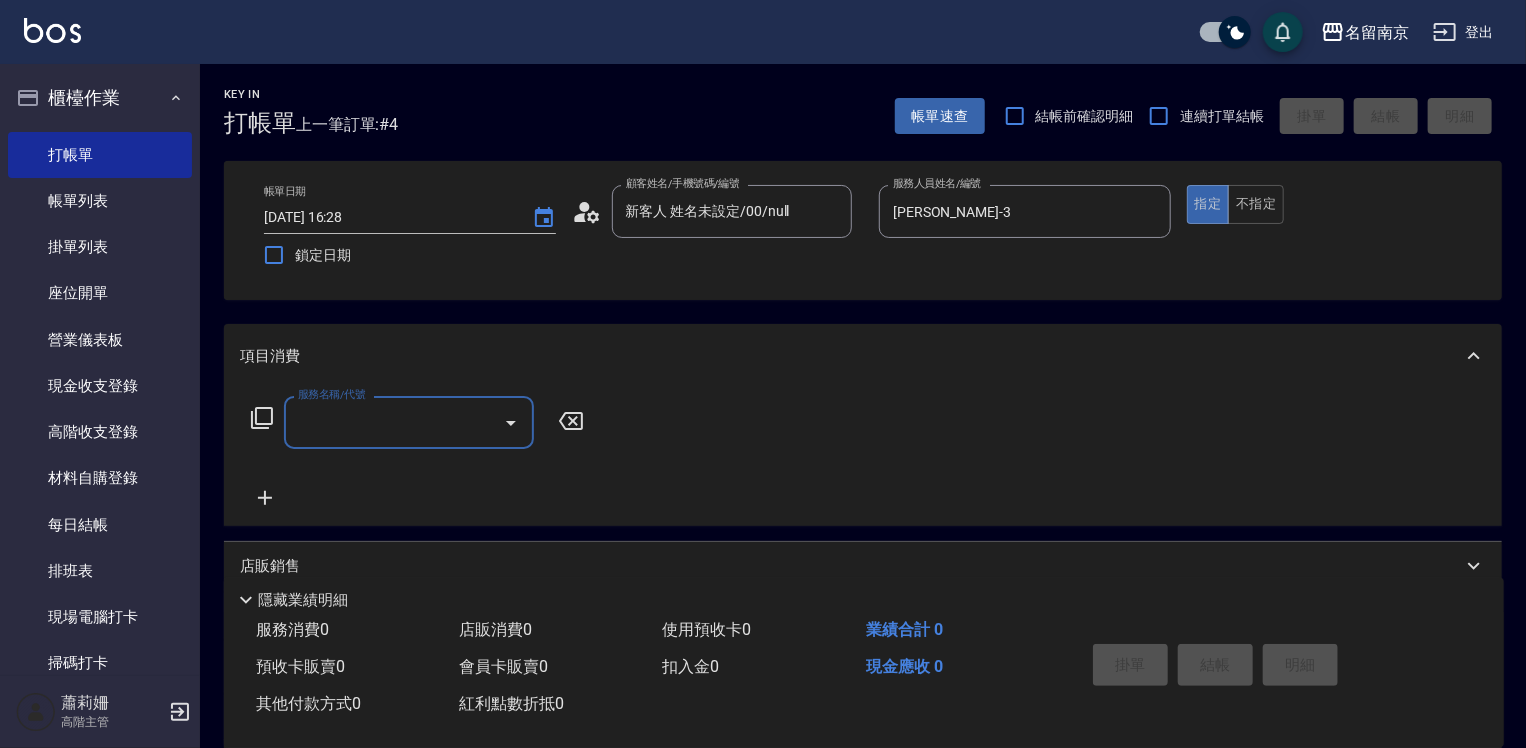 click on "服務名稱/代號" at bounding box center [394, 422] 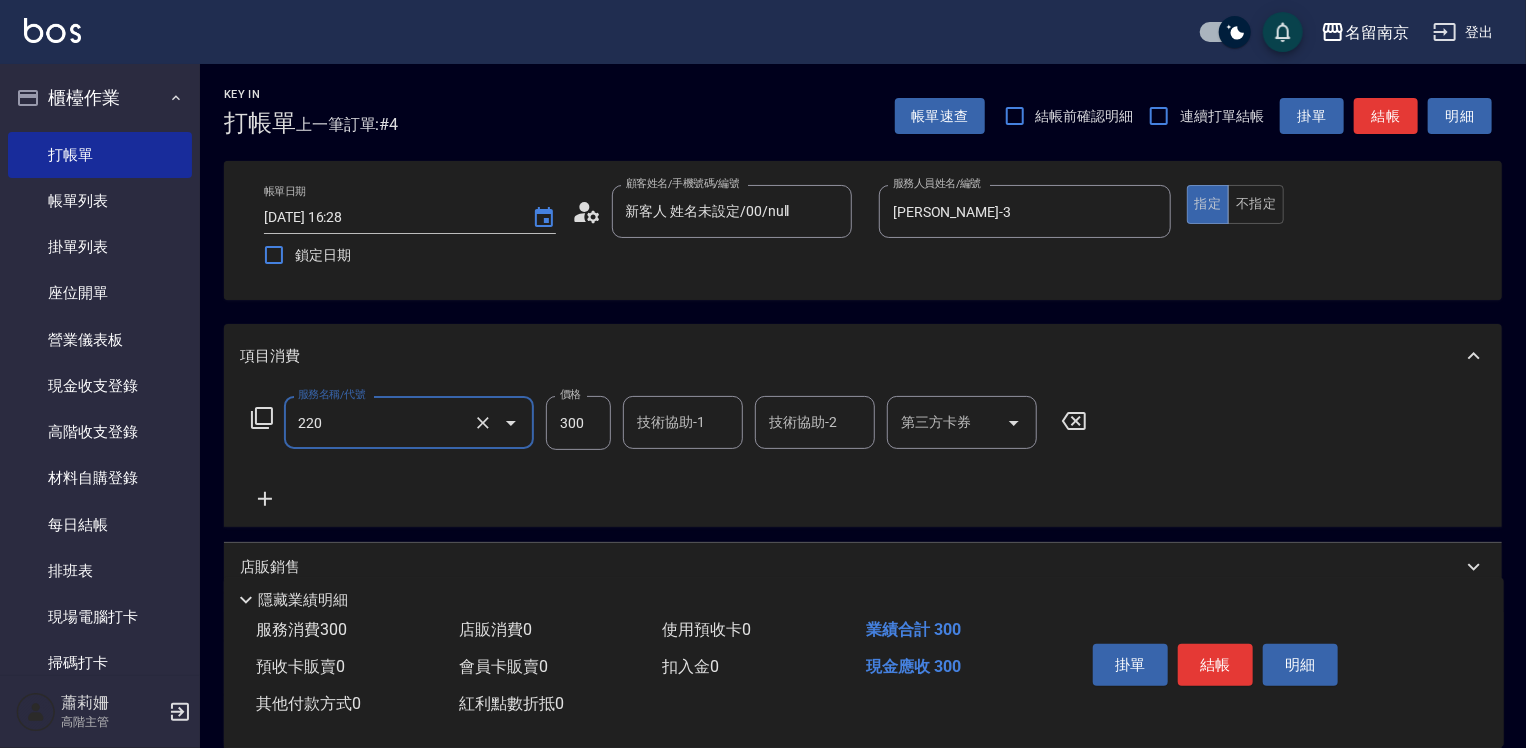 type on "洗髮(220)" 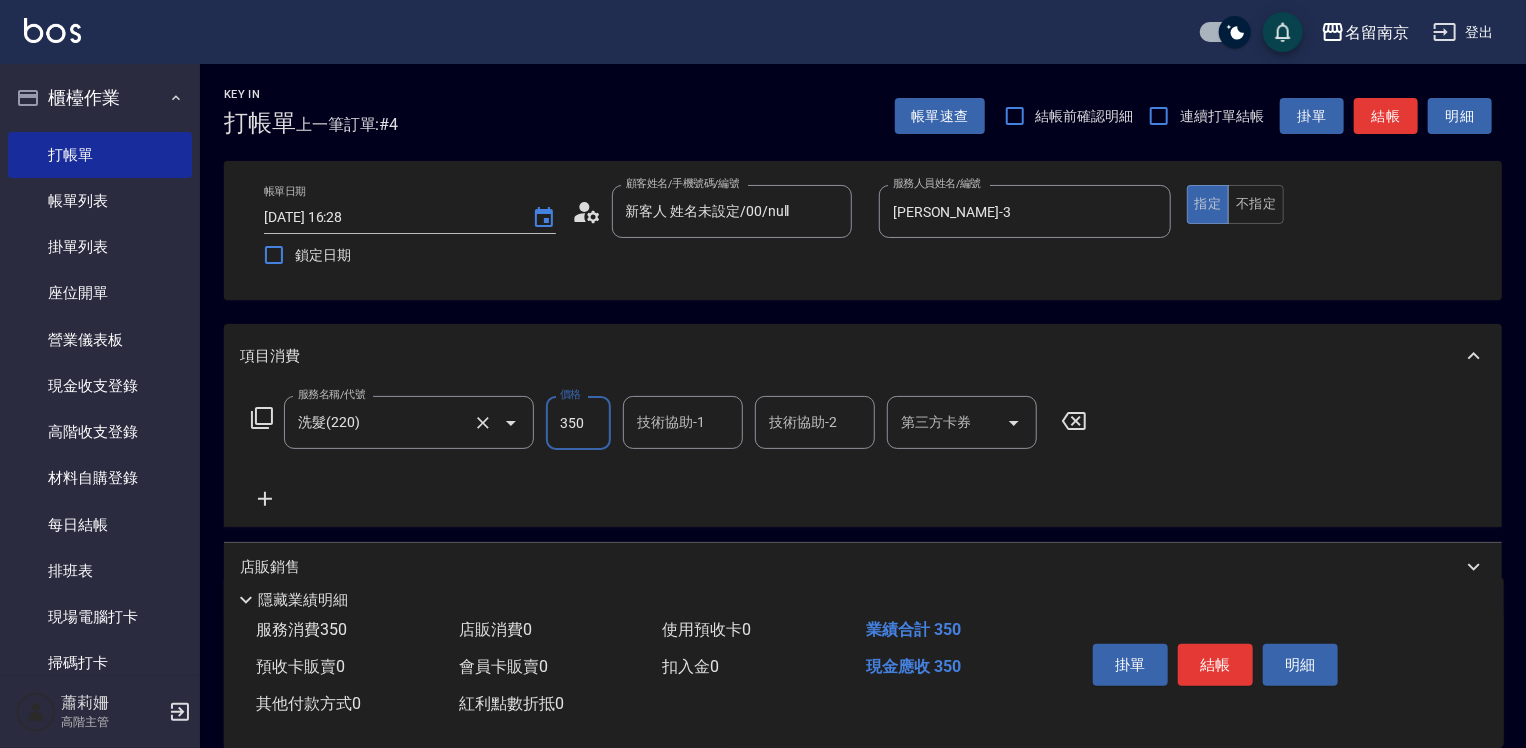 type on "350" 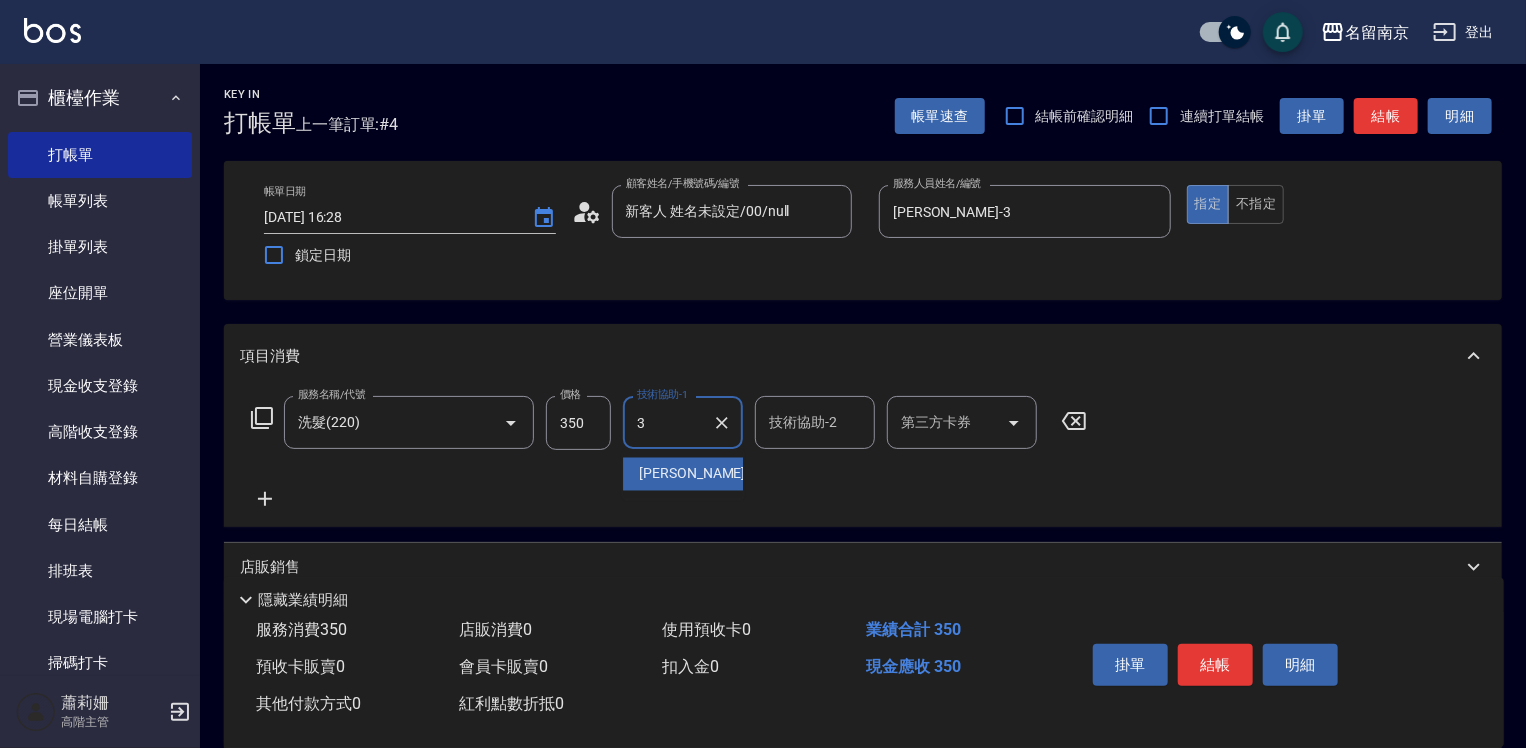 type on "[PERSON_NAME]-3" 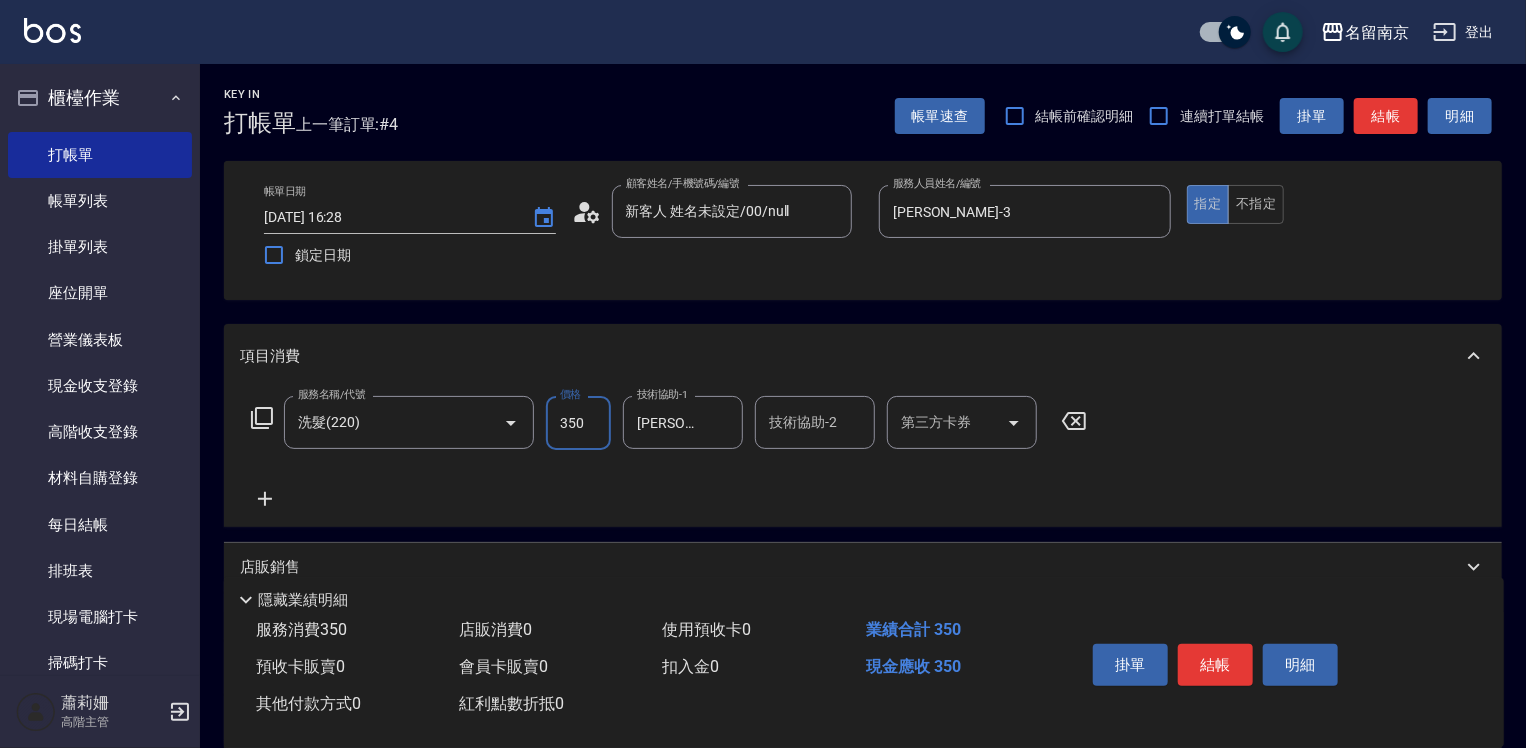 click on "350" at bounding box center (578, 423) 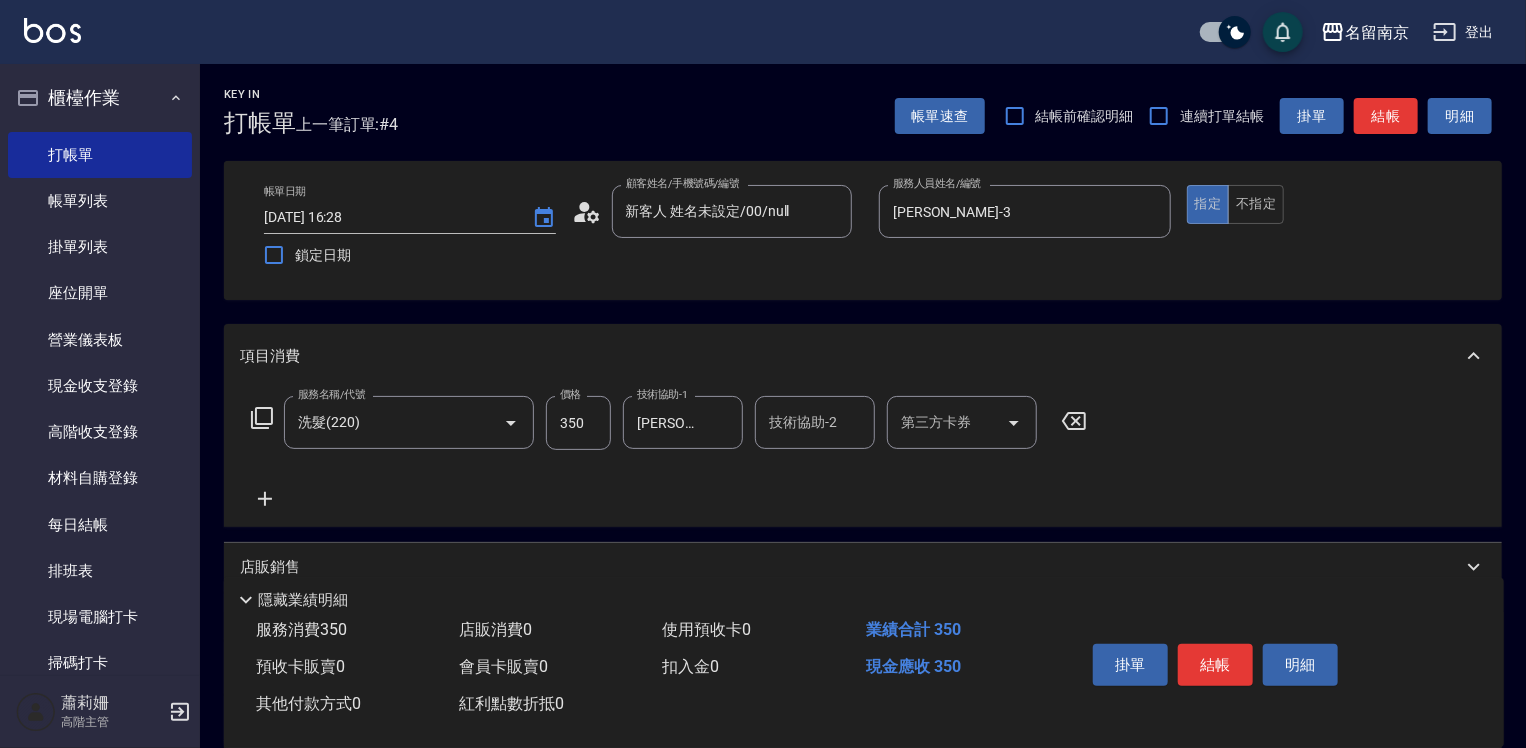 click 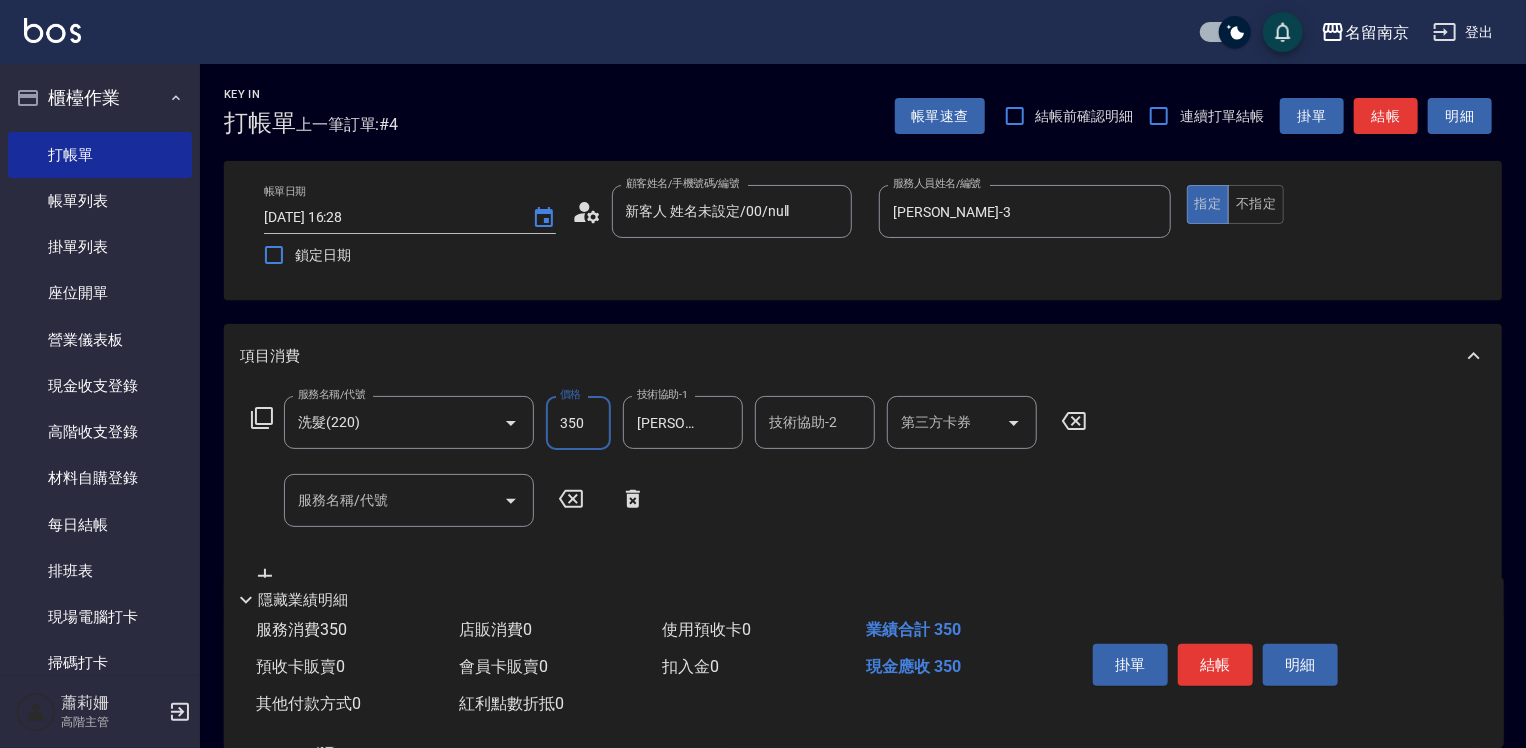 click on "350" at bounding box center [578, 423] 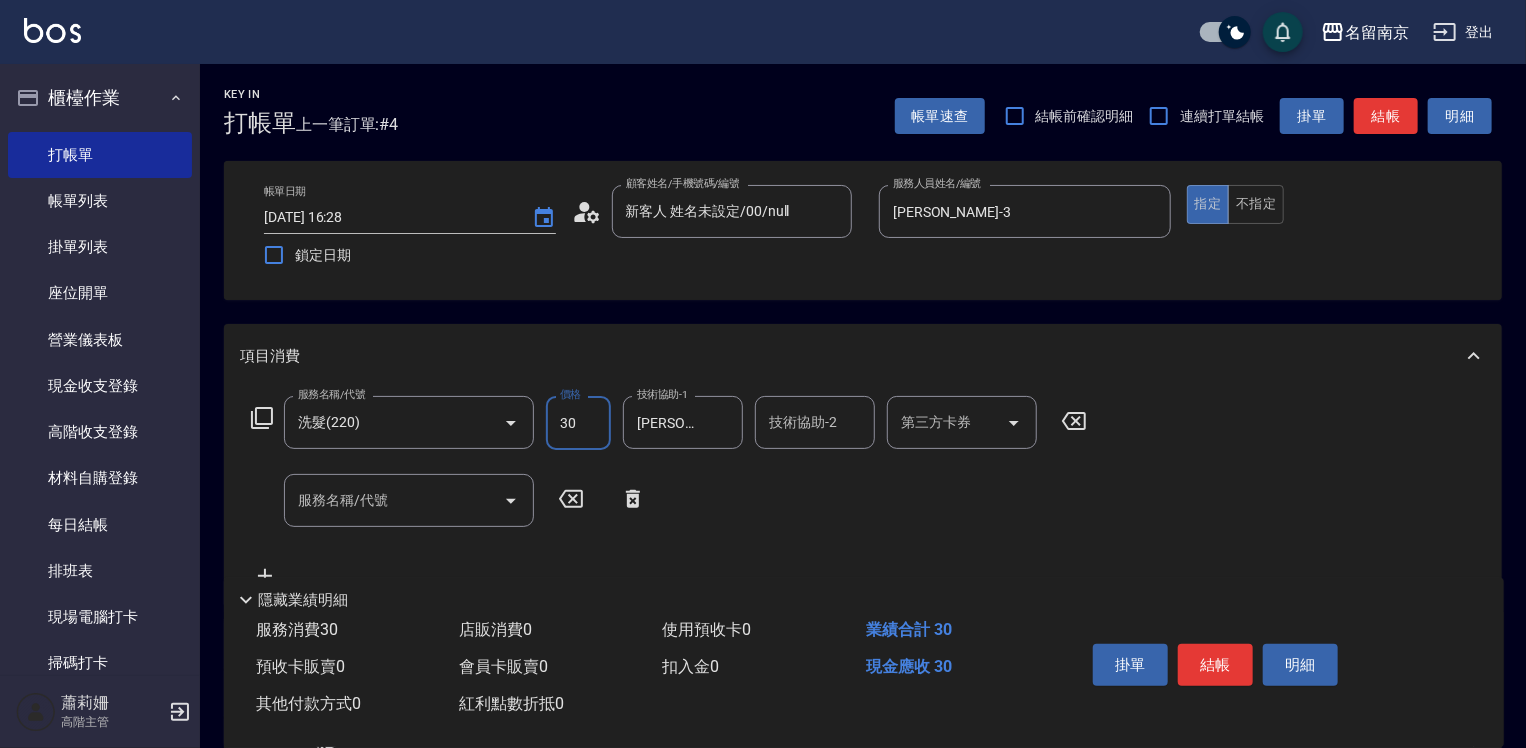 type on "350" 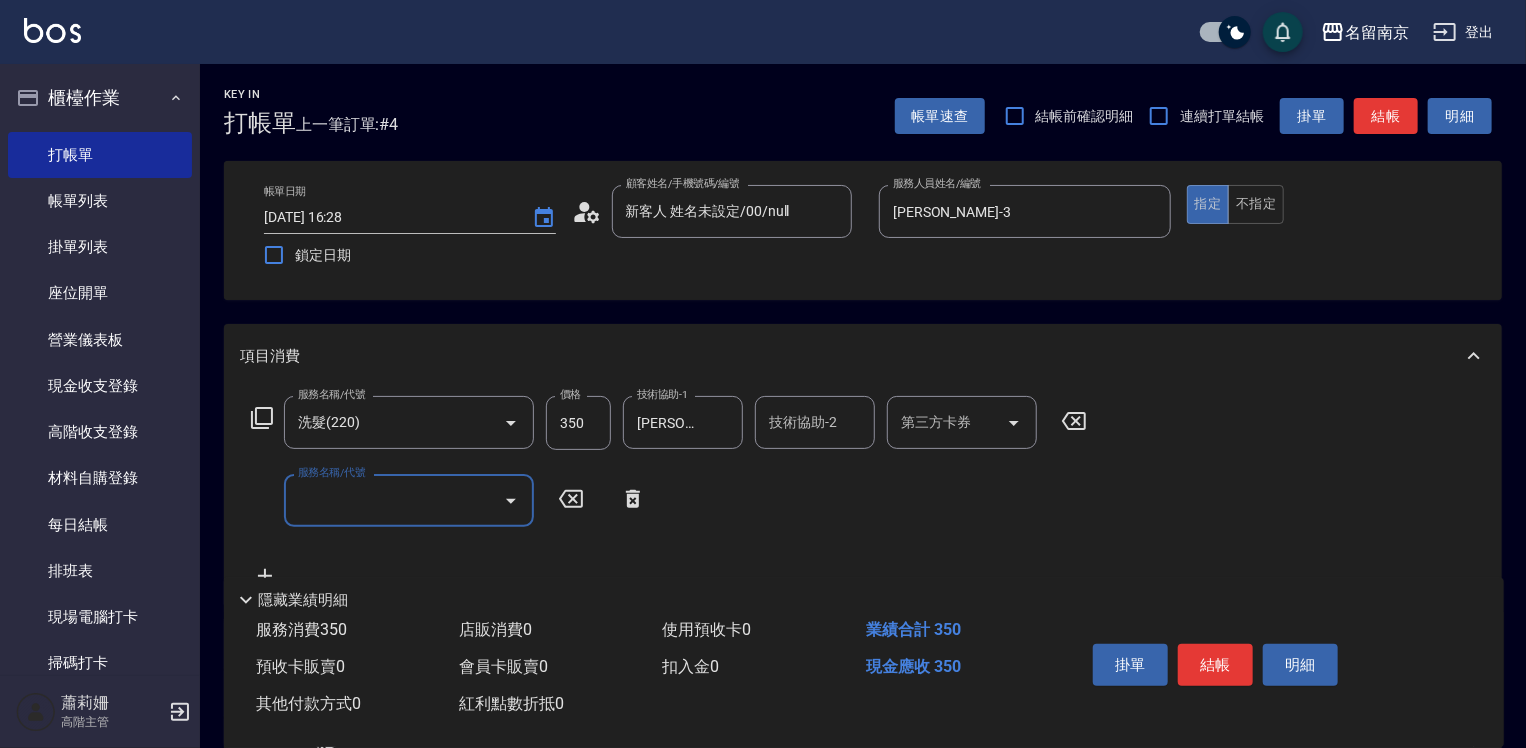 click on "服務名稱/代號" at bounding box center [394, 500] 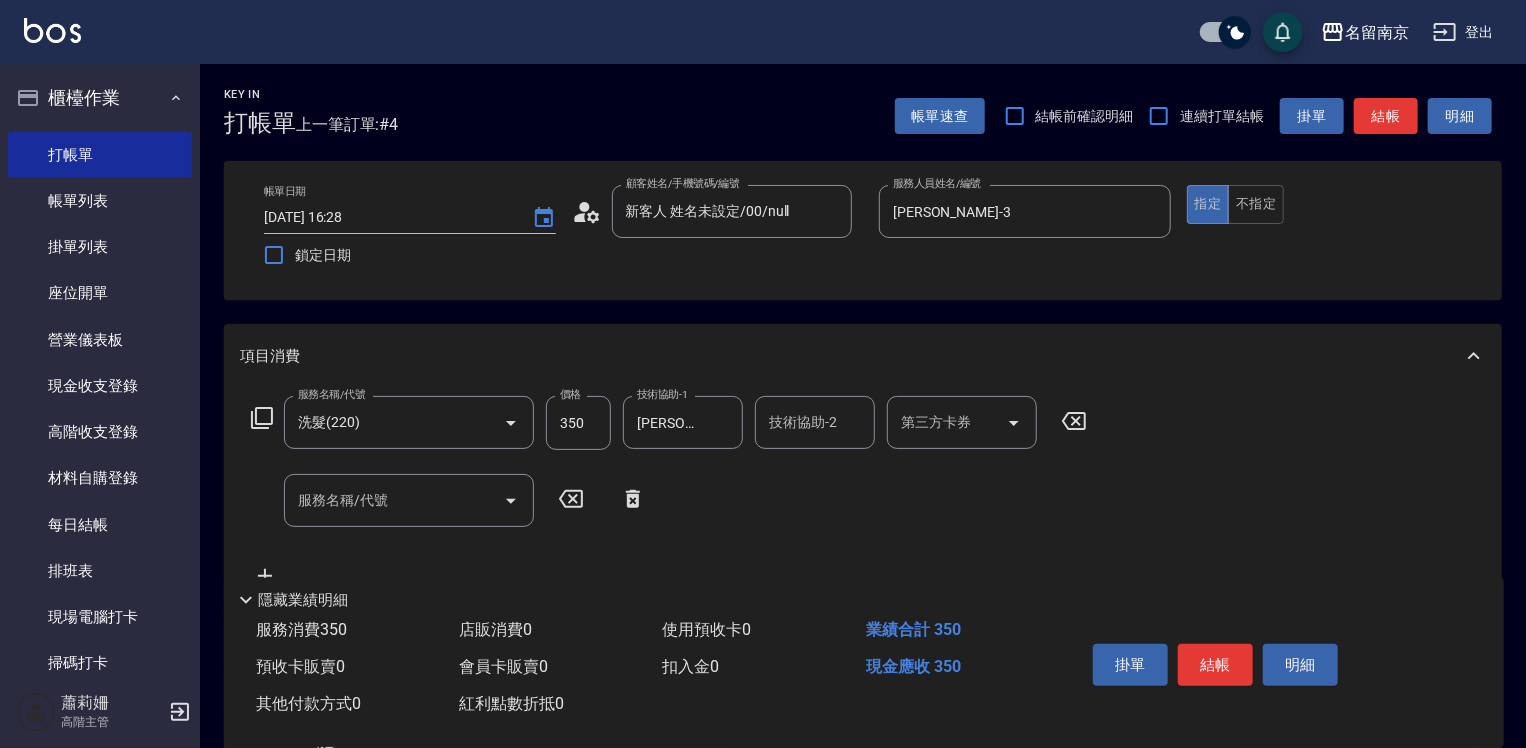 click 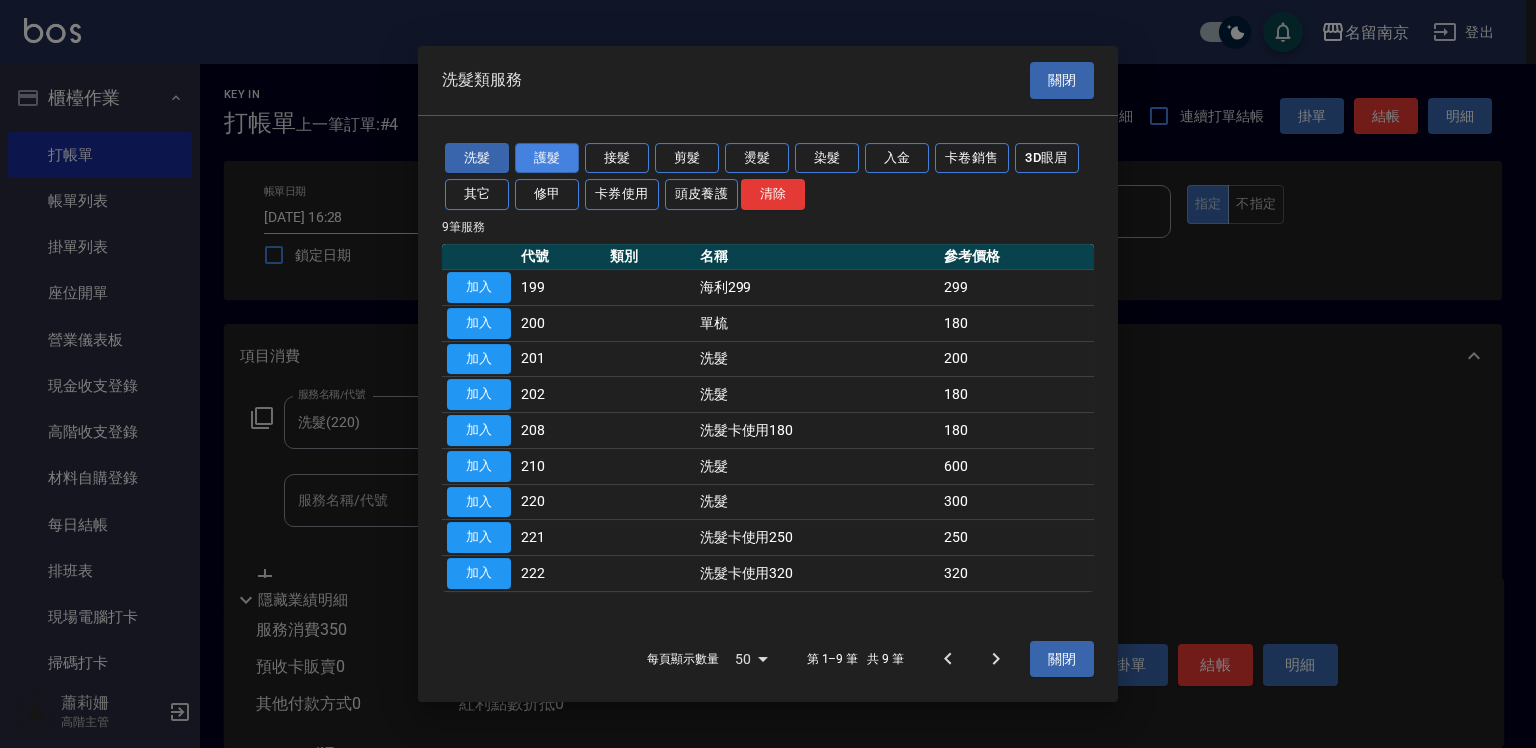 click on "護髮" at bounding box center [547, 158] 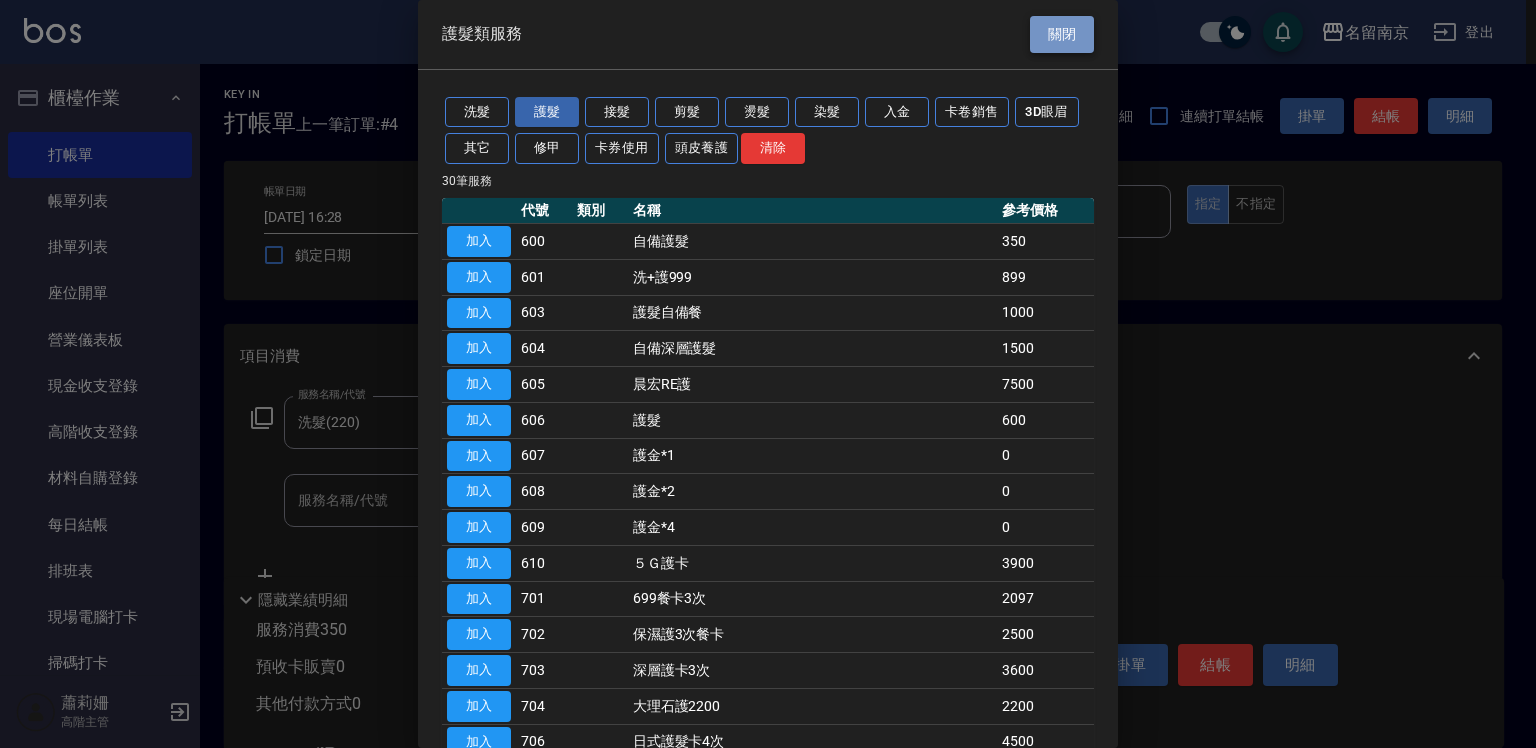 click on "關閉" at bounding box center (1062, 34) 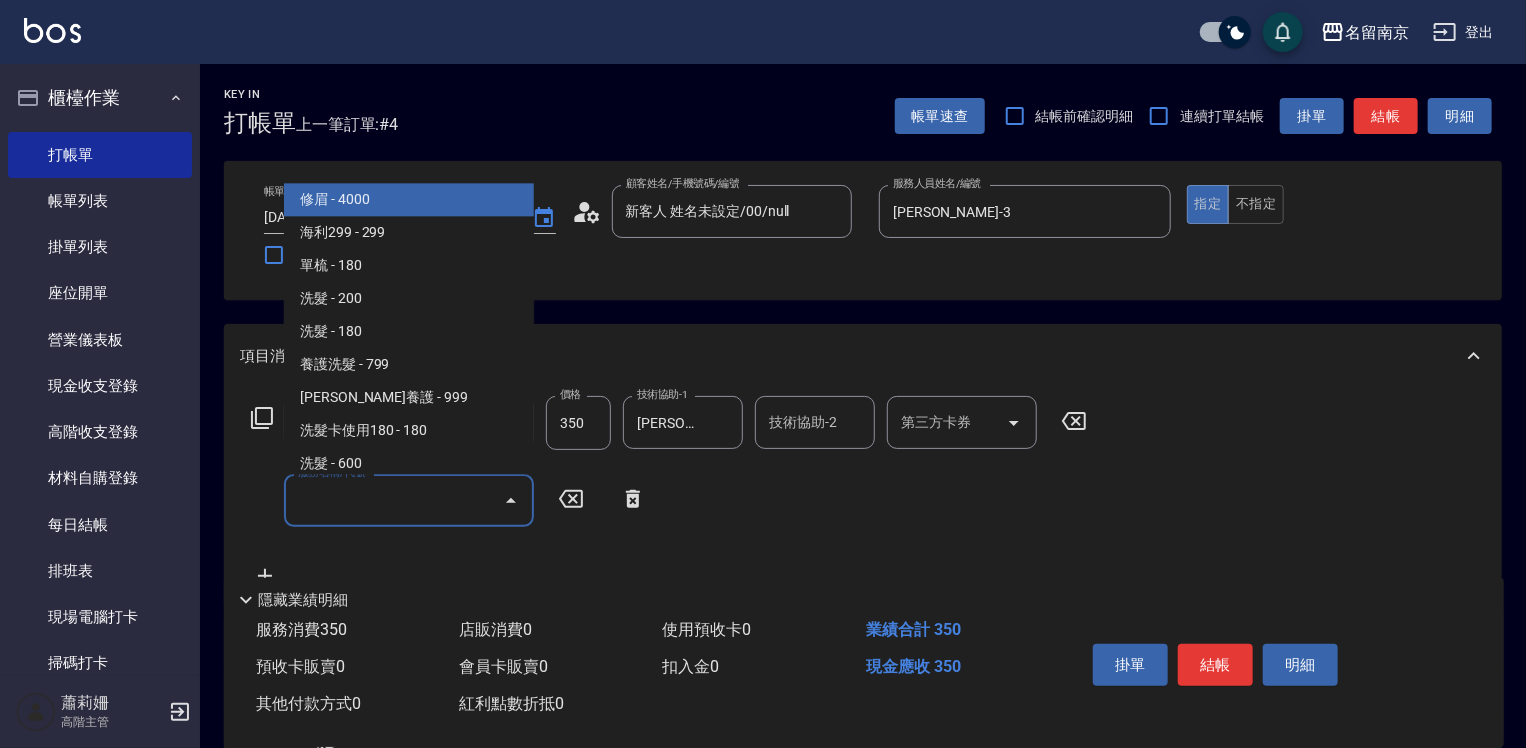 click on "服務名稱/代號" at bounding box center [394, 500] 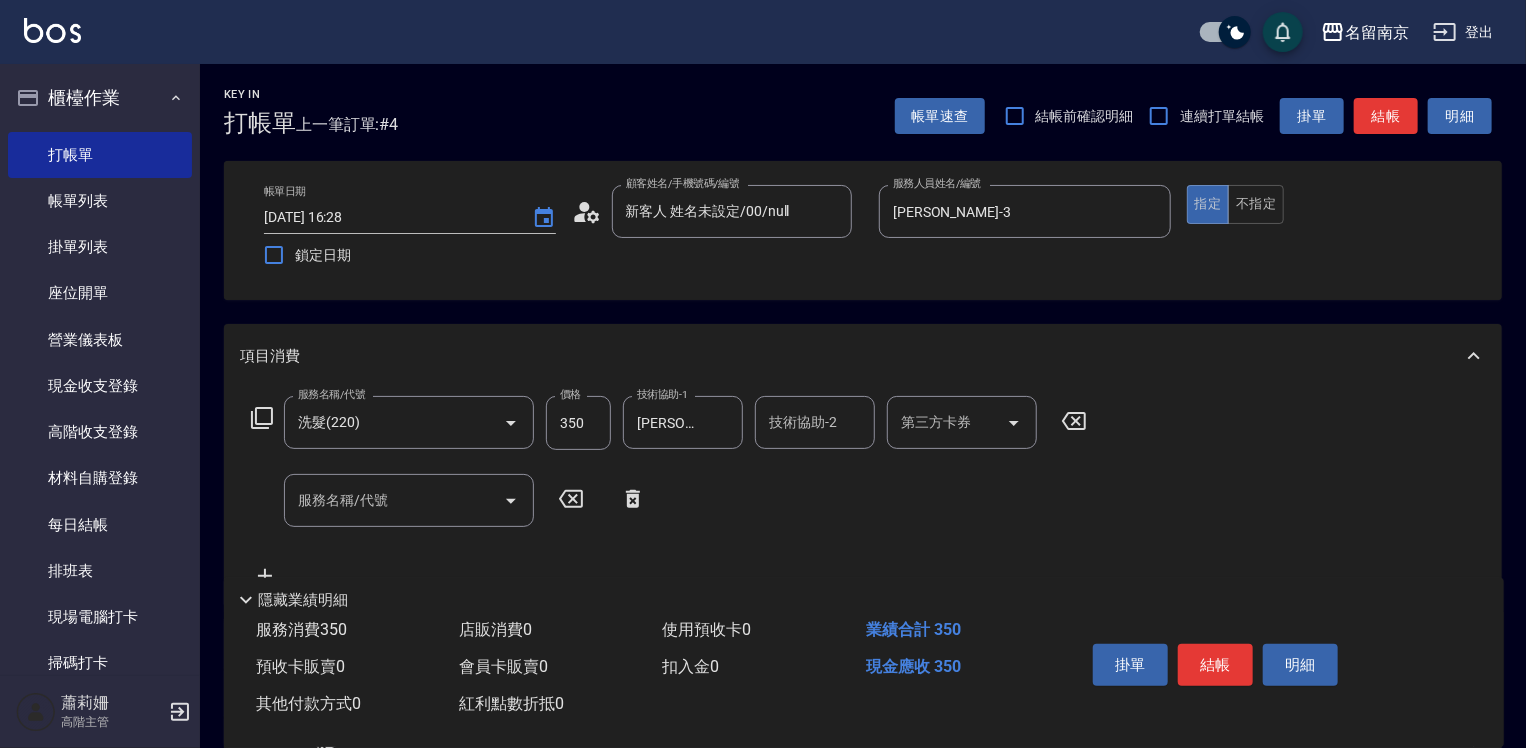 click 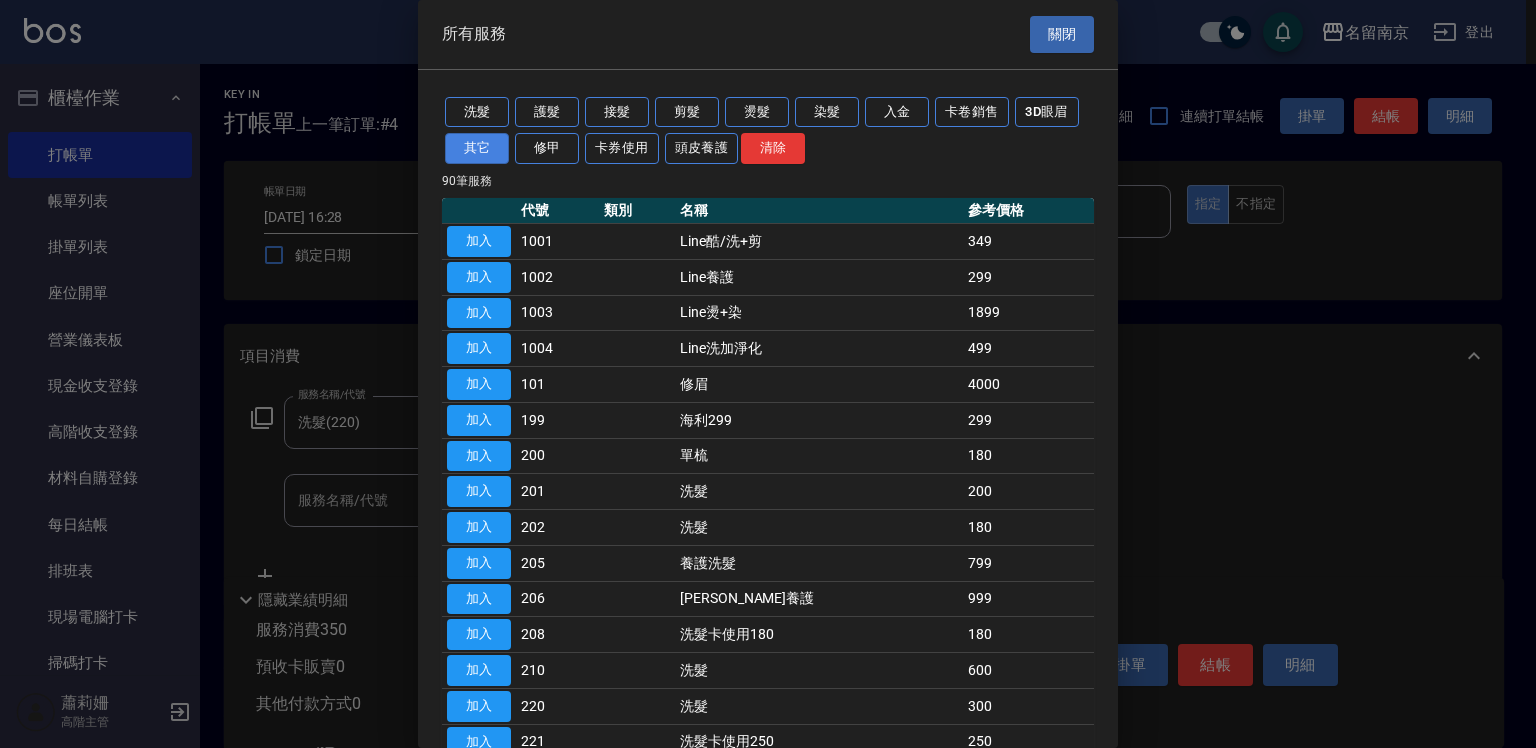 click on "其它" at bounding box center (477, 148) 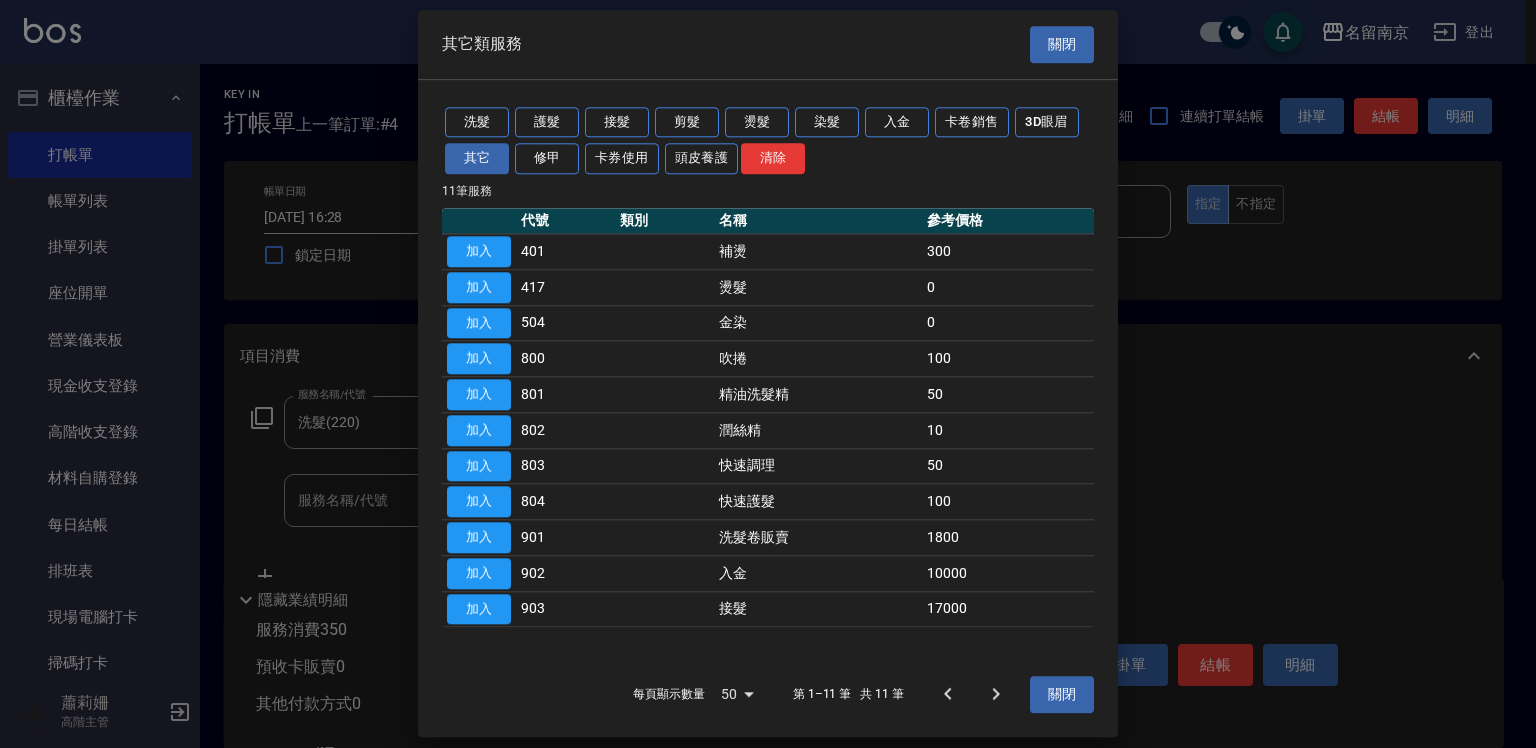 click on "11  筆服務" at bounding box center (768, 191) 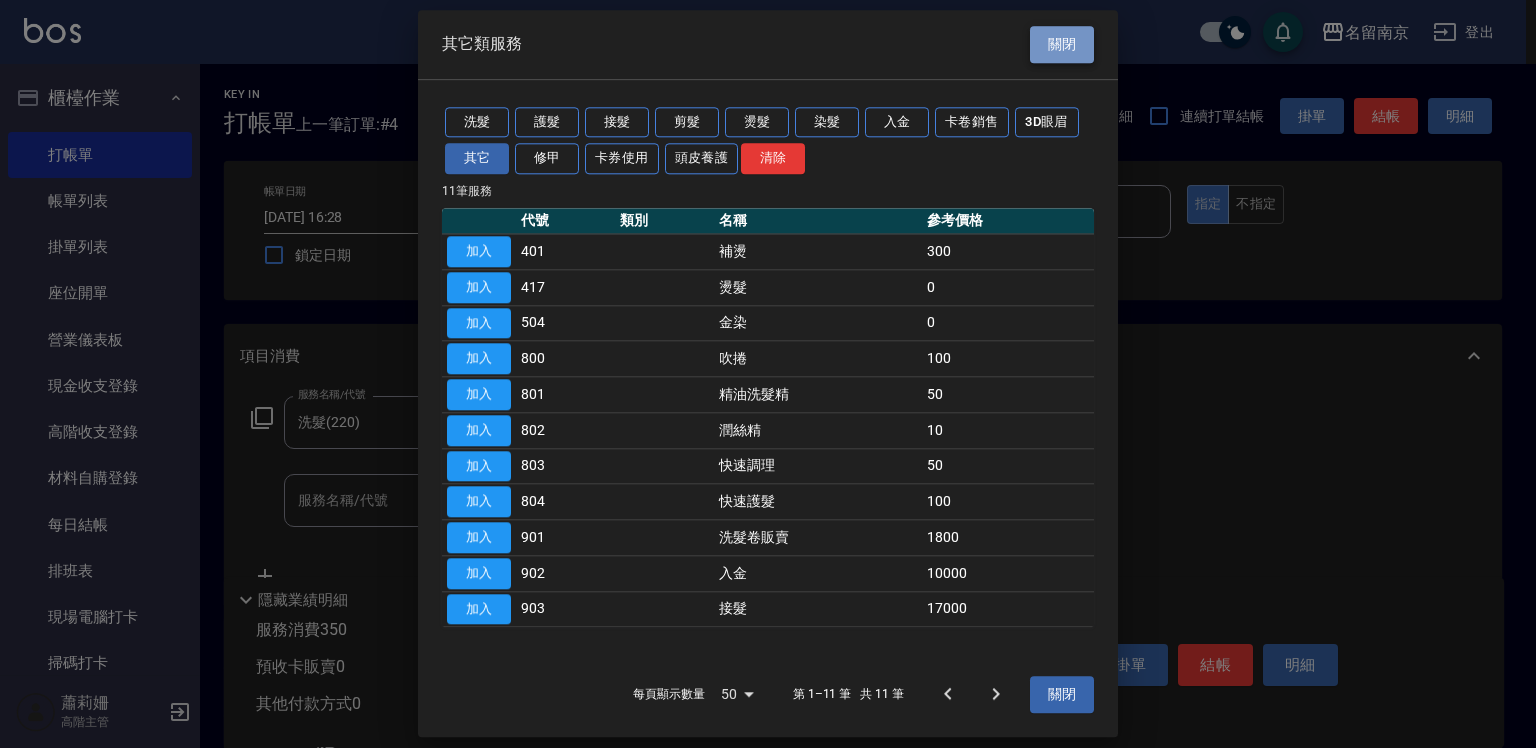 click on "關閉" at bounding box center [1062, 44] 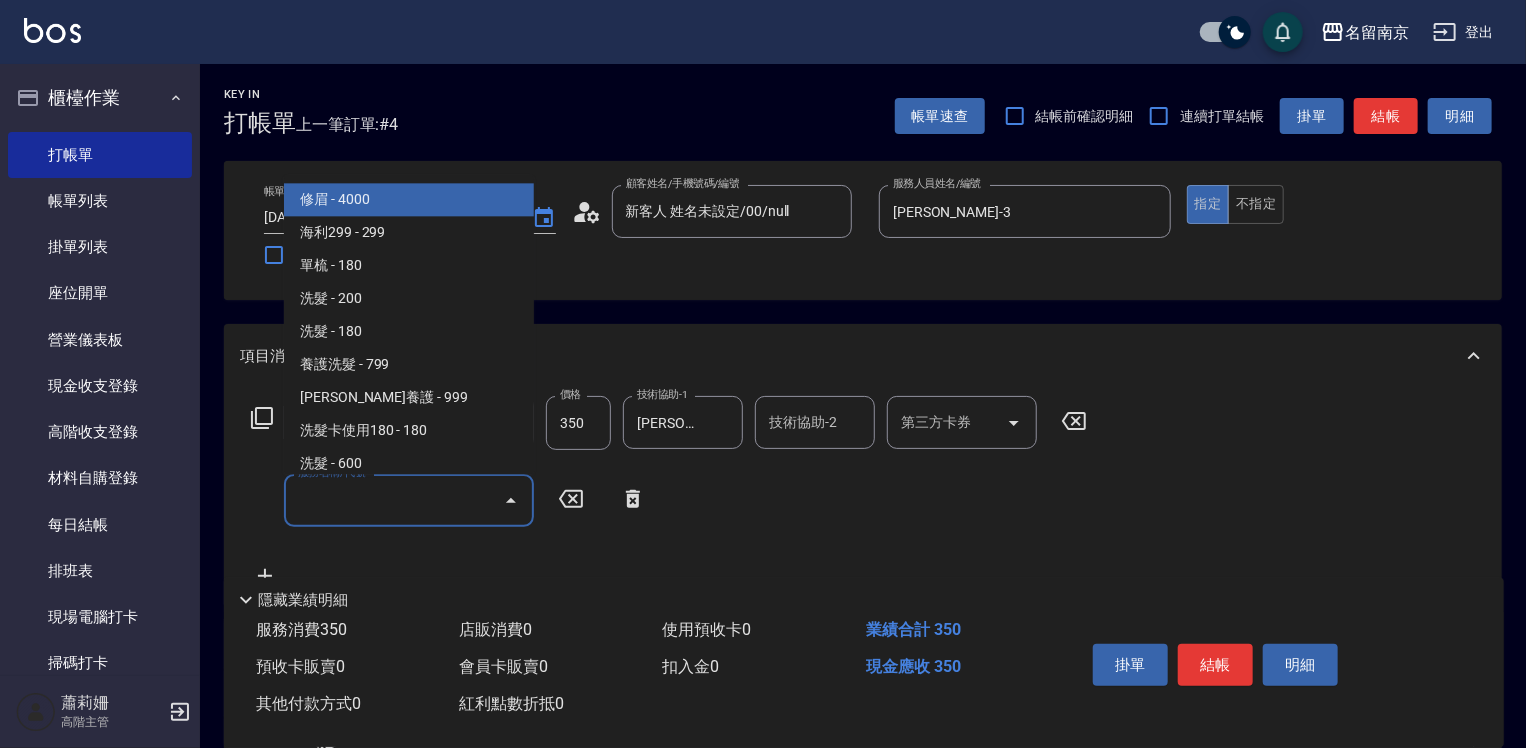 click on "服務名稱/代號" at bounding box center [394, 500] 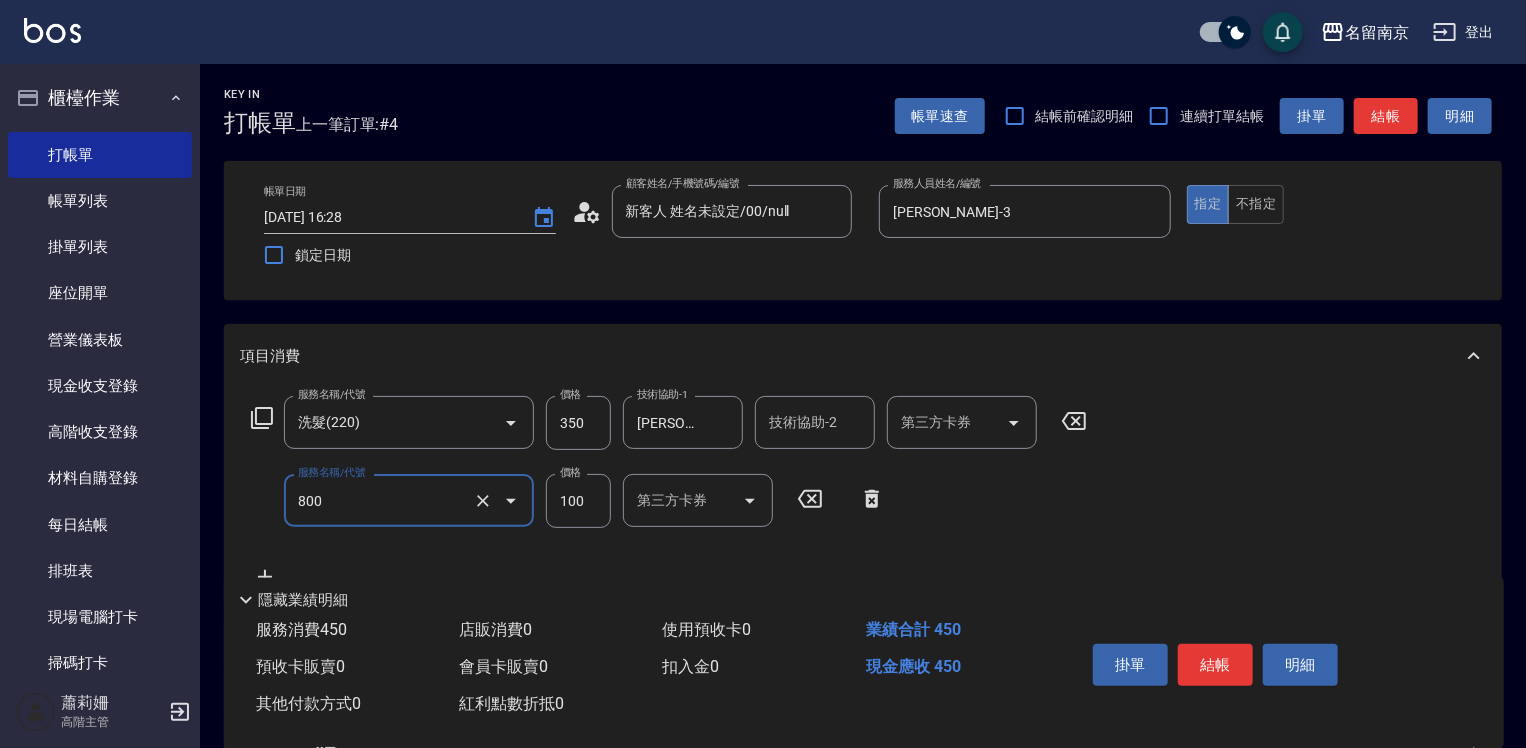 type on "吹捲(800)" 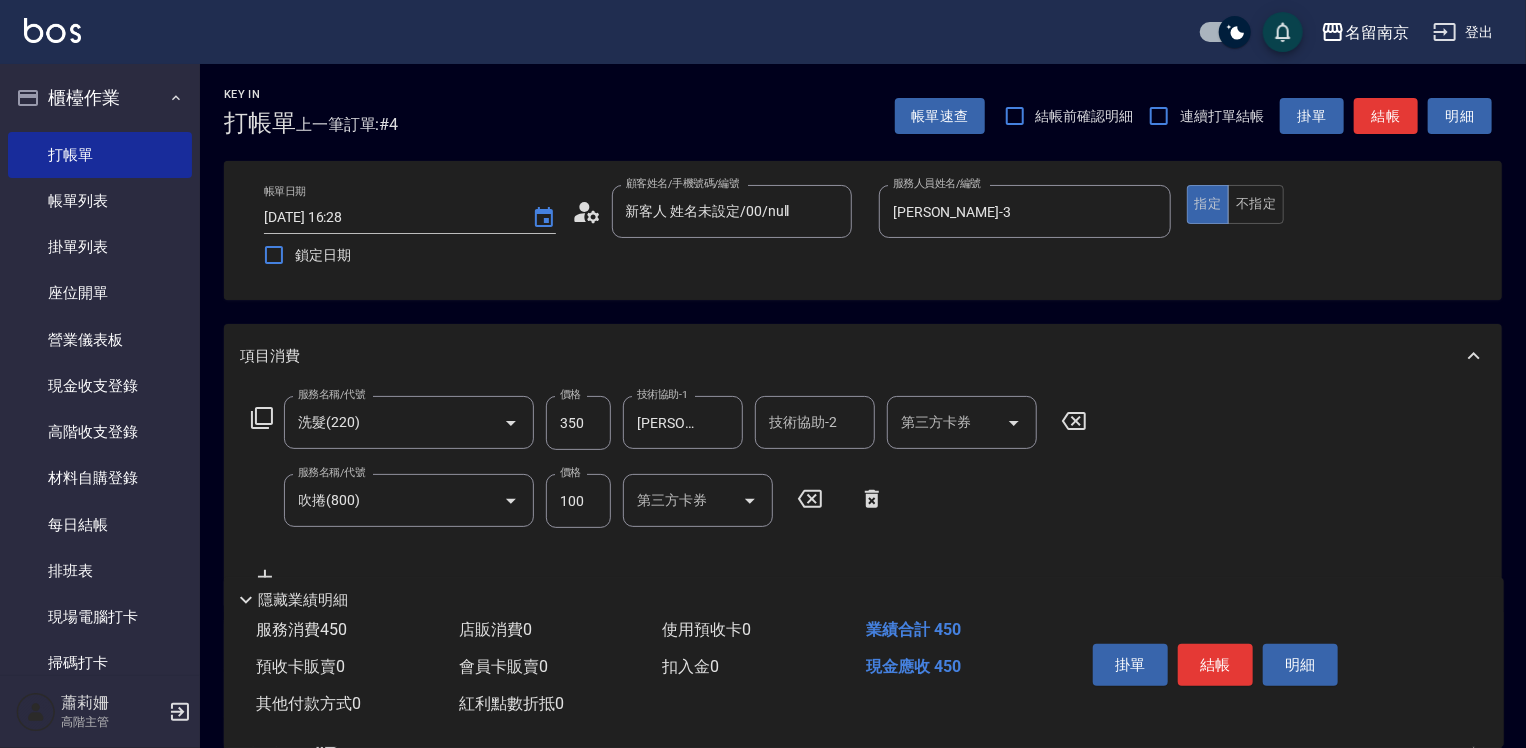 click on "服務名稱/代號 洗髮(220) 服務名稱/代號 價格 350 價格 技術協助-1 [PERSON_NAME]-3 技術協助-1 技術協助-2 技術協助-2 第三方卡券 第三方卡券 服務名稱/代號 吹捲(800) 服務名稱/代號 價格 100 價格 第三方卡券 第三方卡券" at bounding box center (669, 492) 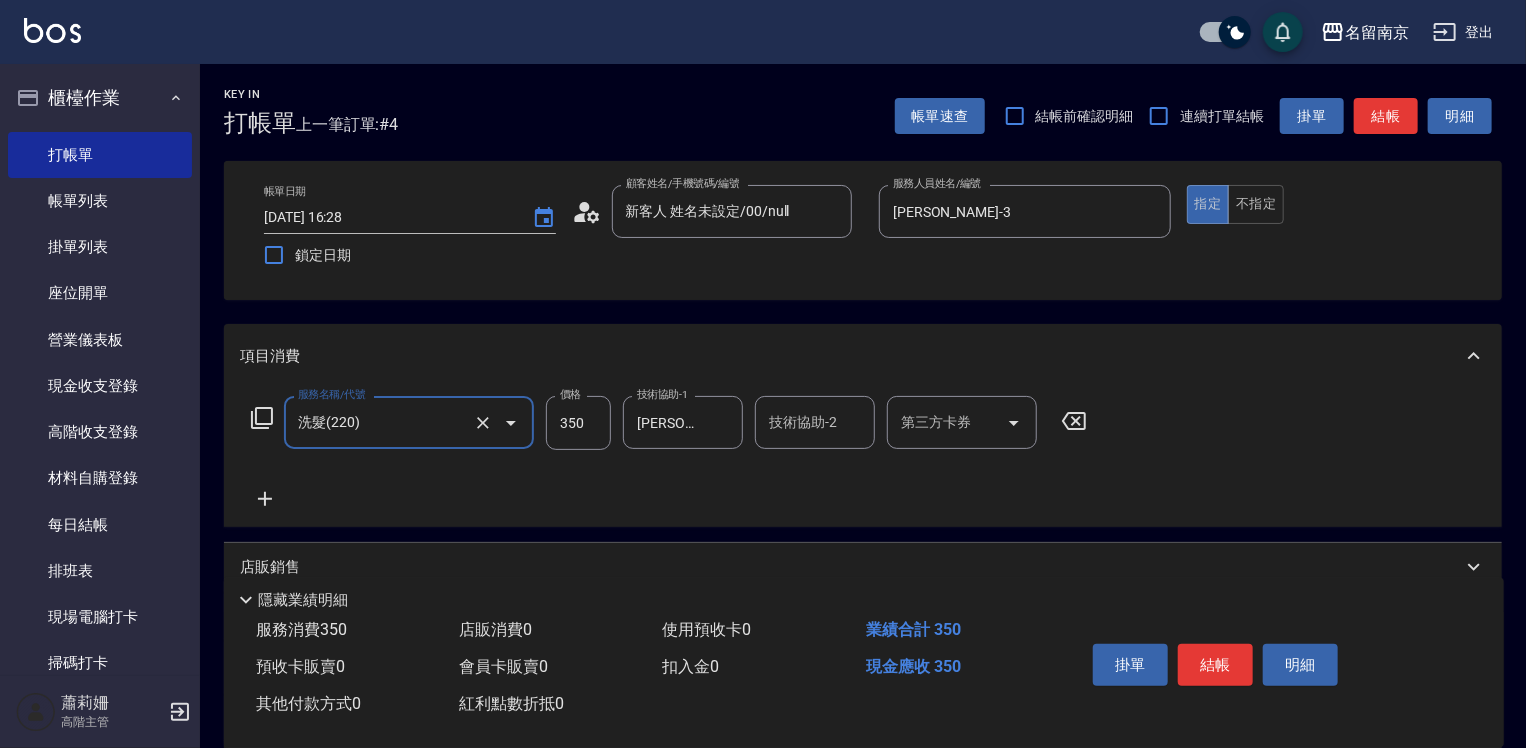 click on "350" at bounding box center (578, 423) 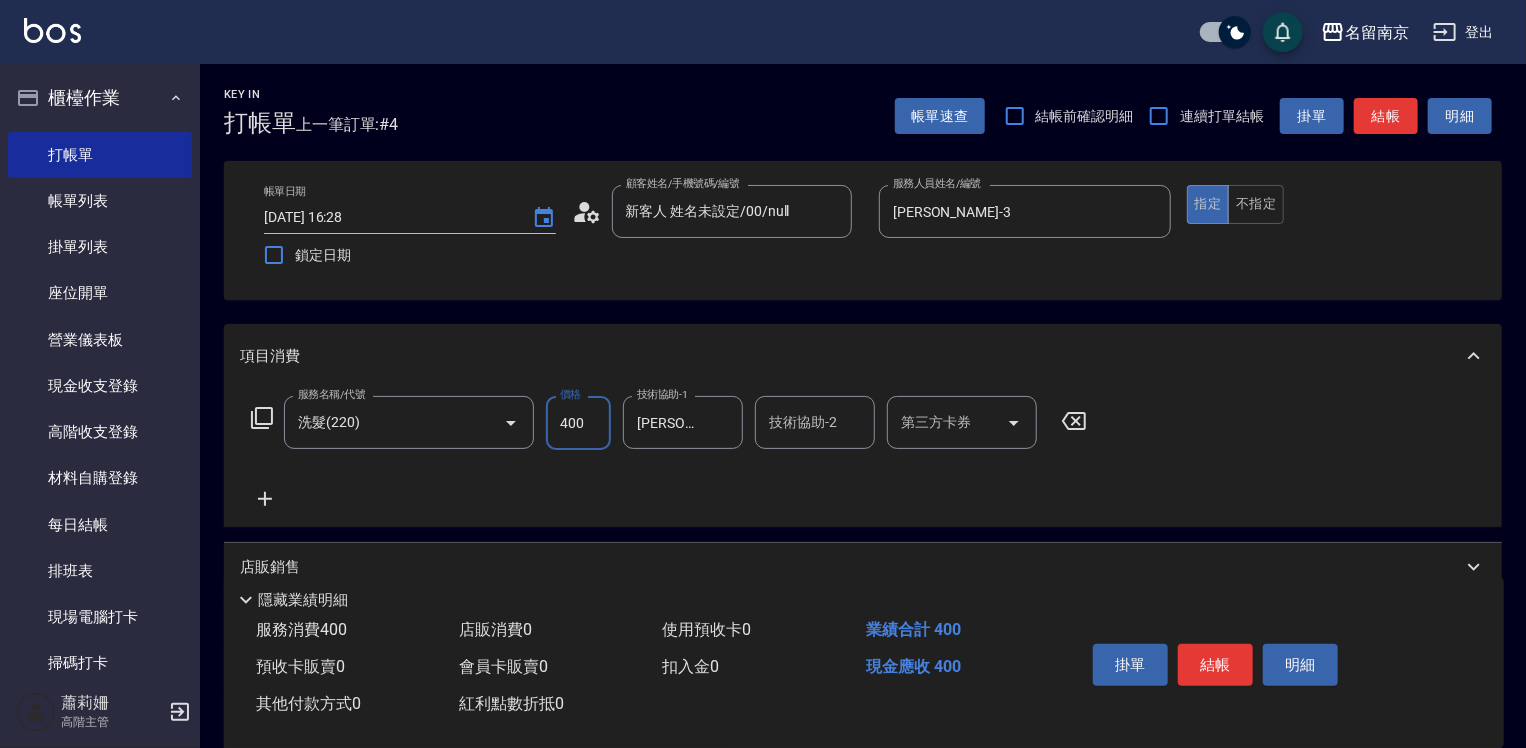 scroll, scrollTop: 231, scrollLeft: 0, axis: vertical 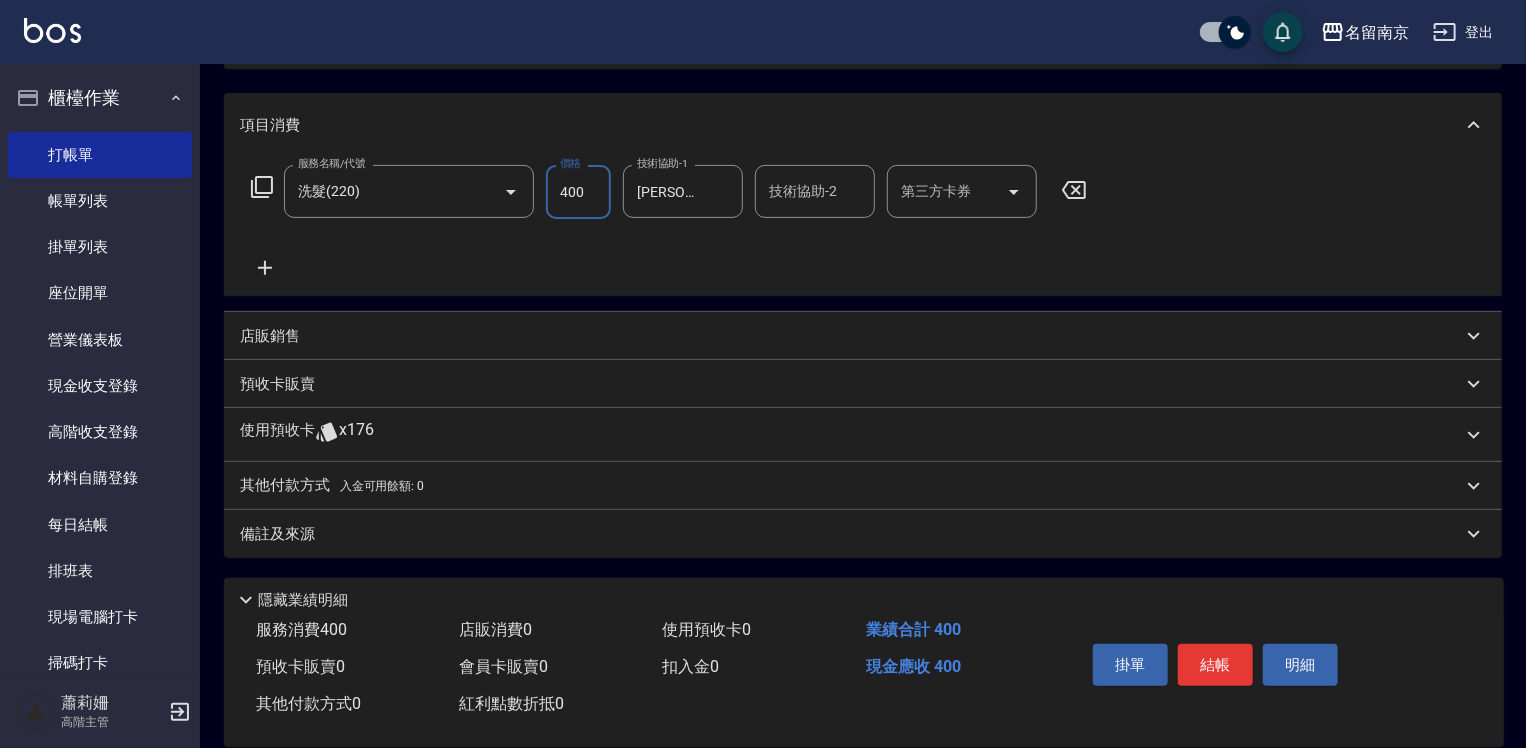 type on "400" 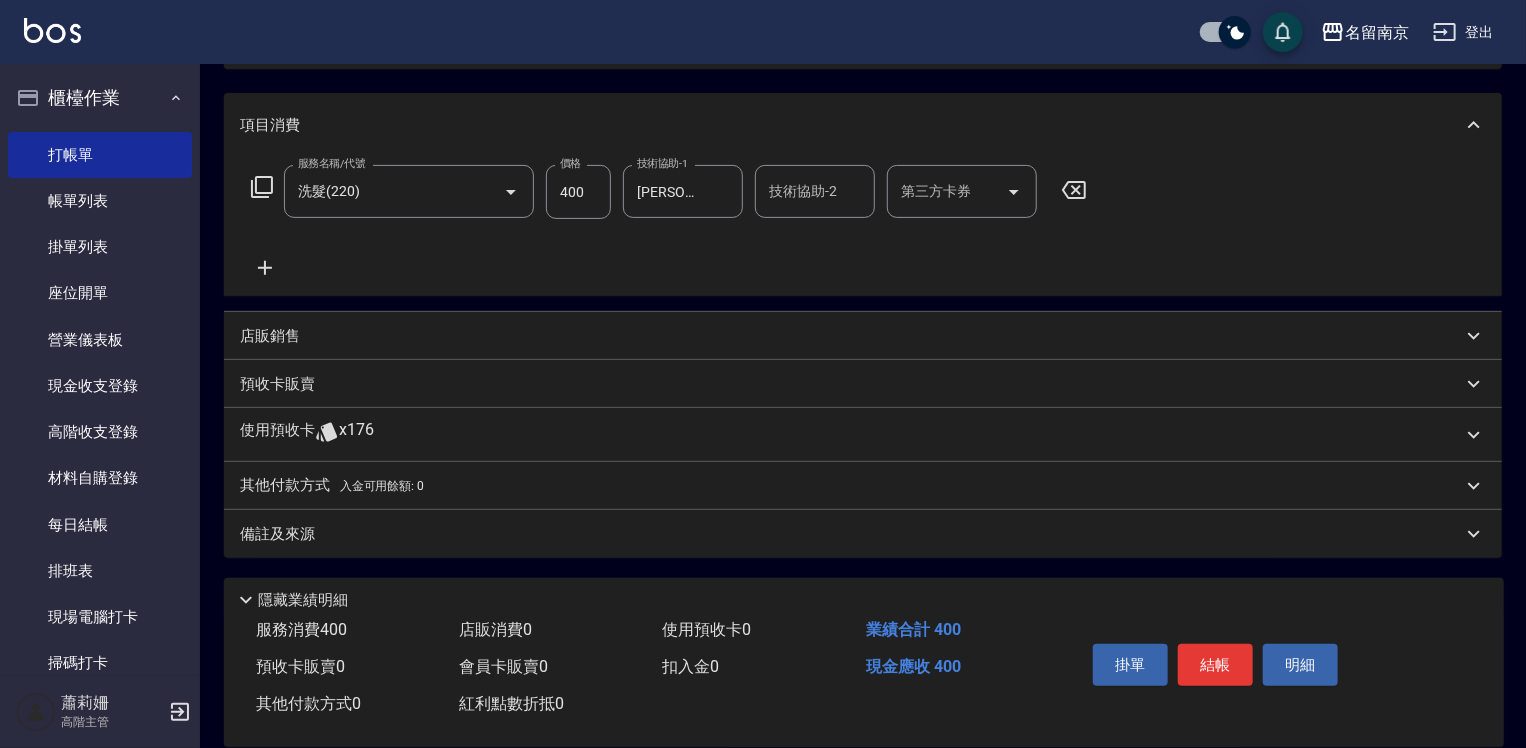 click on "店販銷售" at bounding box center (270, 336) 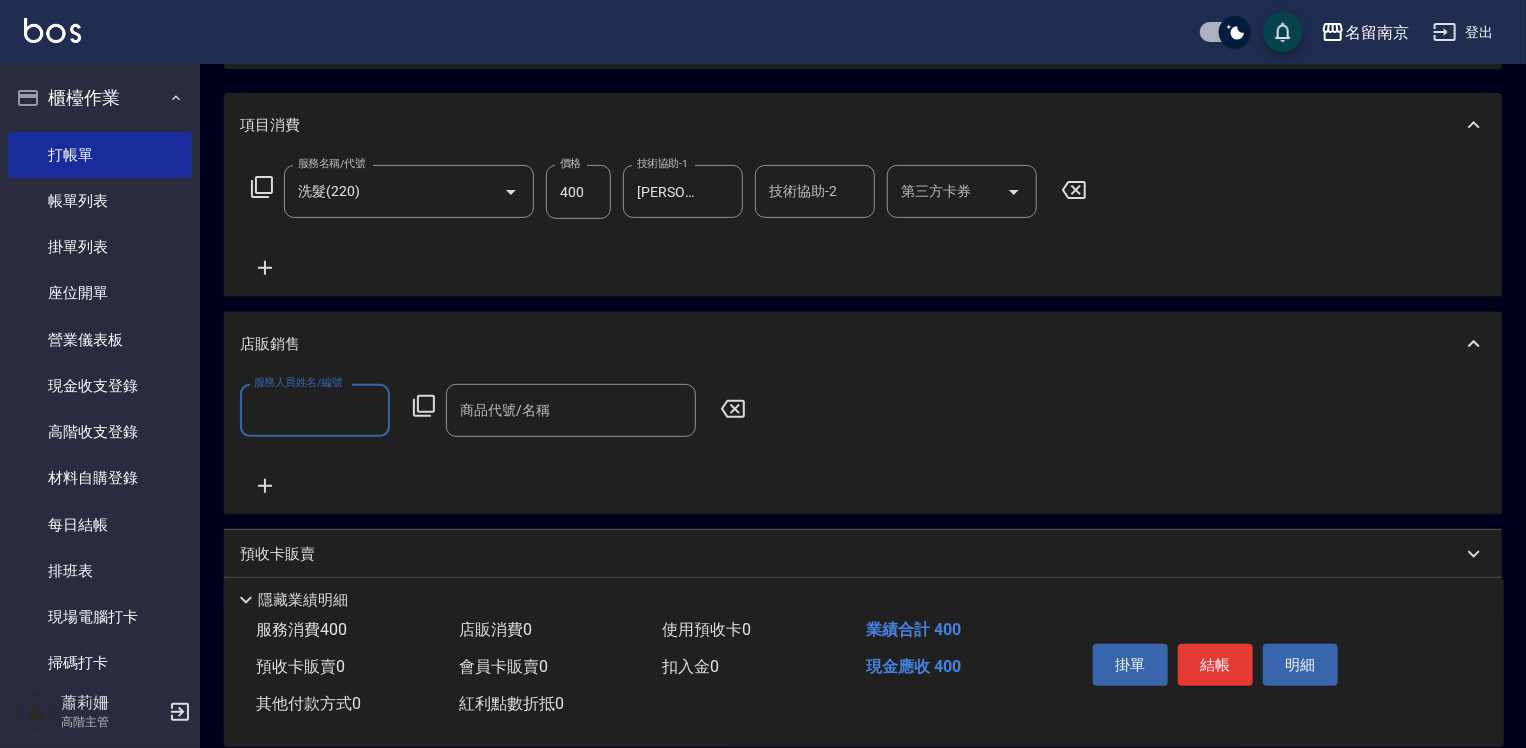 scroll, scrollTop: 0, scrollLeft: 0, axis: both 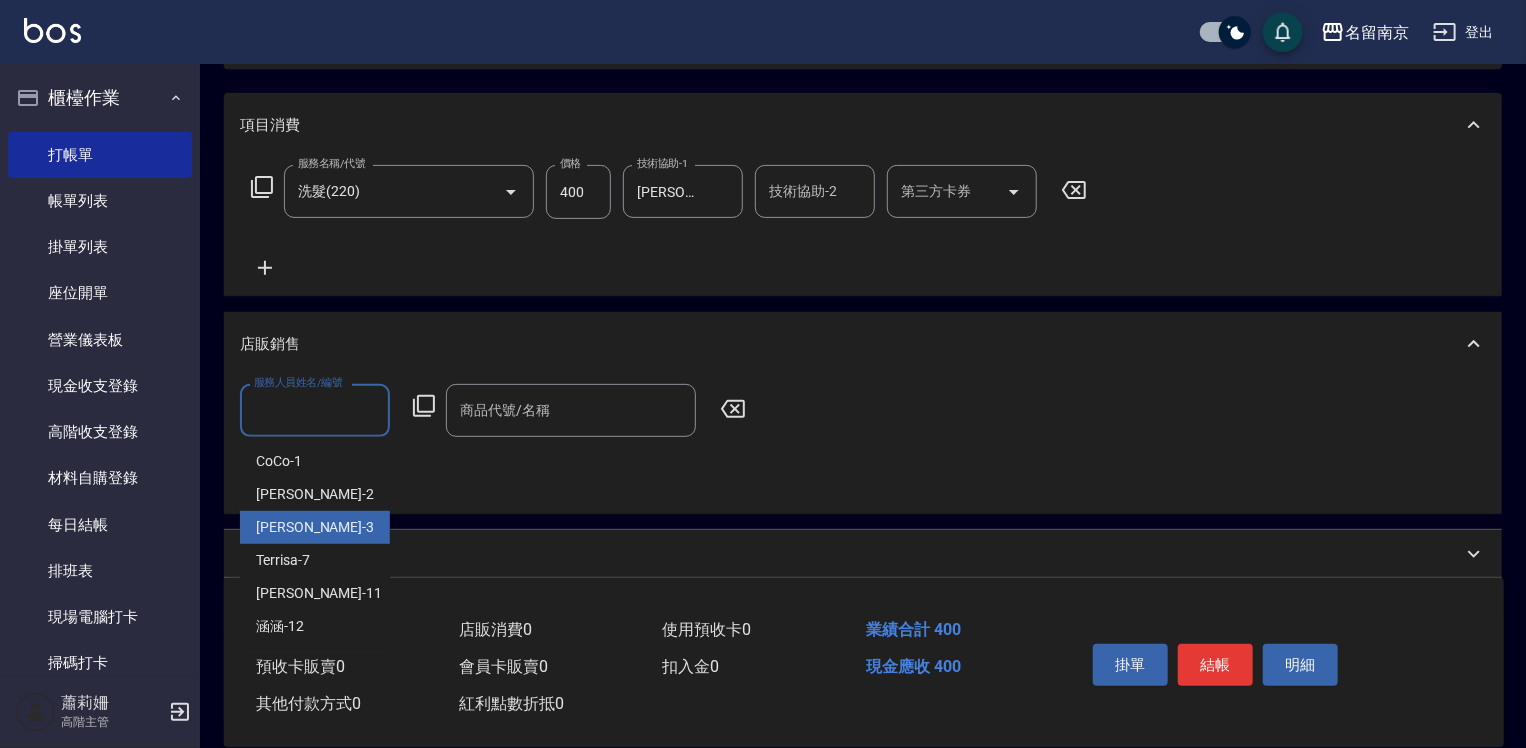 click on "[PERSON_NAME] -3" at bounding box center (315, 527) 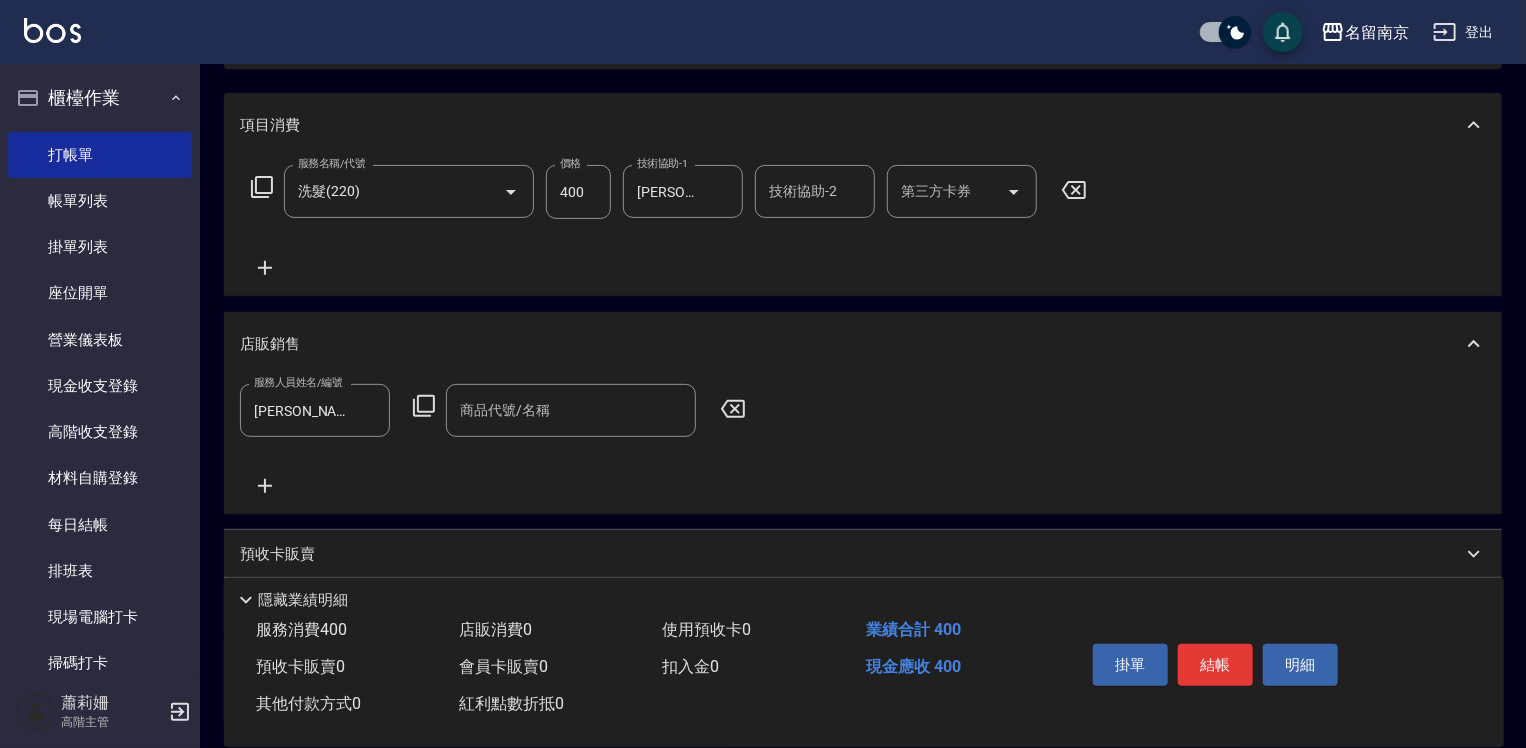 click 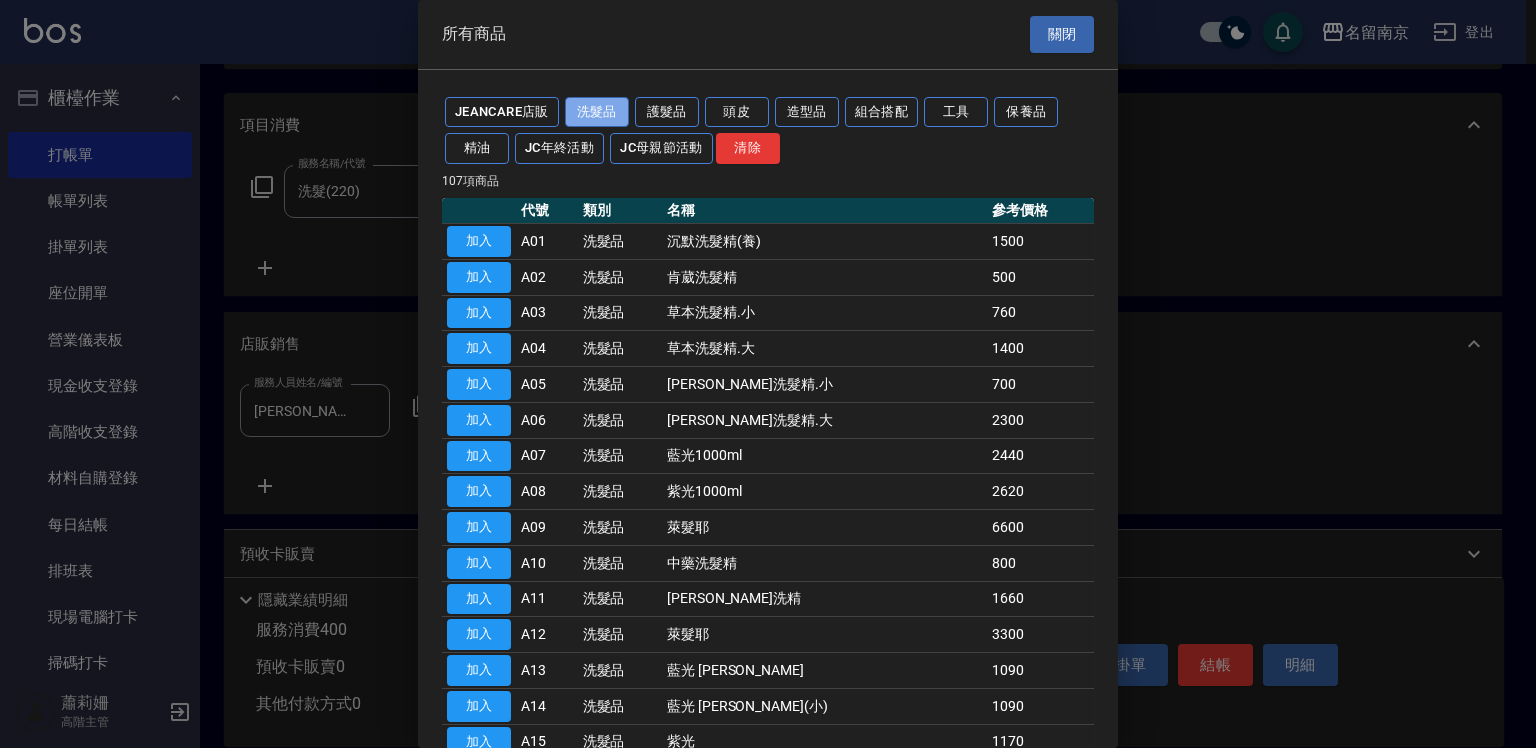 click on "洗髮品" at bounding box center [597, 112] 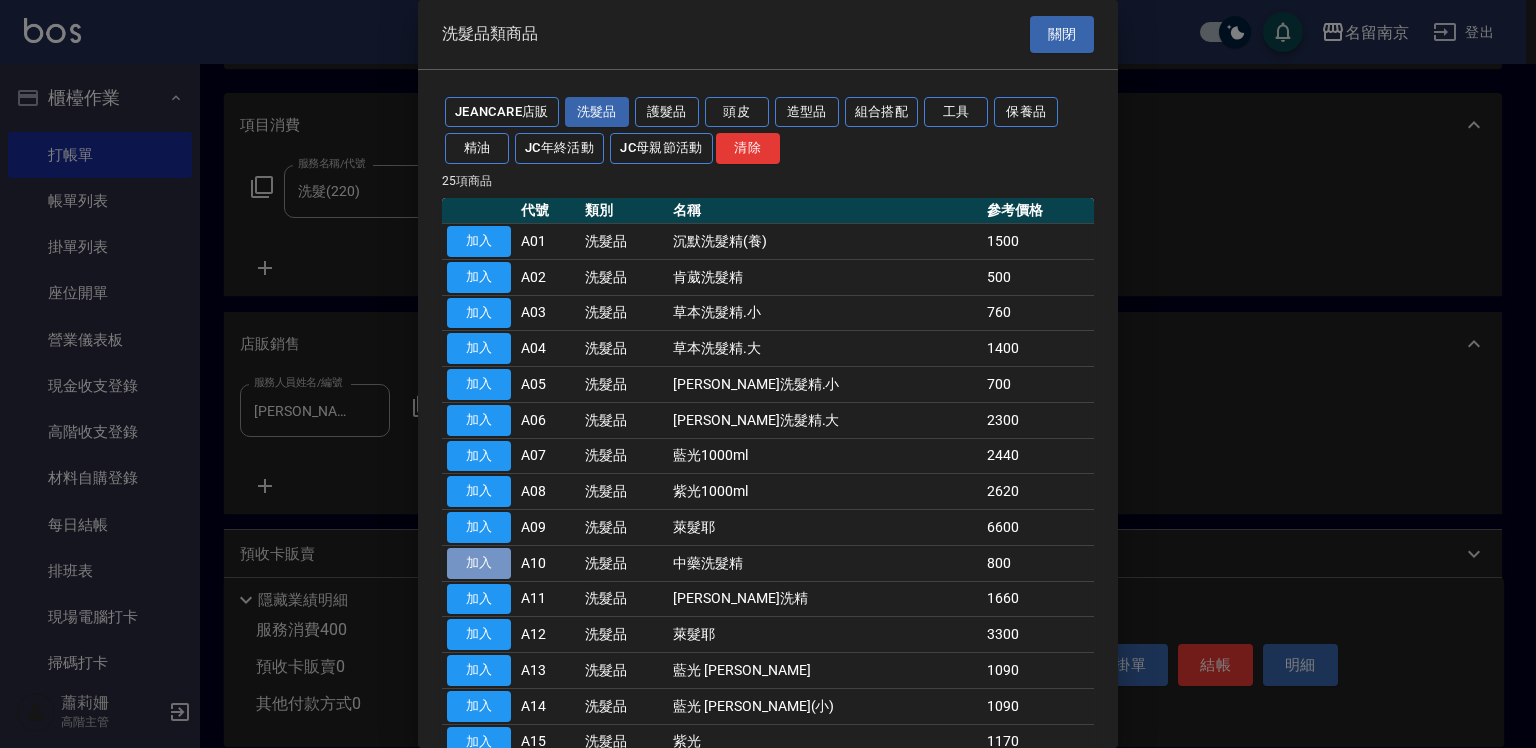 click on "加入" at bounding box center [479, 563] 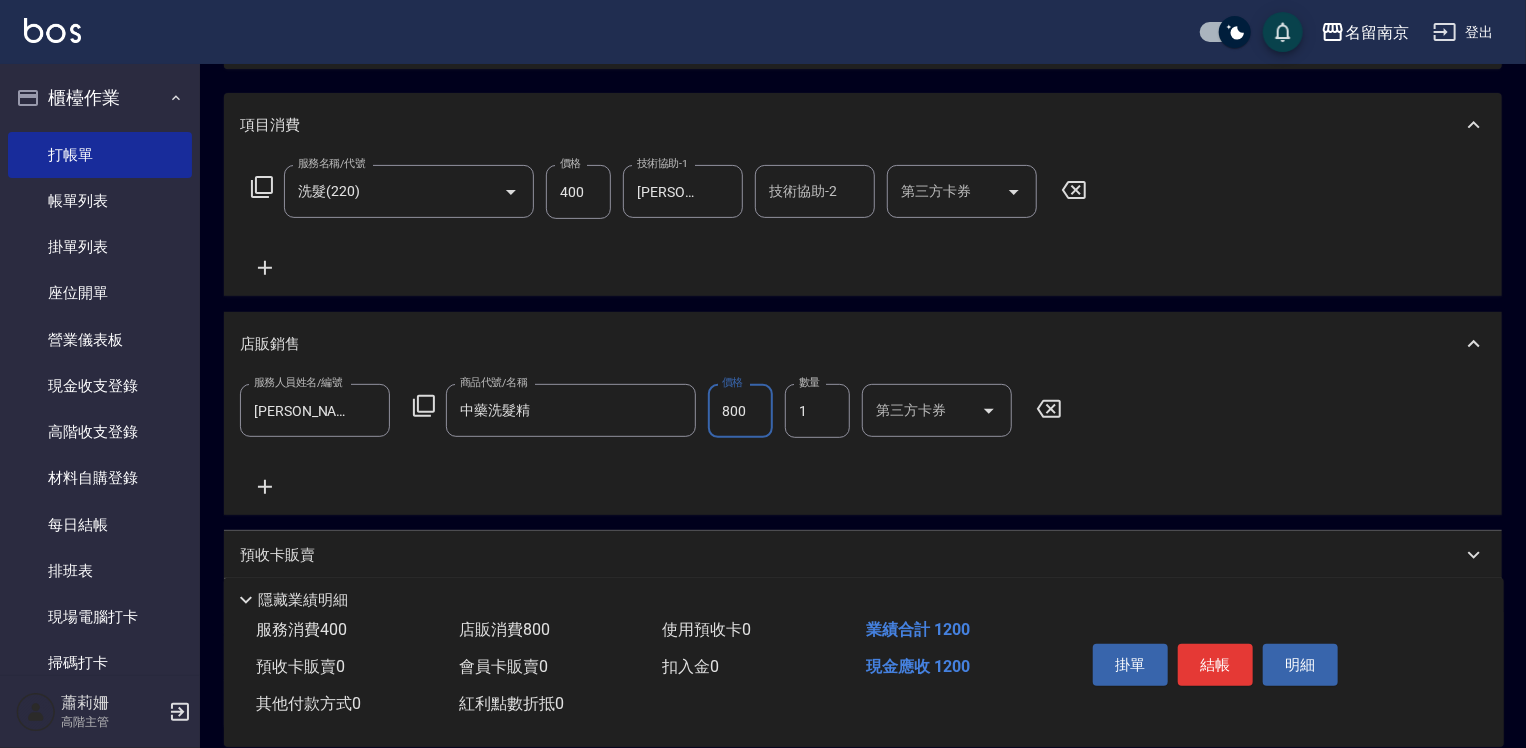 click on "800" at bounding box center [740, 411] 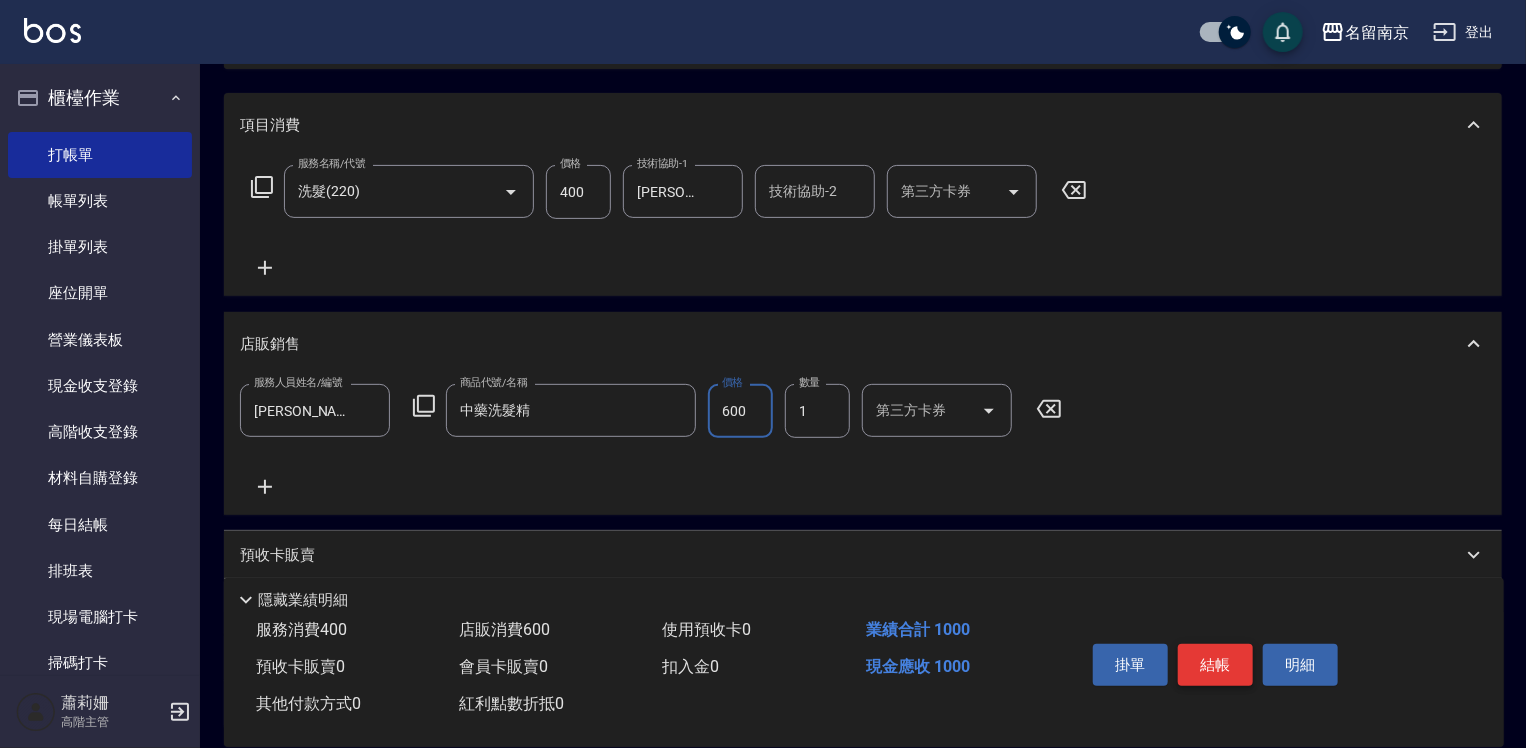 type on "600" 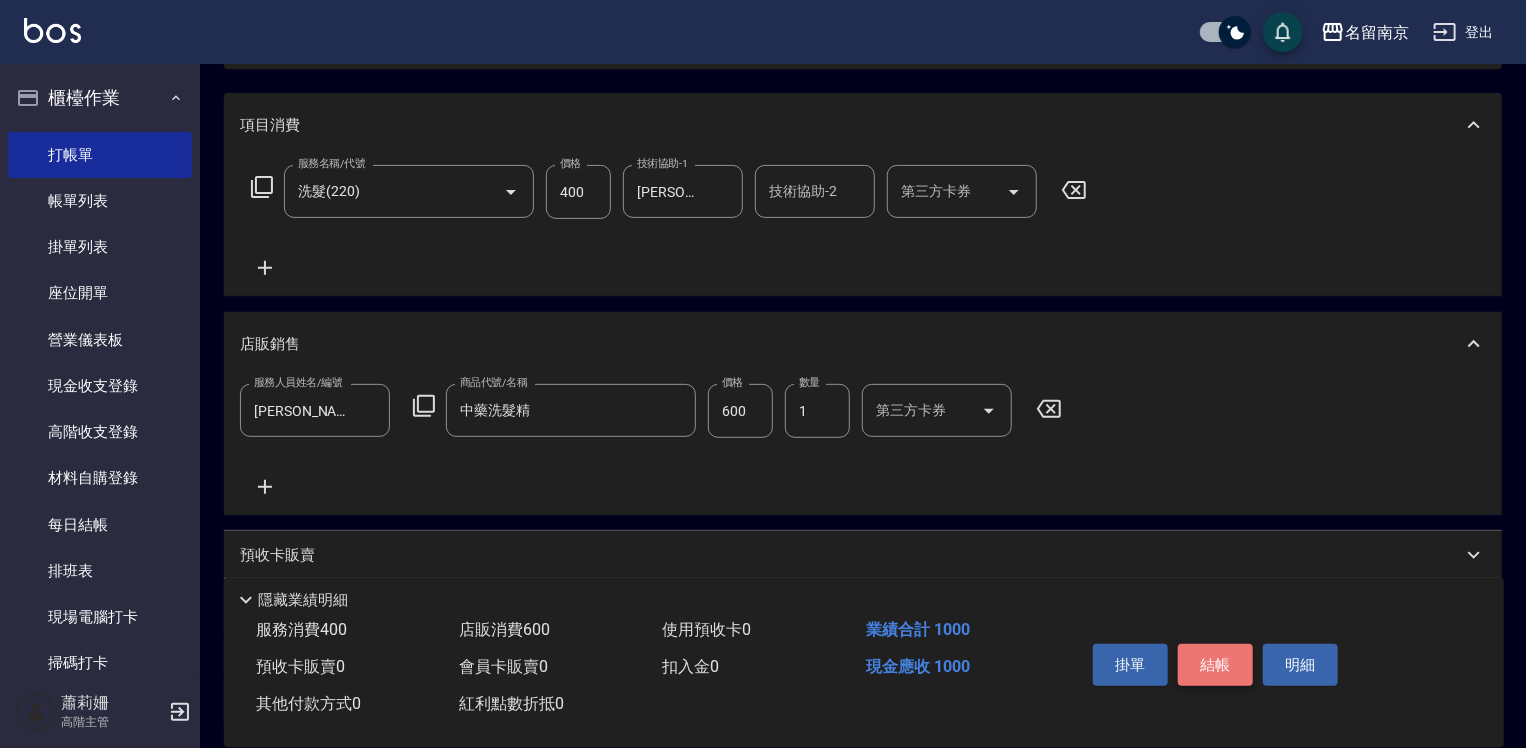 click on "結帳" at bounding box center [1215, 665] 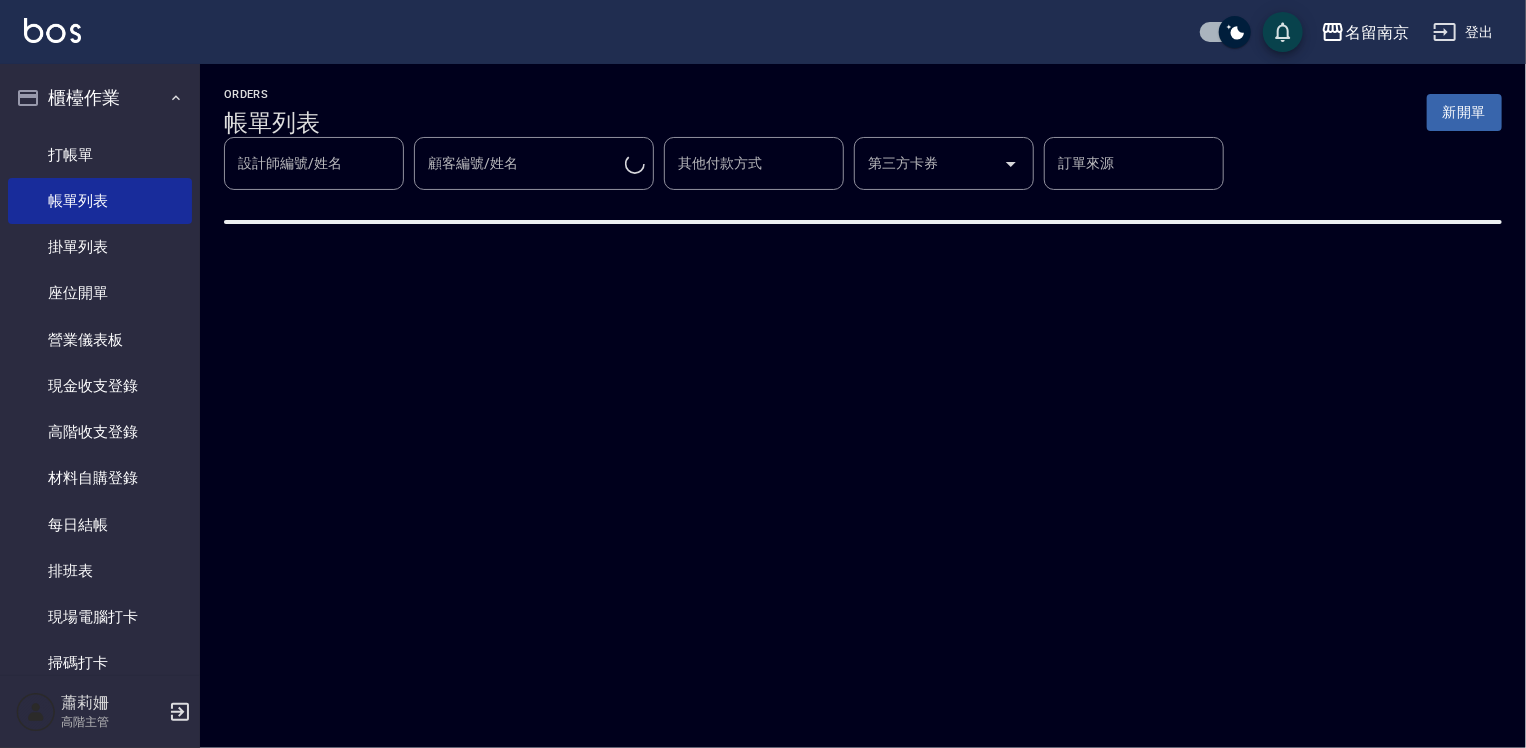 scroll, scrollTop: 0, scrollLeft: 0, axis: both 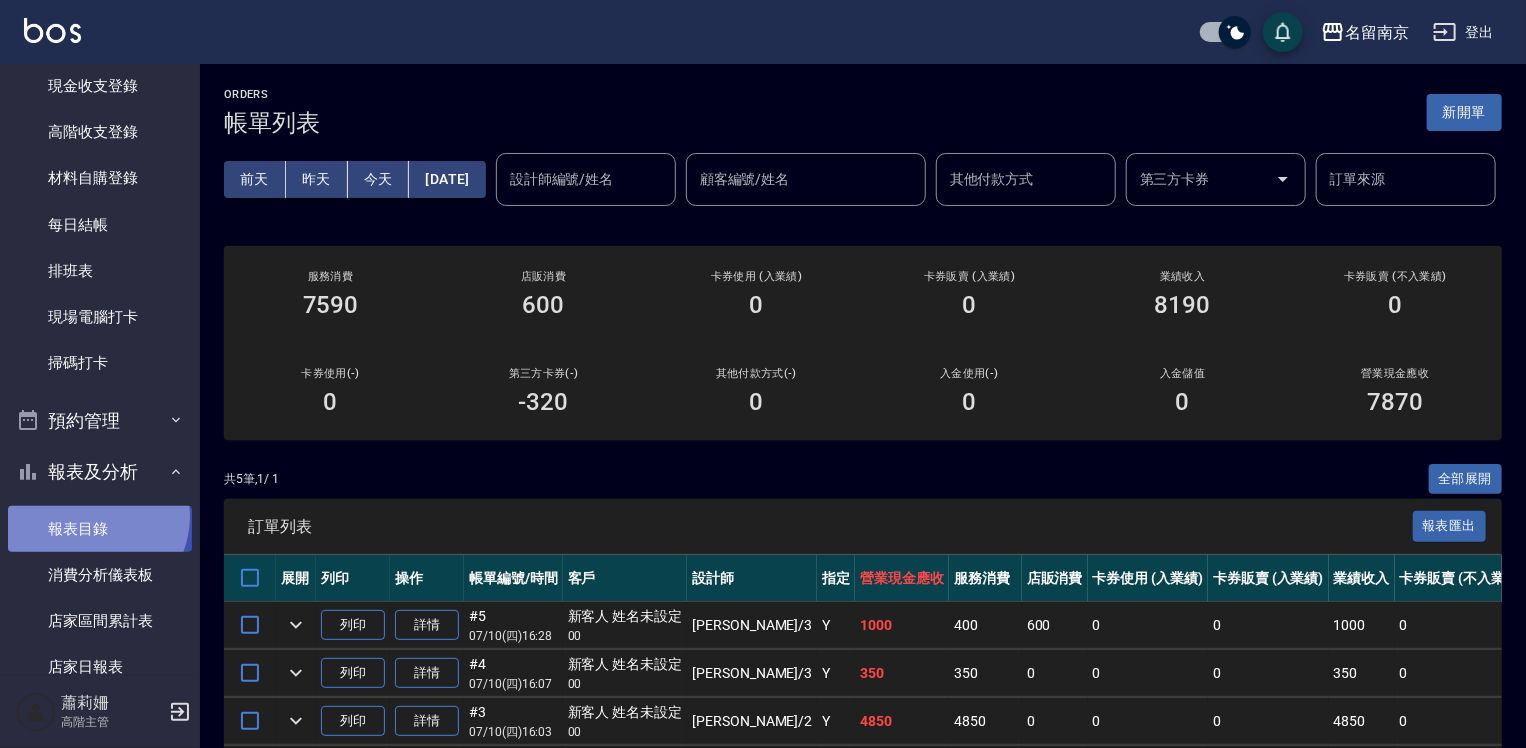 click on "報表目錄" at bounding box center (100, 529) 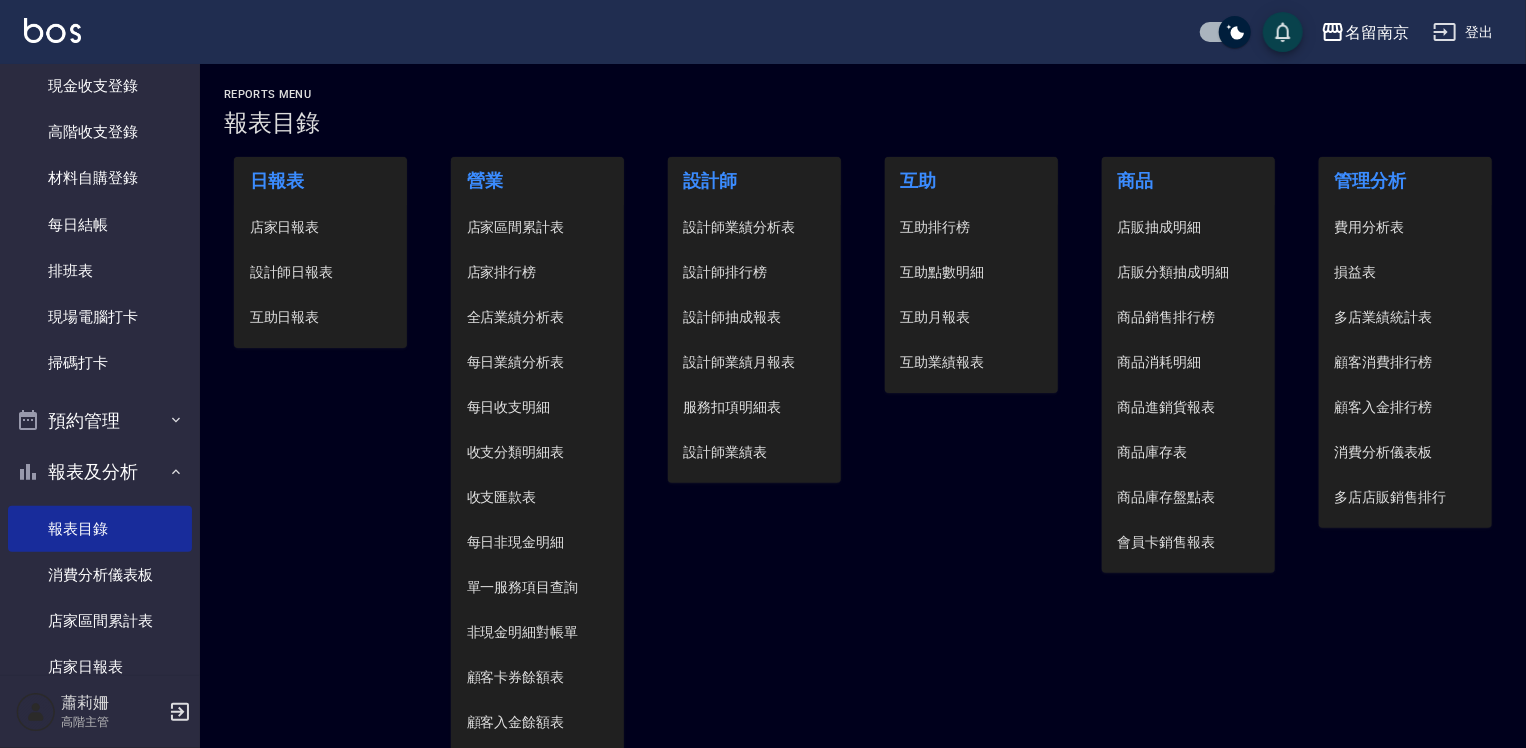 click on "設計師日報表" at bounding box center (321, 272) 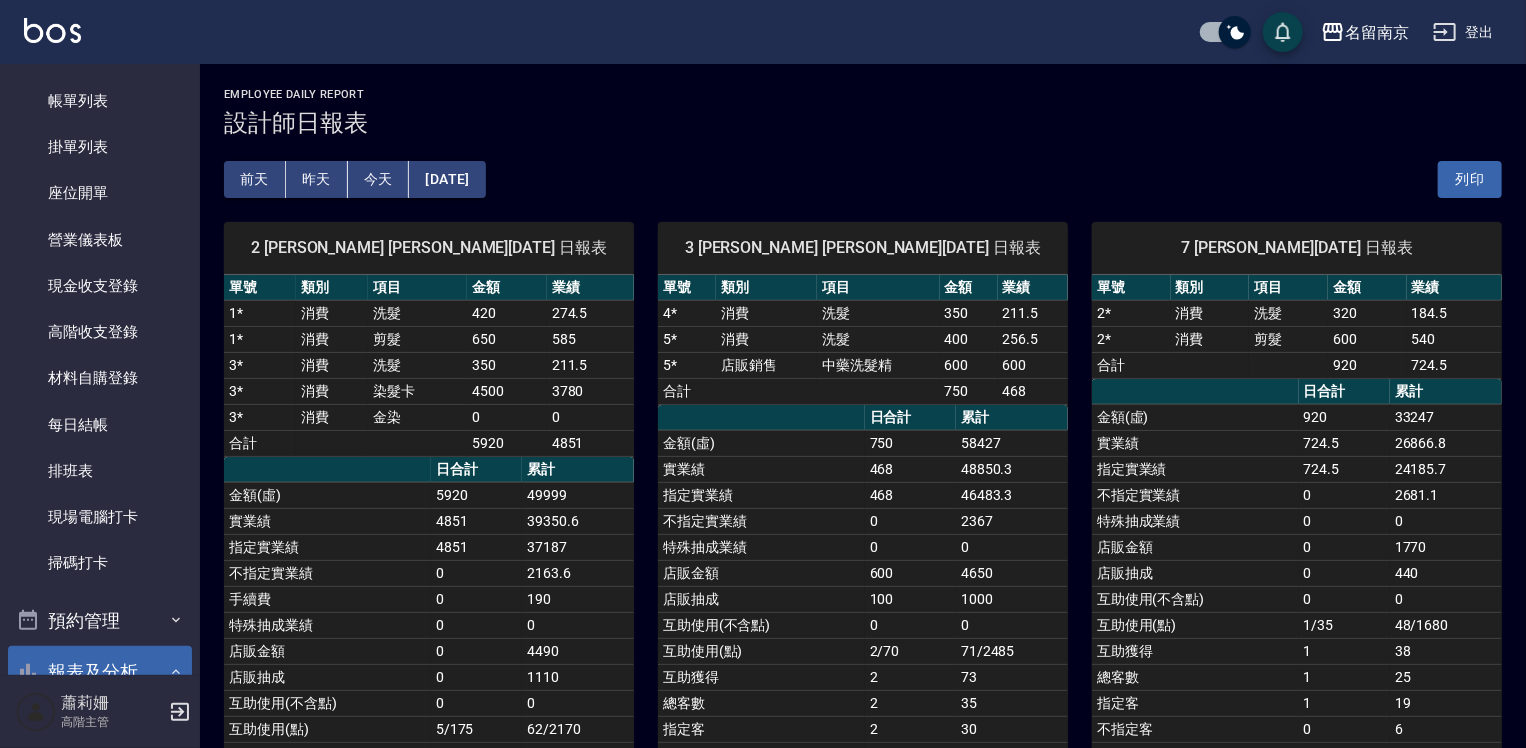 scroll, scrollTop: 0, scrollLeft: 0, axis: both 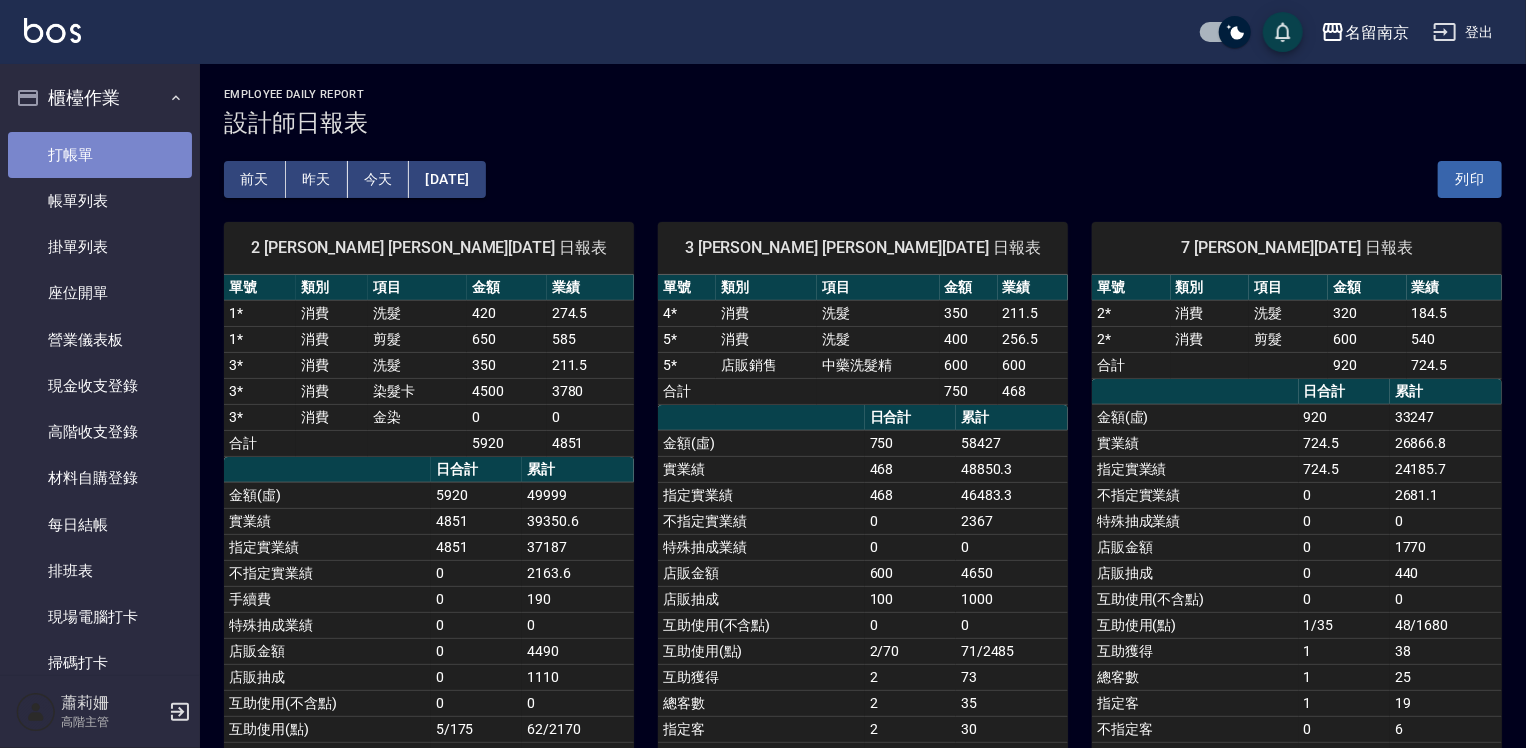 click on "打帳單" at bounding box center (100, 155) 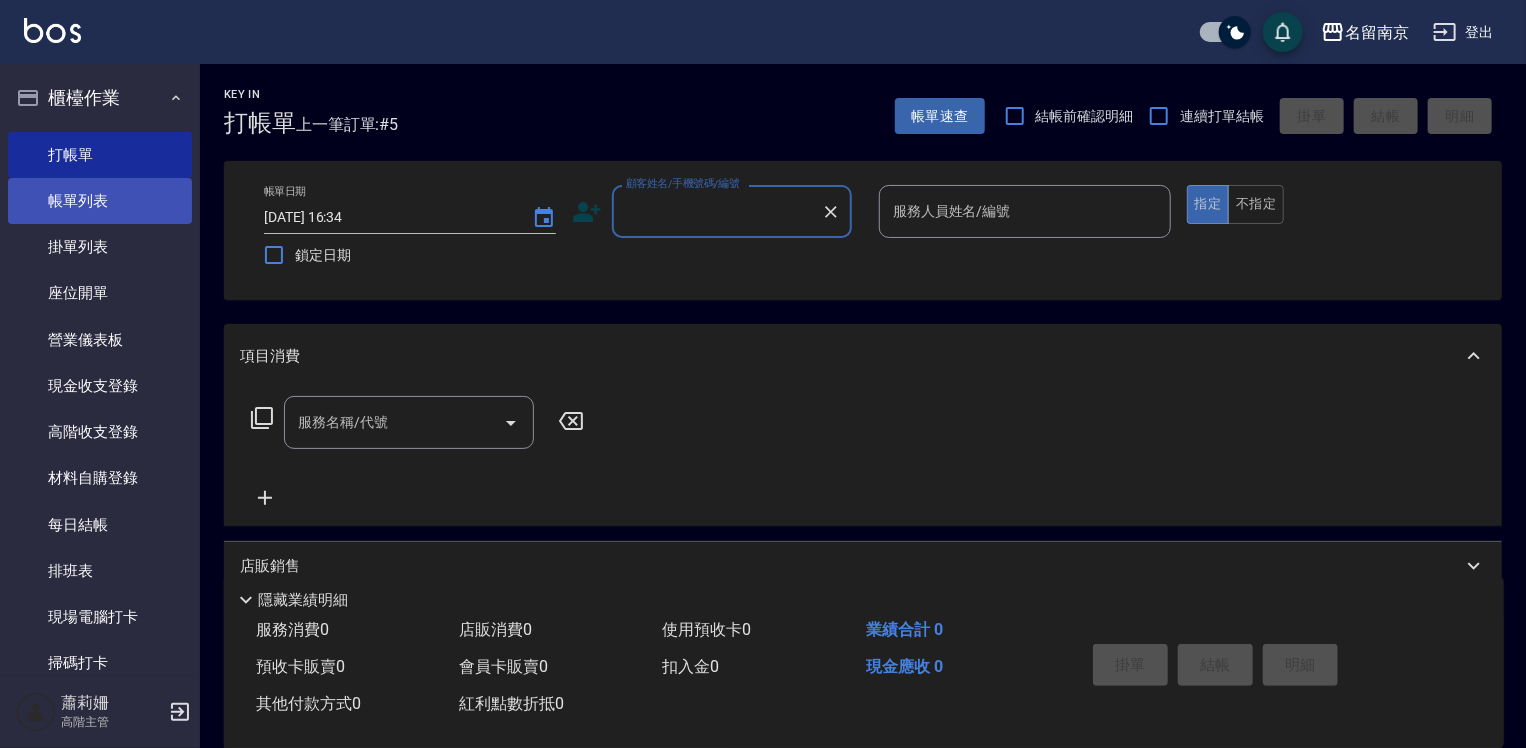 click on "帳單列表" at bounding box center (100, 201) 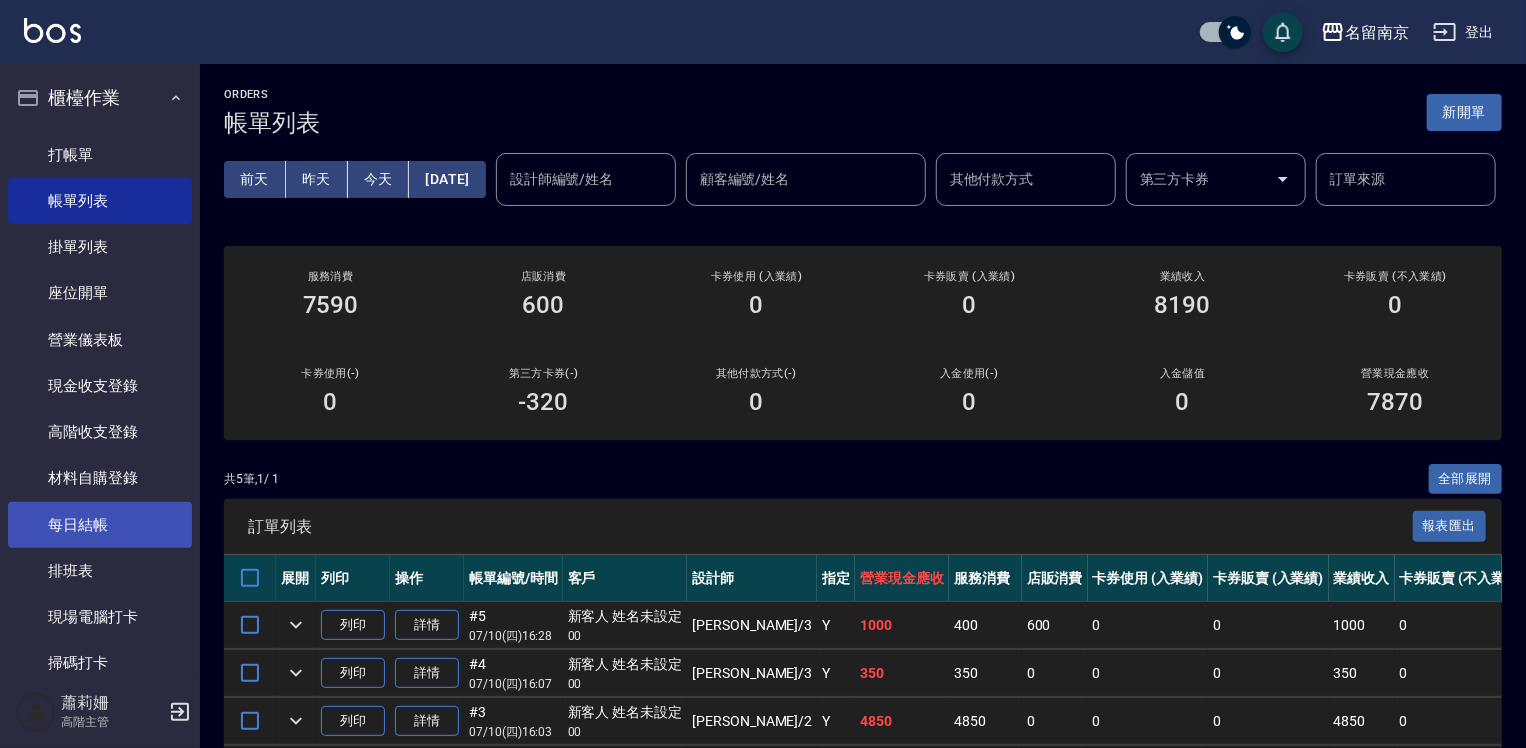 scroll, scrollTop: 500, scrollLeft: 0, axis: vertical 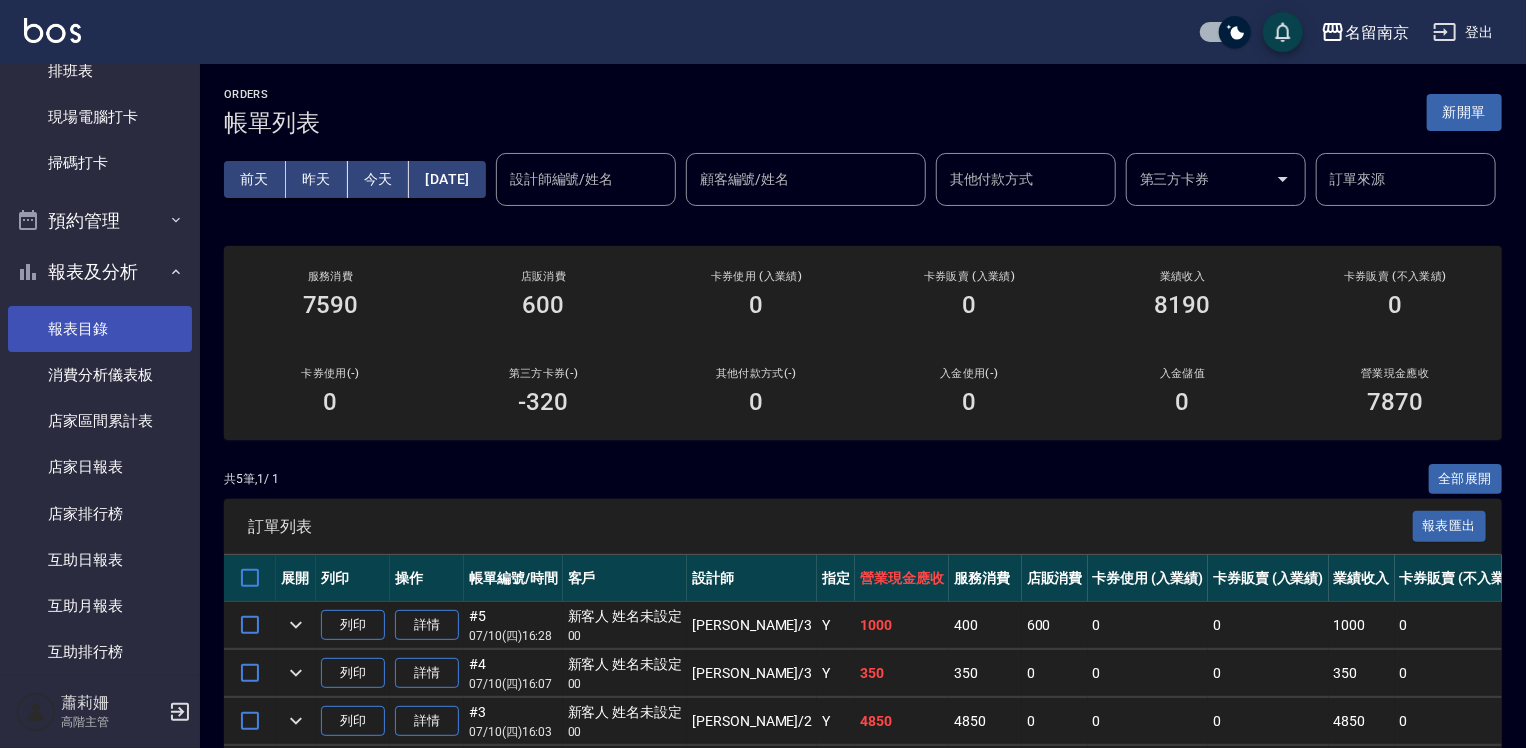 click on "報表目錄" at bounding box center [100, 329] 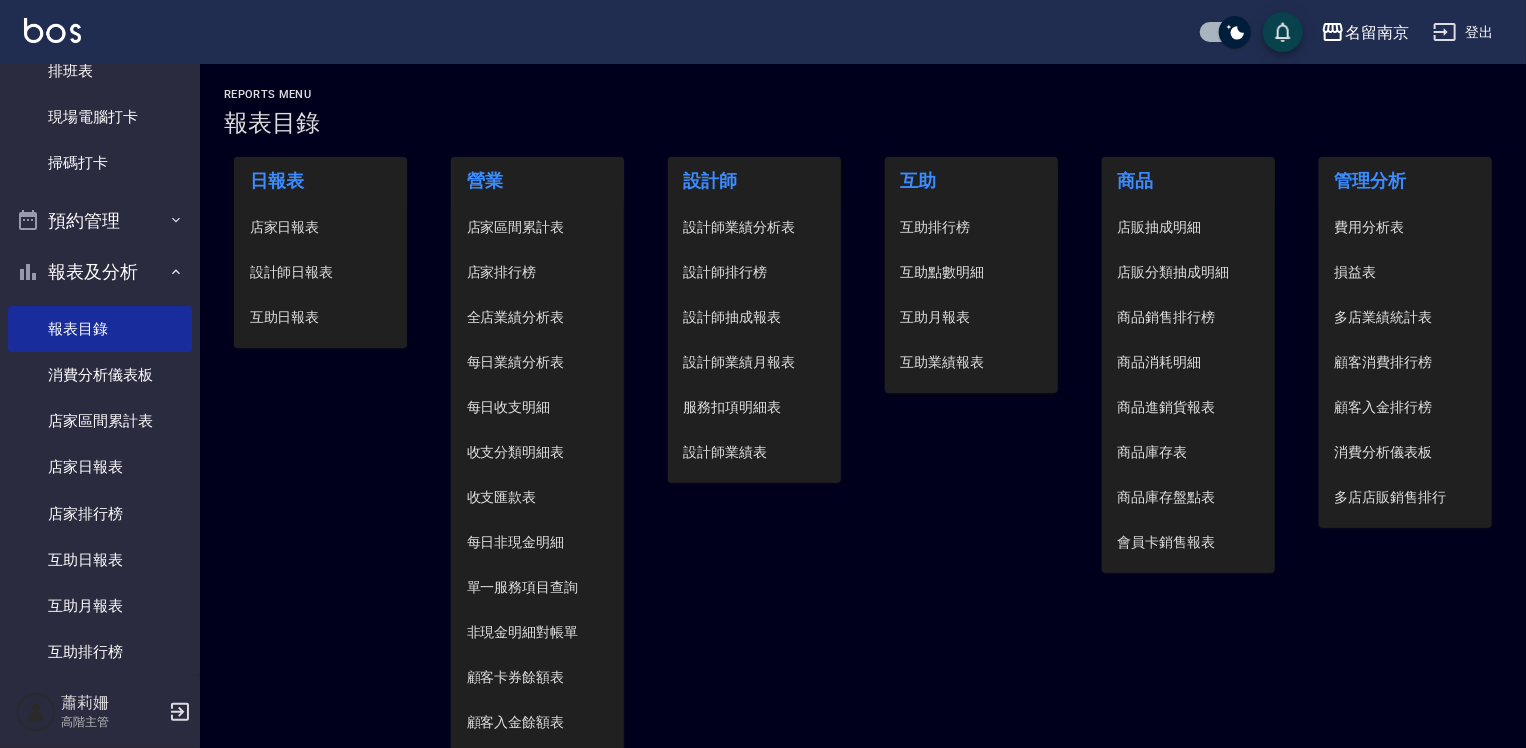 click on "店家日報表" at bounding box center [321, 227] 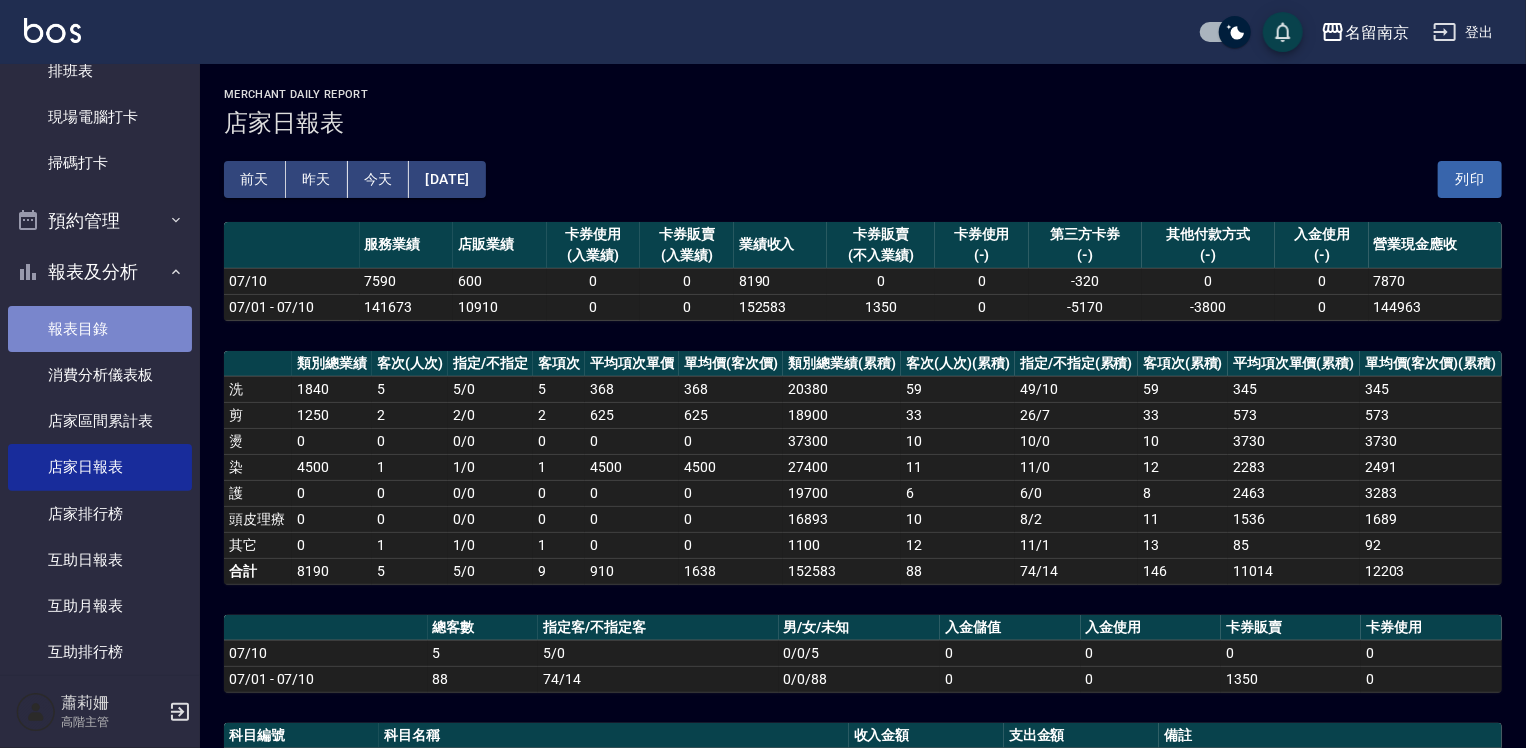 click on "報表目錄" at bounding box center [100, 329] 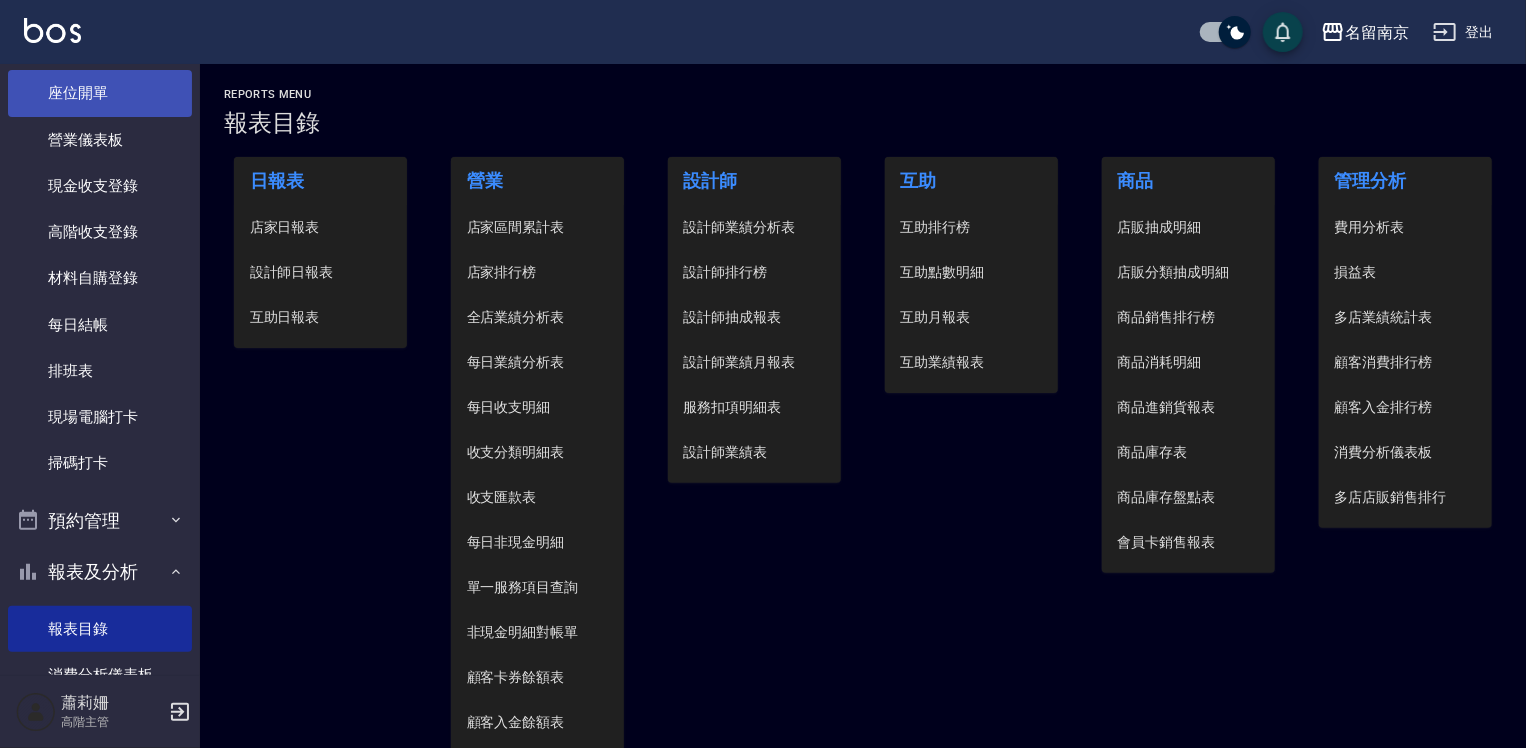 scroll, scrollTop: 0, scrollLeft: 0, axis: both 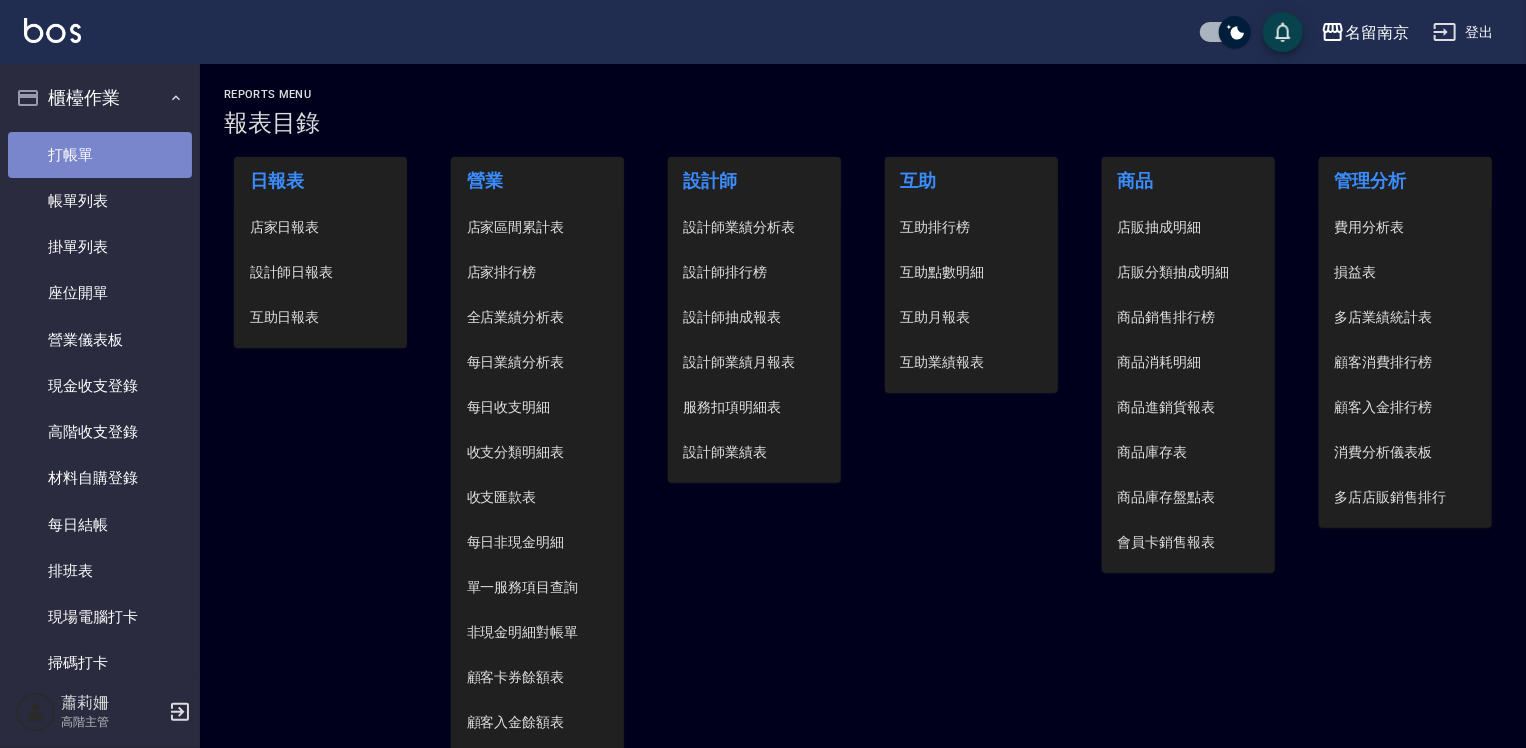 click on "打帳單" at bounding box center (100, 155) 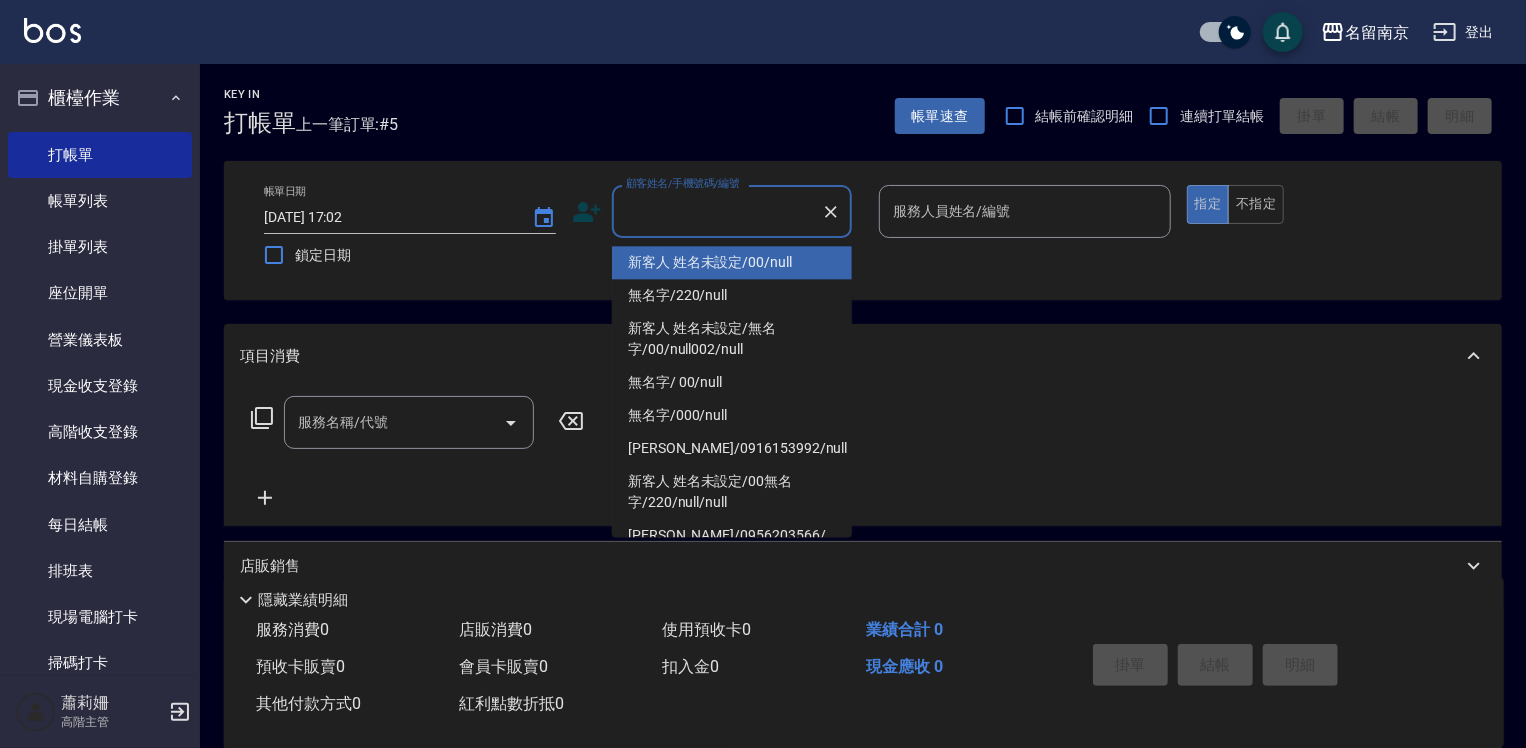 click on "顧客姓名/手機號碼/編號" at bounding box center (717, 211) 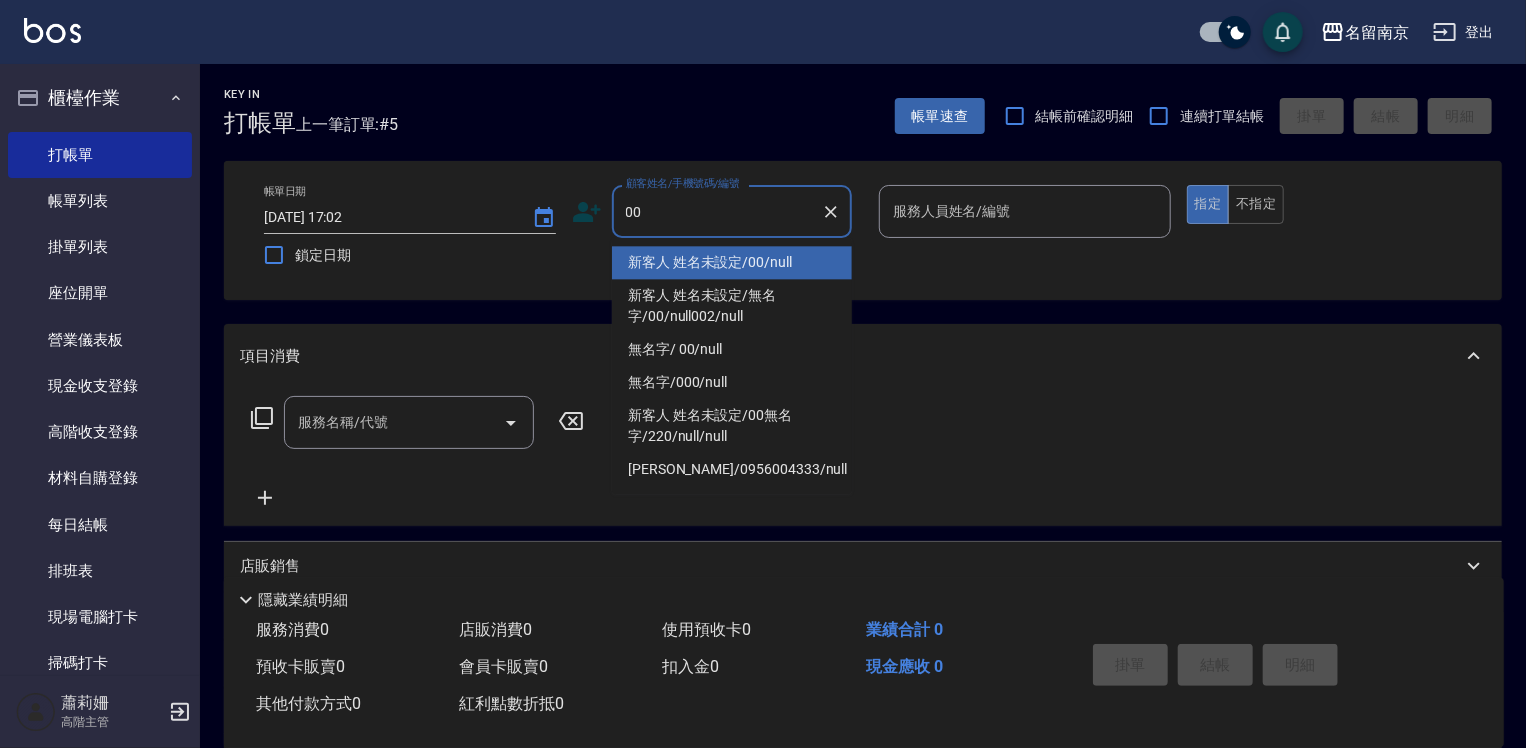 type on "新客人 姓名未設定/00/null" 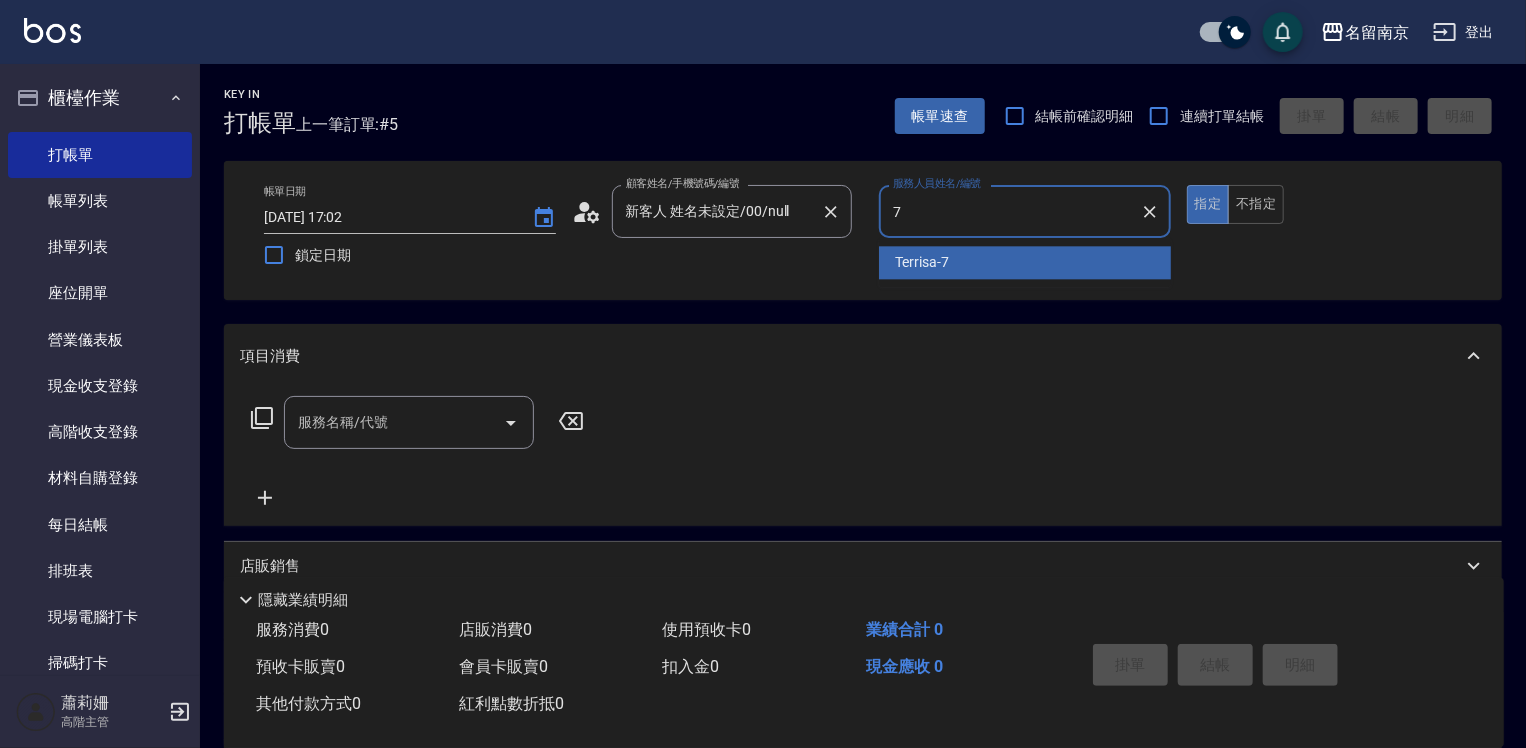 type on "Terrisa-7" 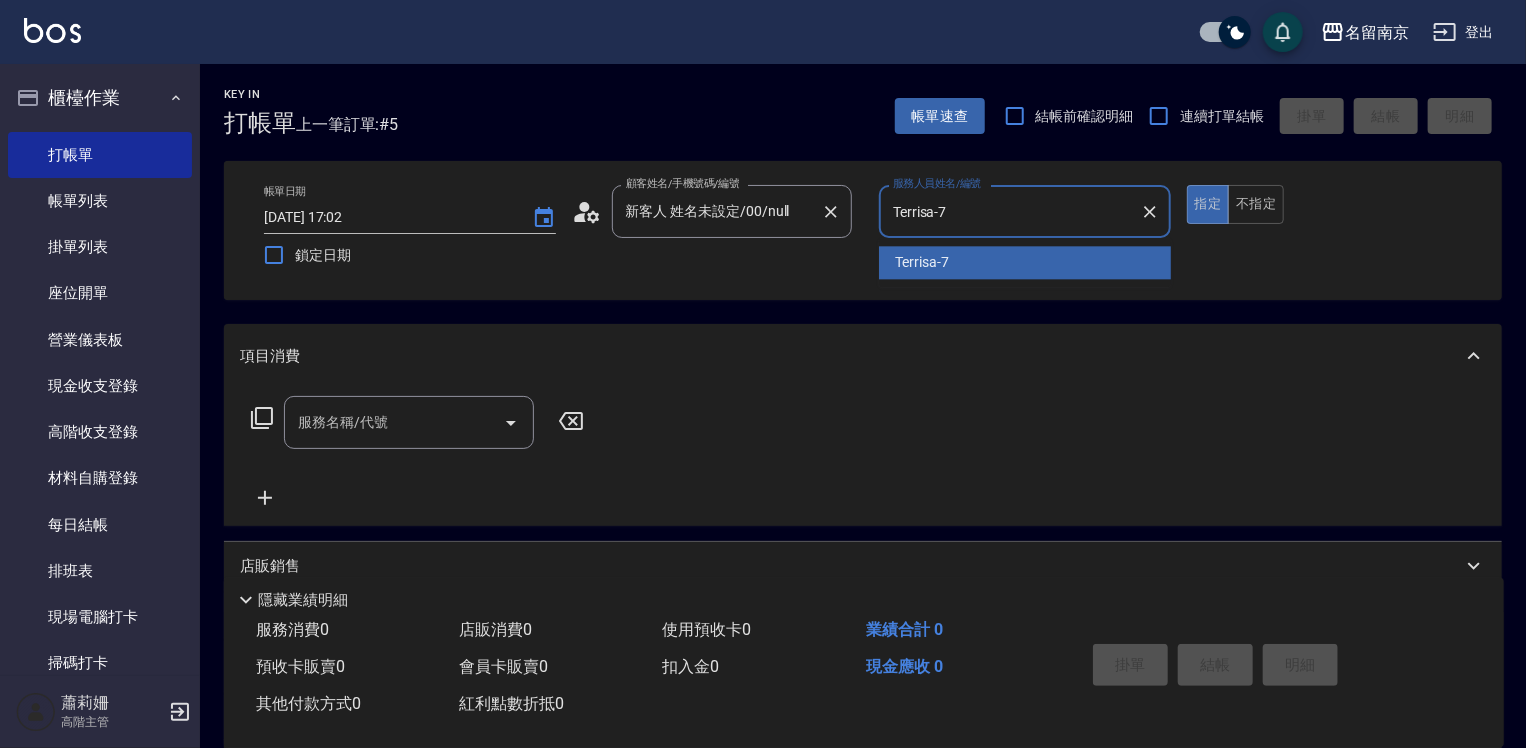 type on "true" 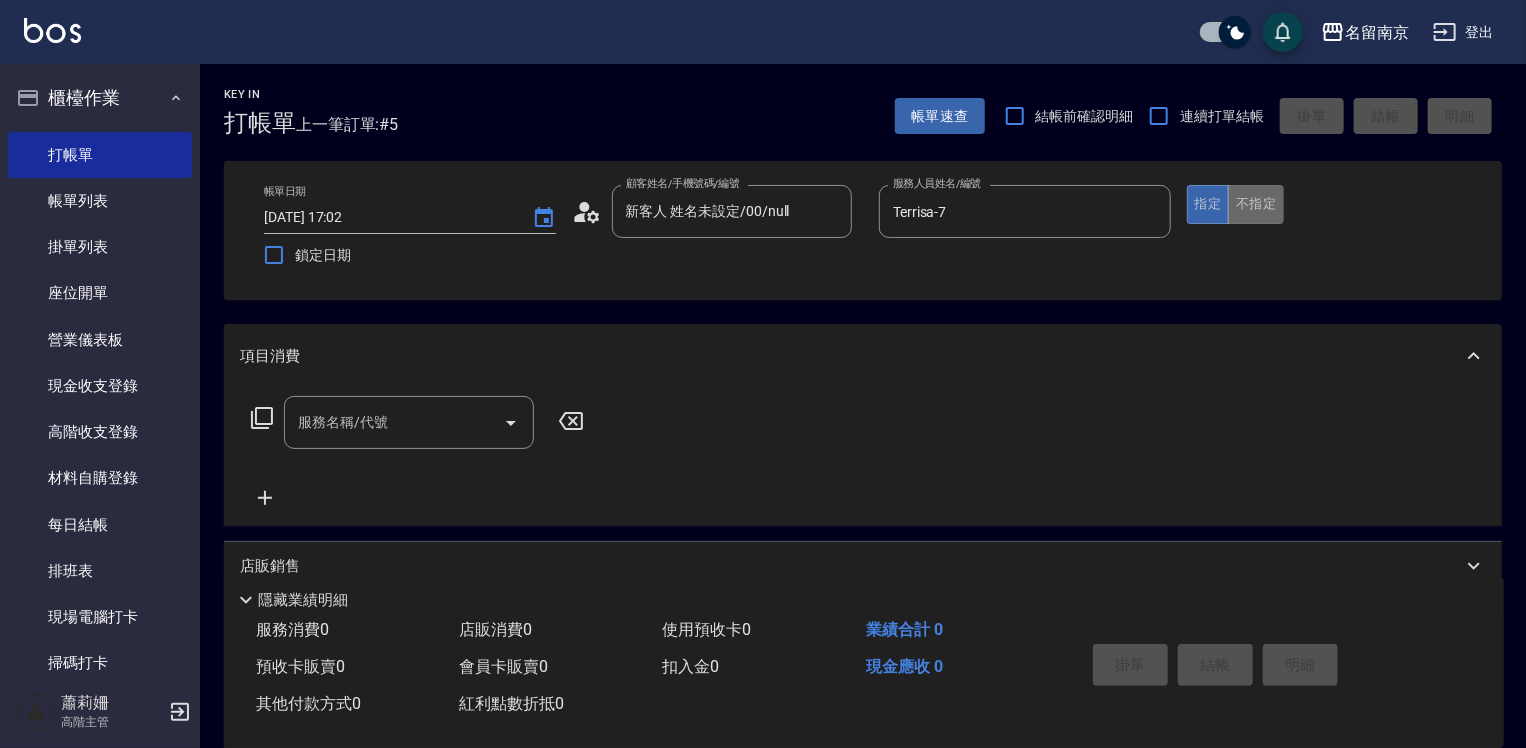 click on "不指定" at bounding box center [1256, 204] 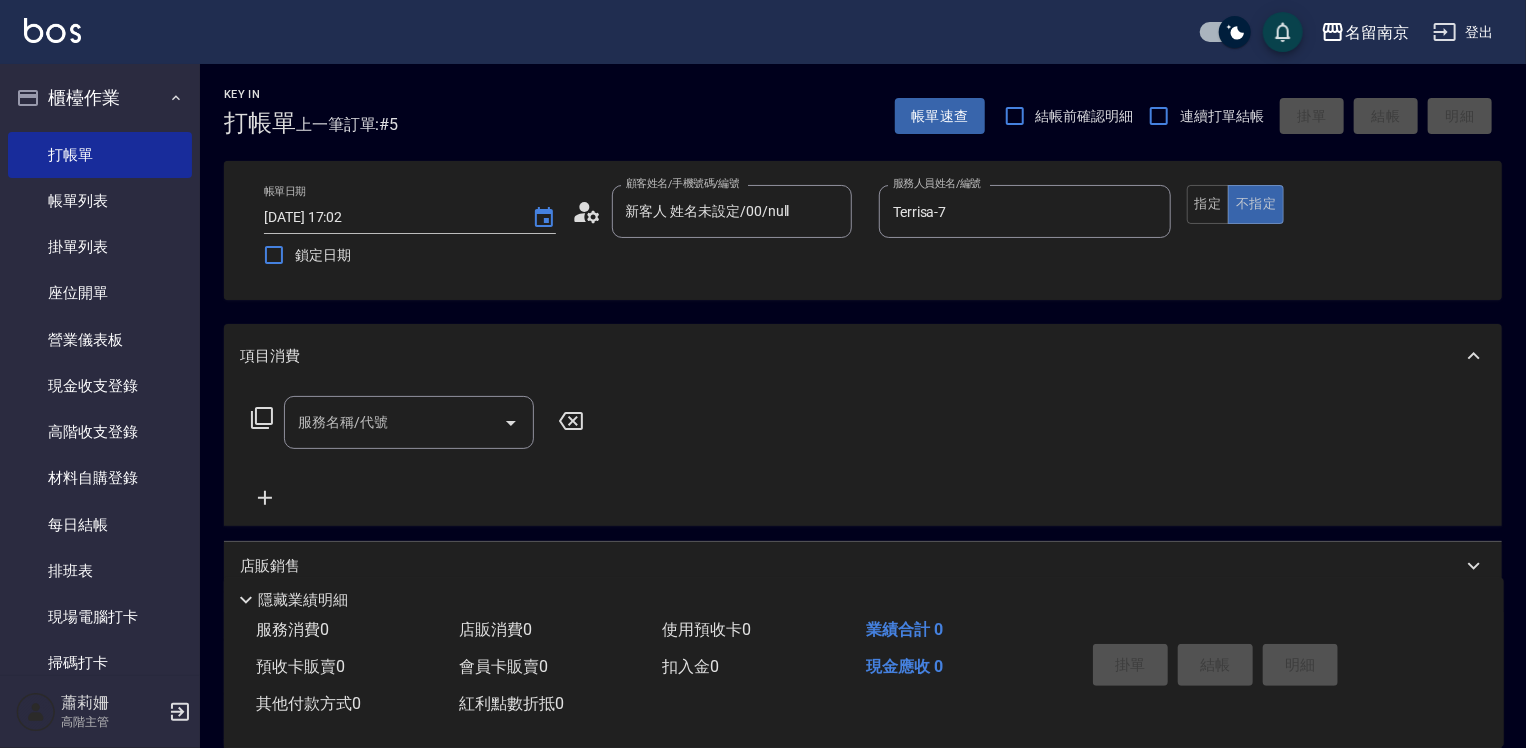 click on "服務名稱/代號" at bounding box center (394, 422) 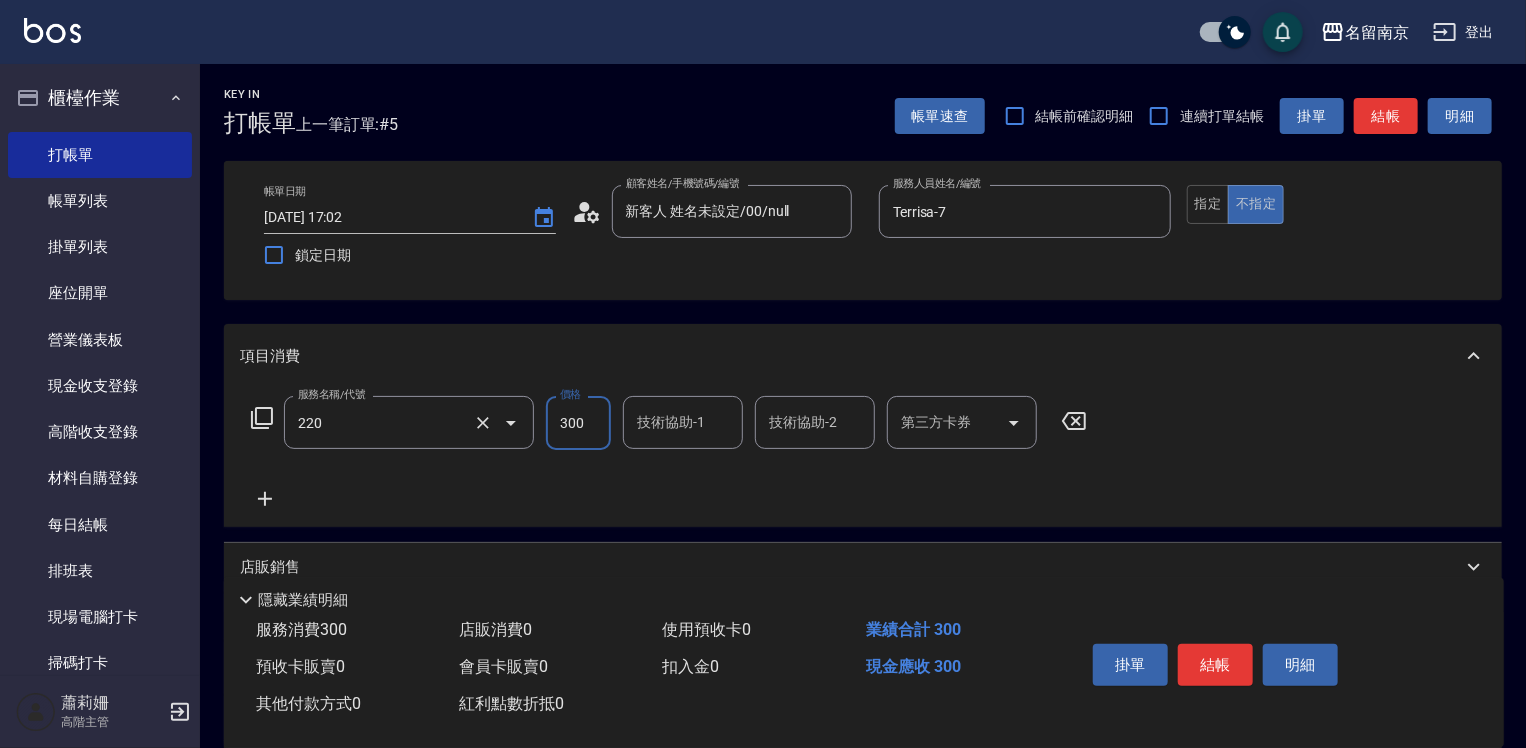 type on "洗髮(220)" 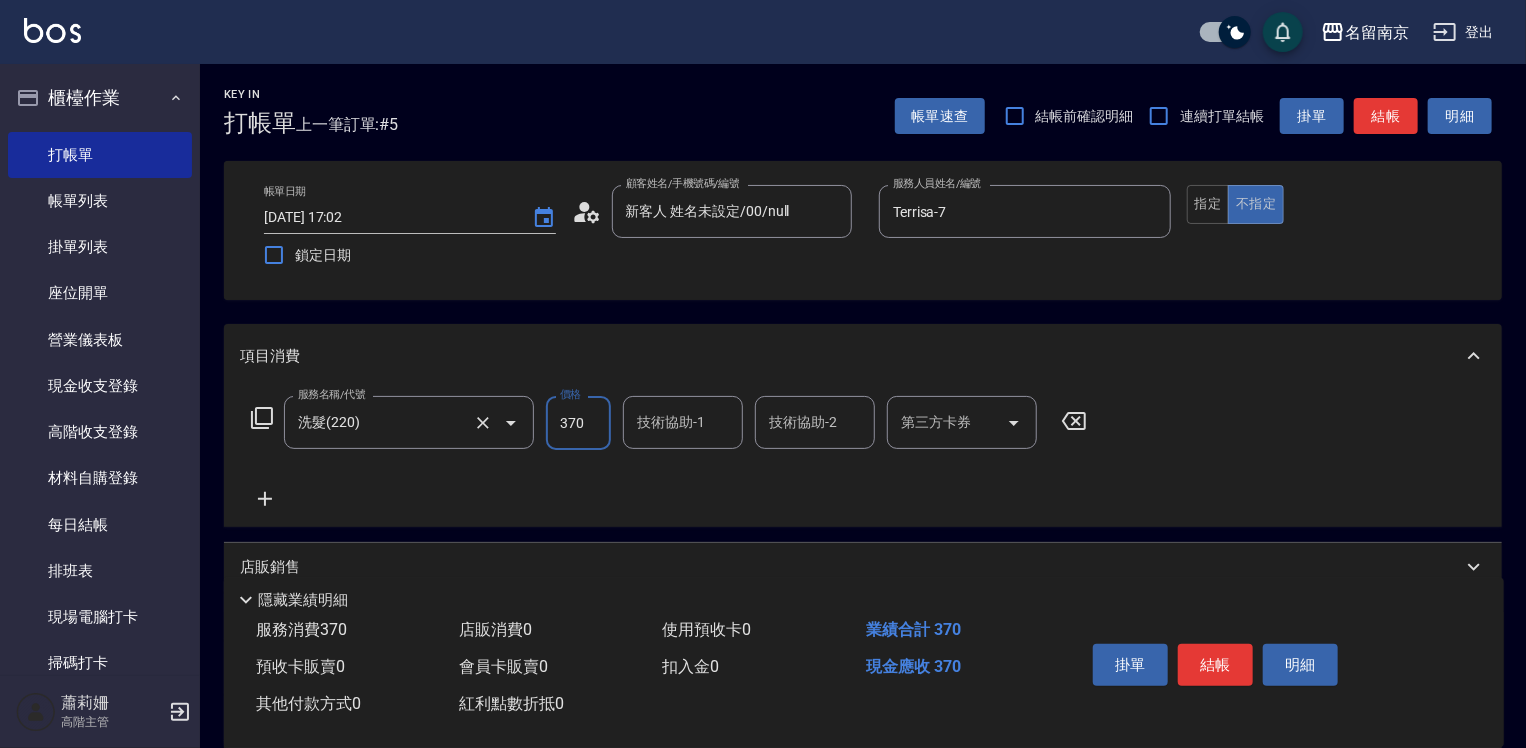 type on "370" 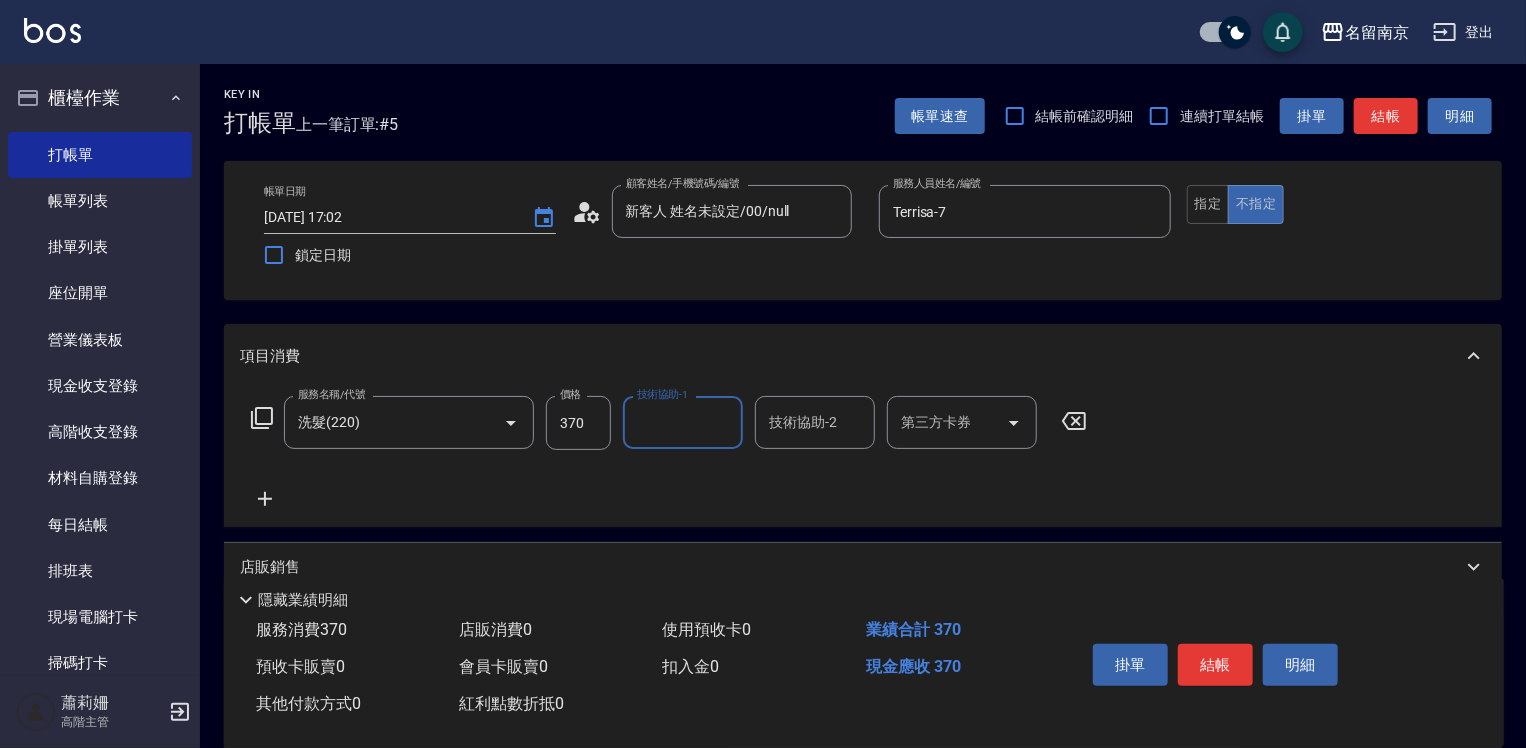 click on "技術協助-1" at bounding box center (683, 422) 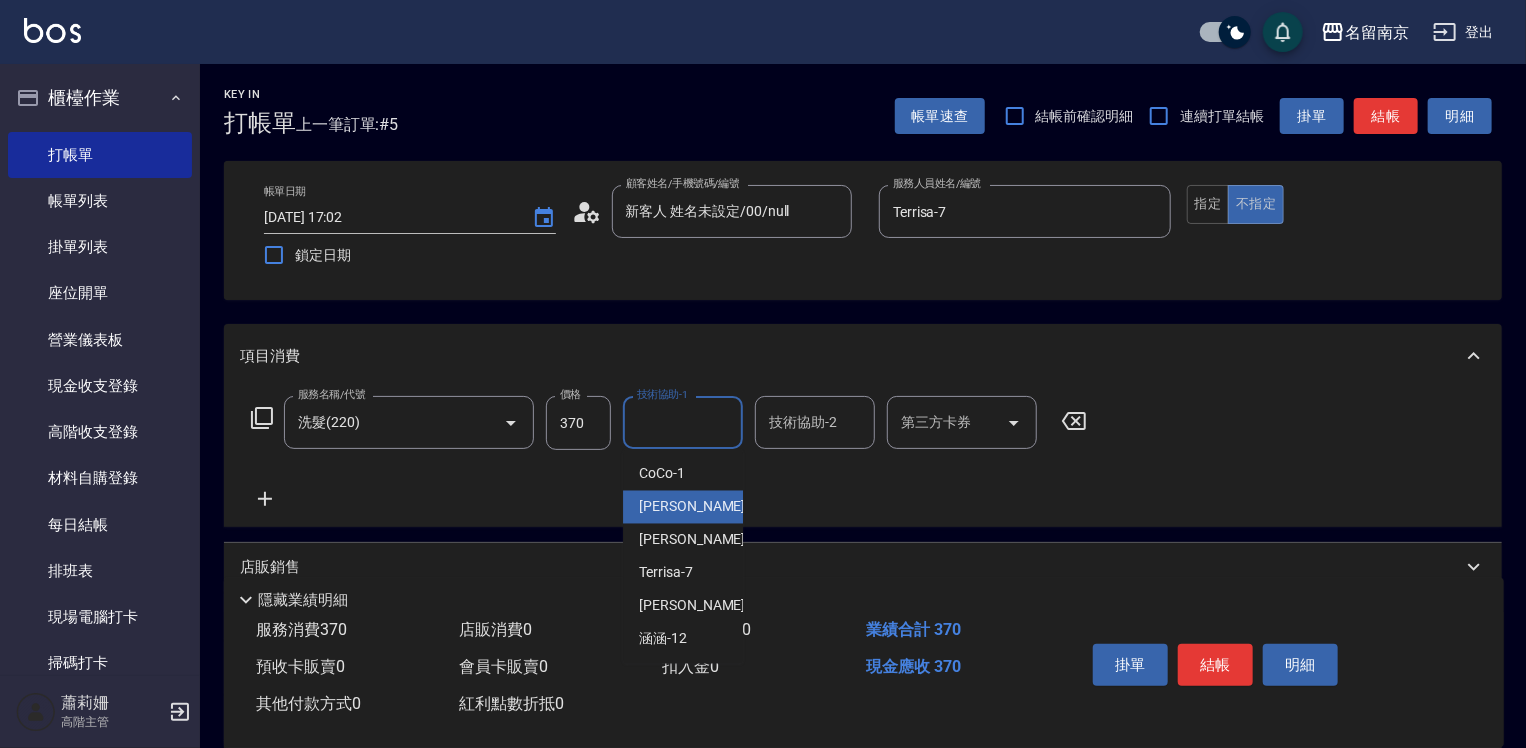 click on "[PERSON_NAME] -2" at bounding box center [683, 507] 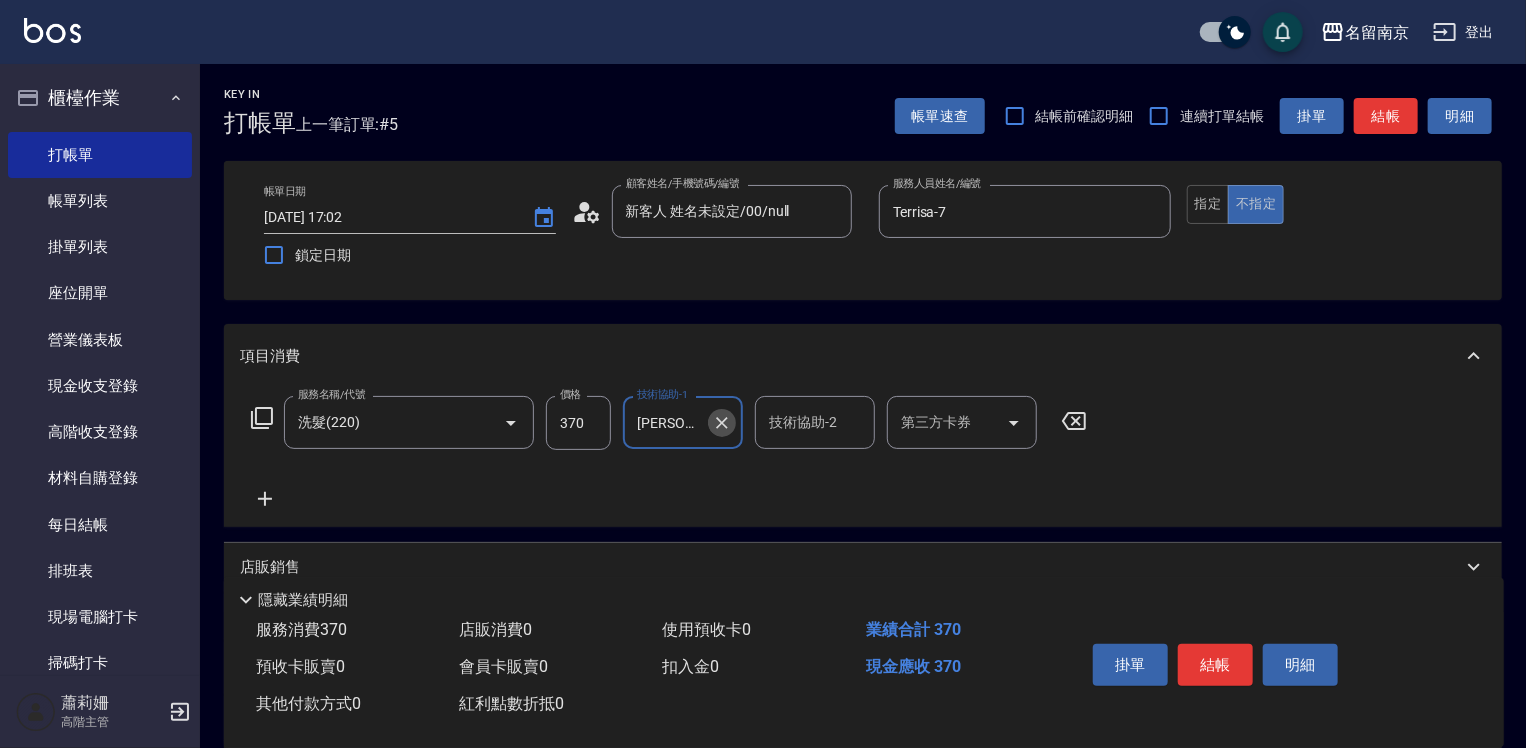 click 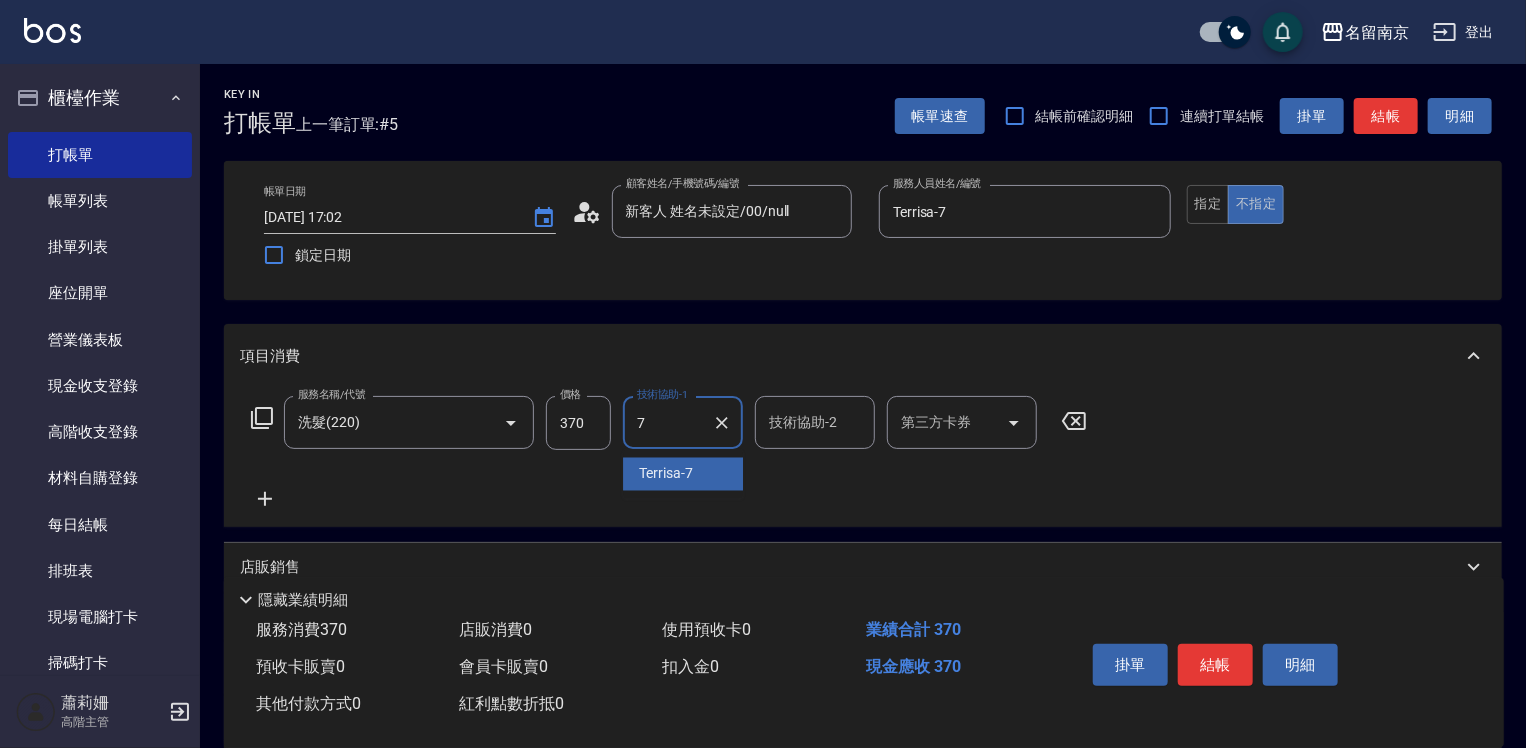 type on "Terrisa-7" 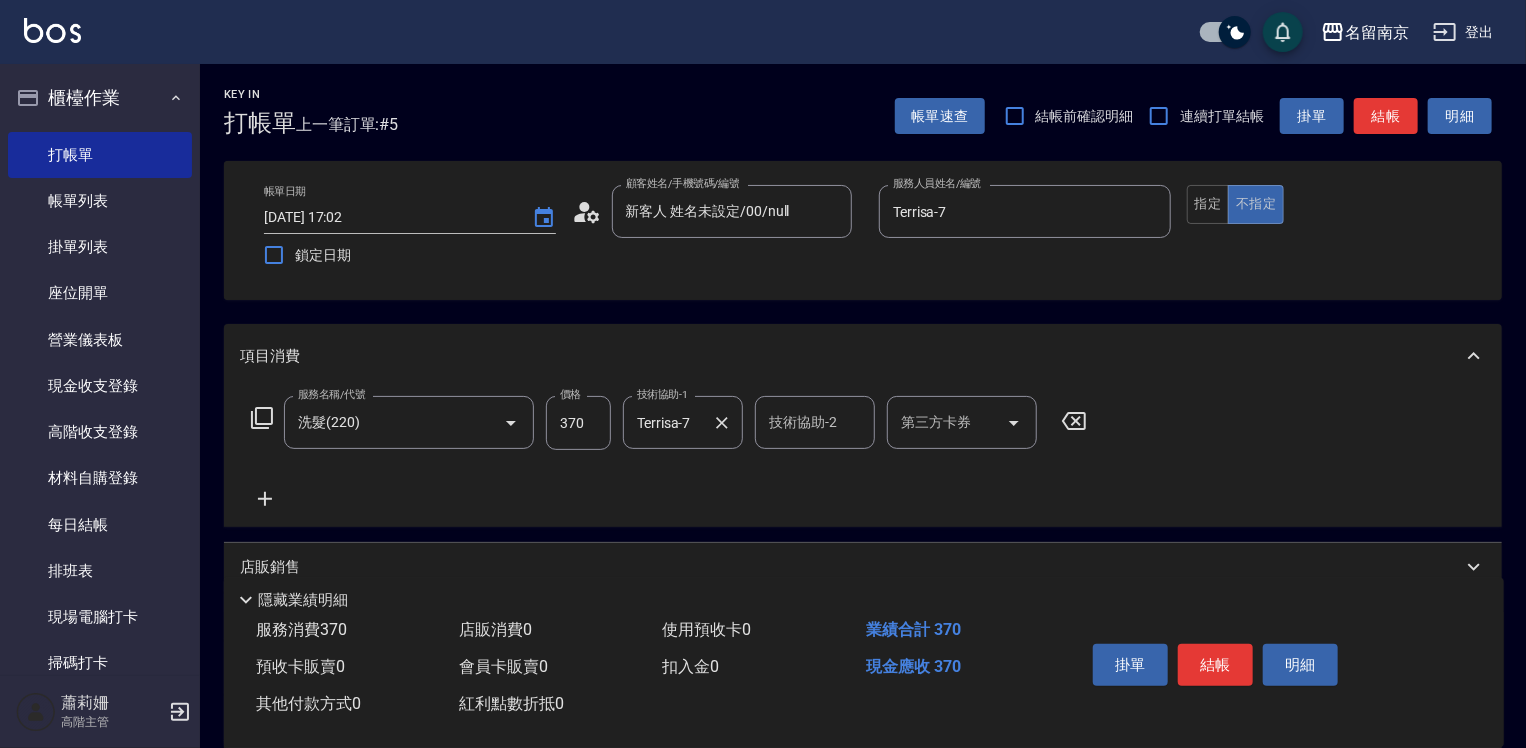 drag, startPoint x: 1204, startPoint y: 195, endPoint x: 1070, endPoint y: 412, distance: 255.03922 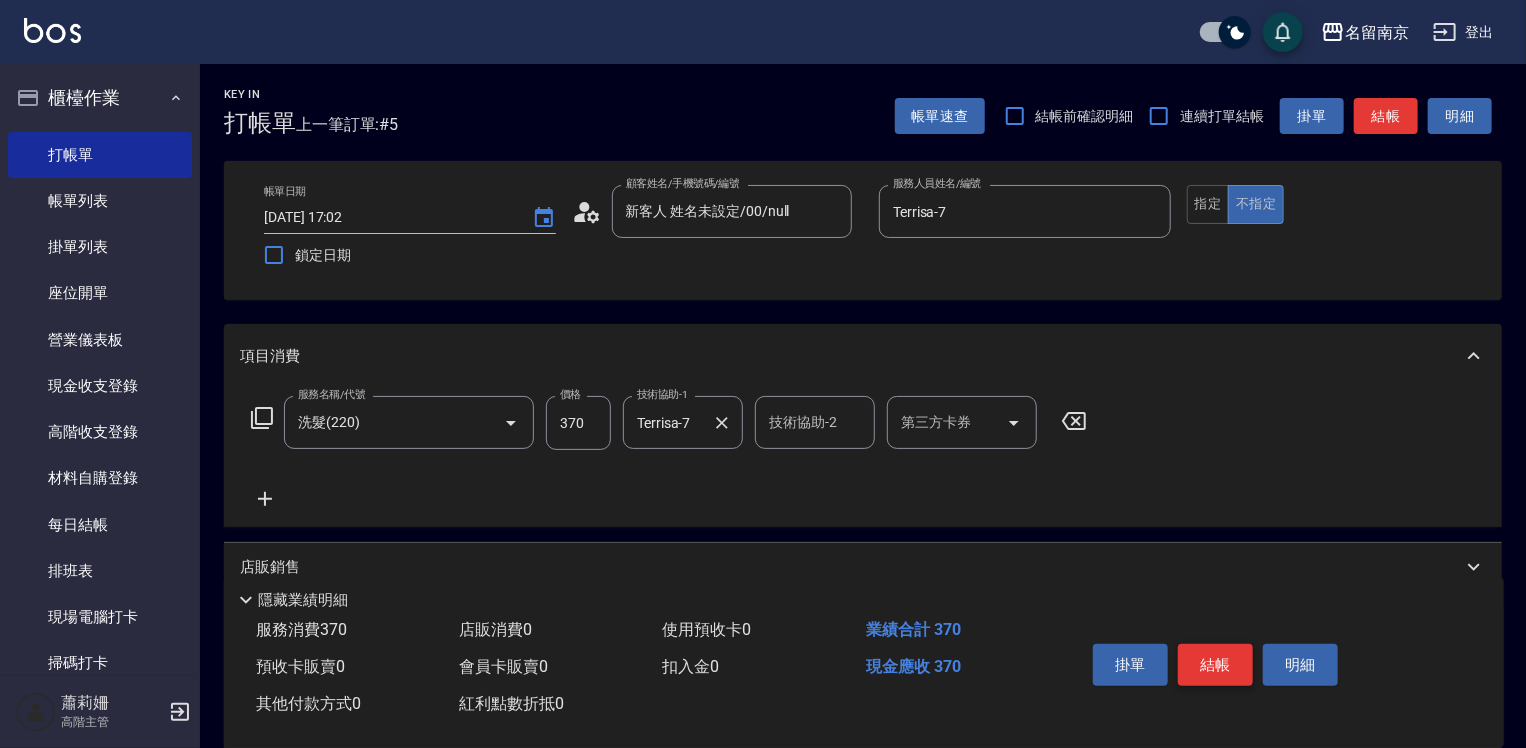 click on "結帳" at bounding box center (1215, 665) 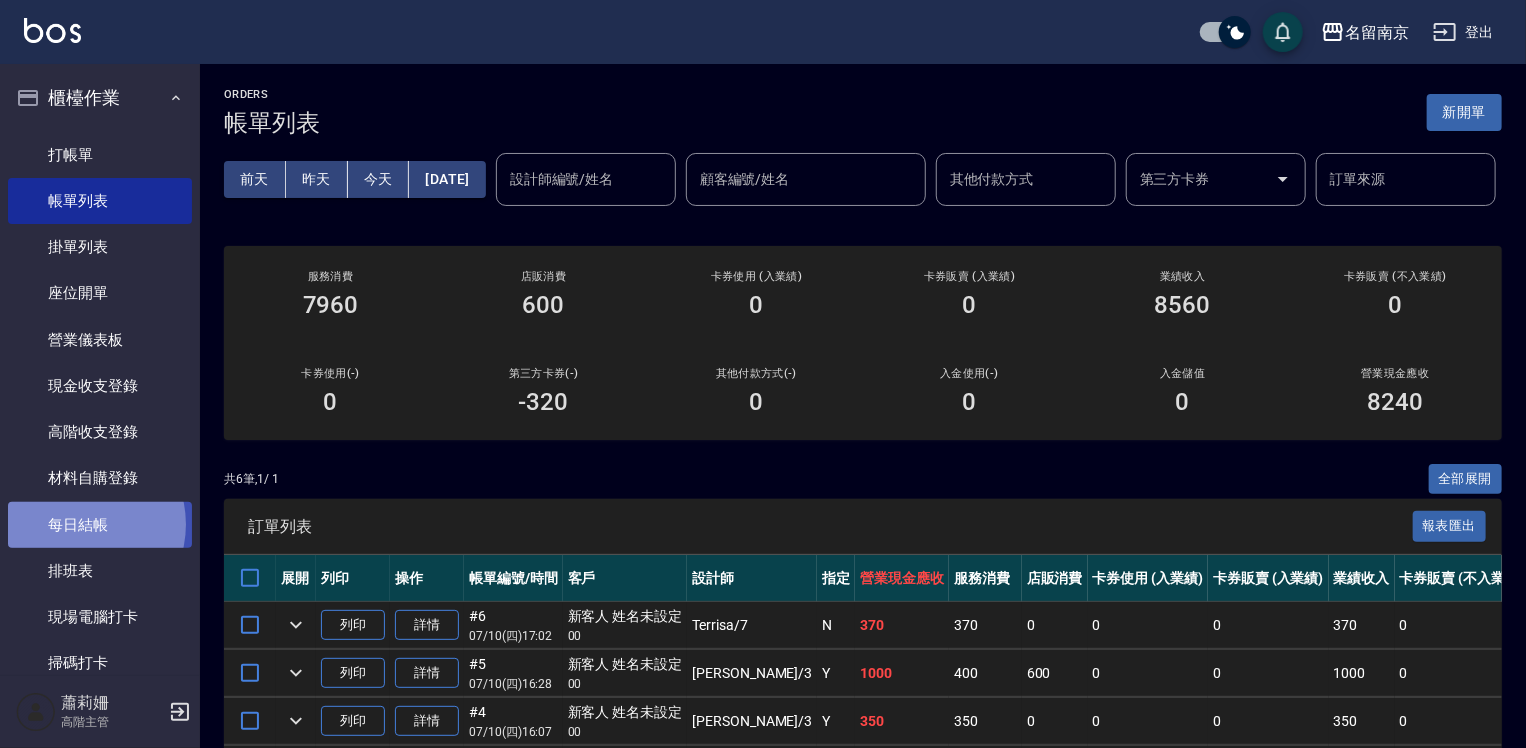 click on "每日結帳" at bounding box center (100, 525) 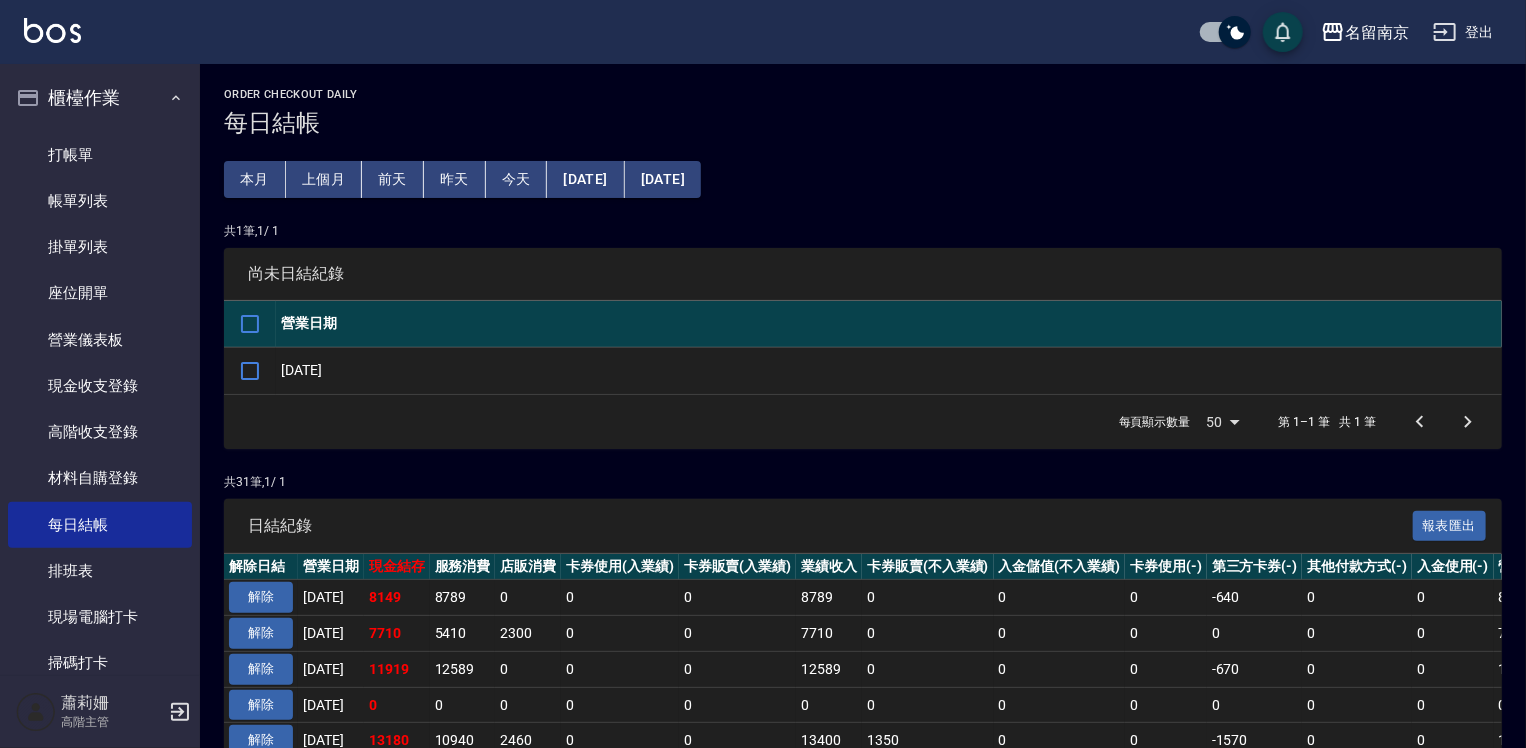 scroll, scrollTop: 100, scrollLeft: 0, axis: vertical 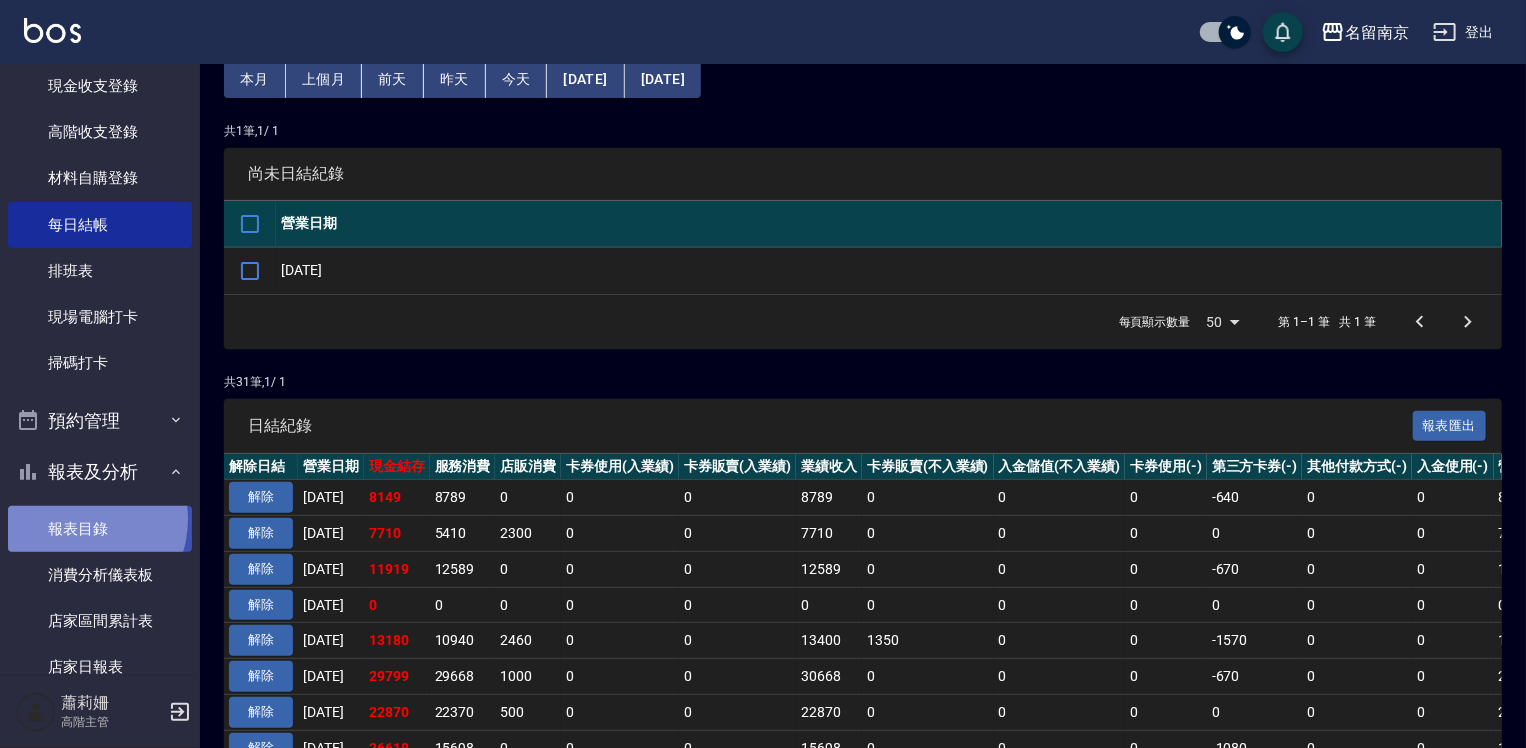 click on "報表目錄" at bounding box center (100, 529) 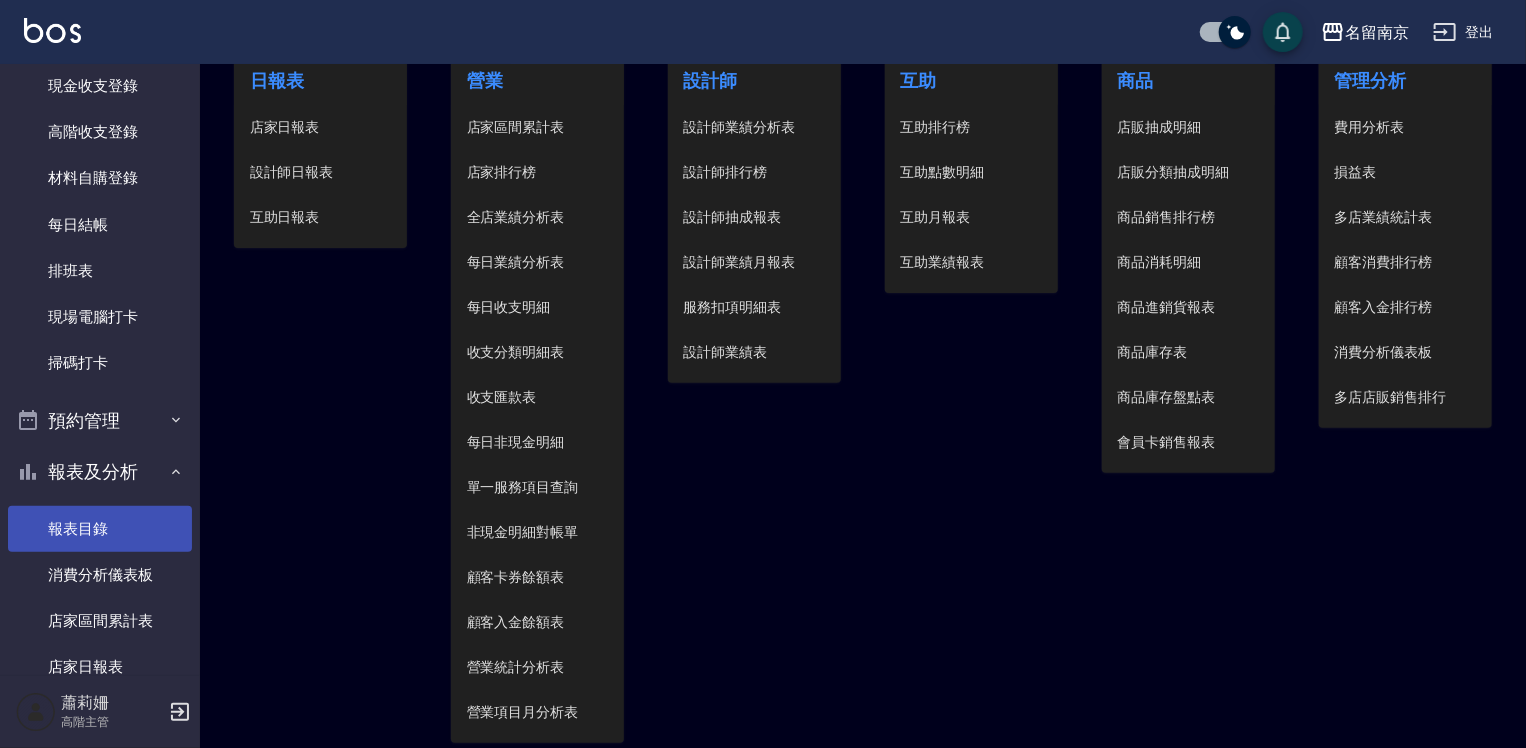 scroll, scrollTop: 0, scrollLeft: 0, axis: both 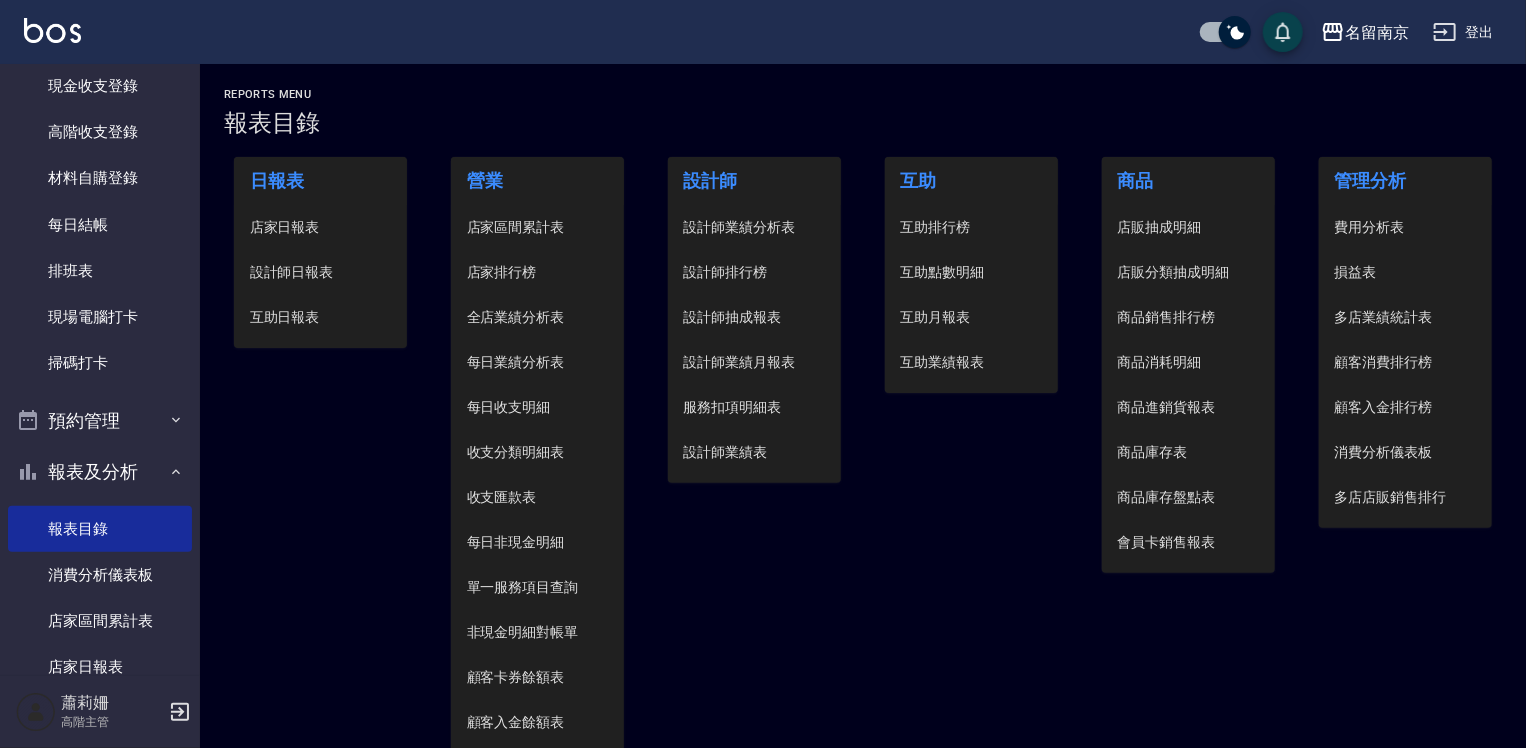 click on "設計師日報表" at bounding box center (321, 272) 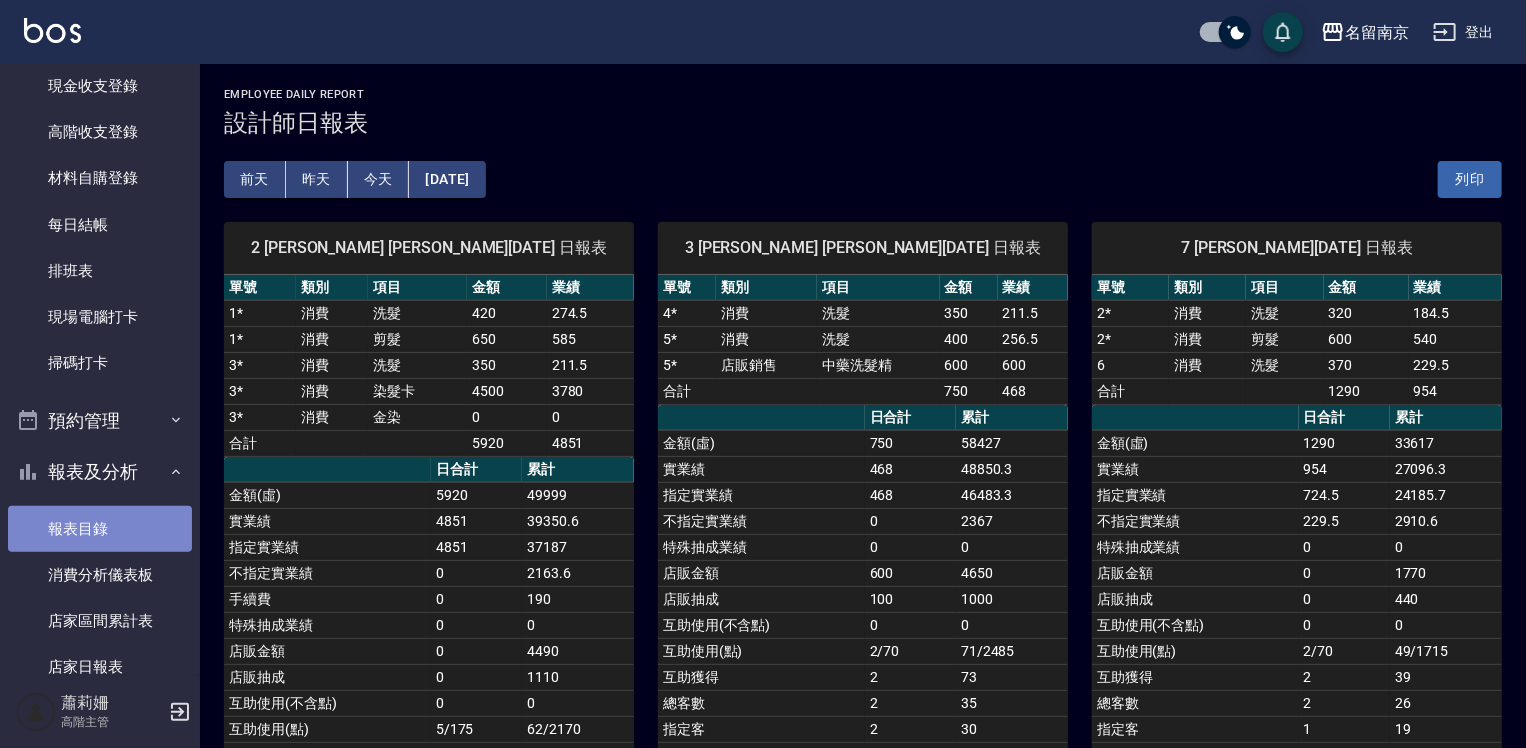 click on "報表目錄" at bounding box center (100, 529) 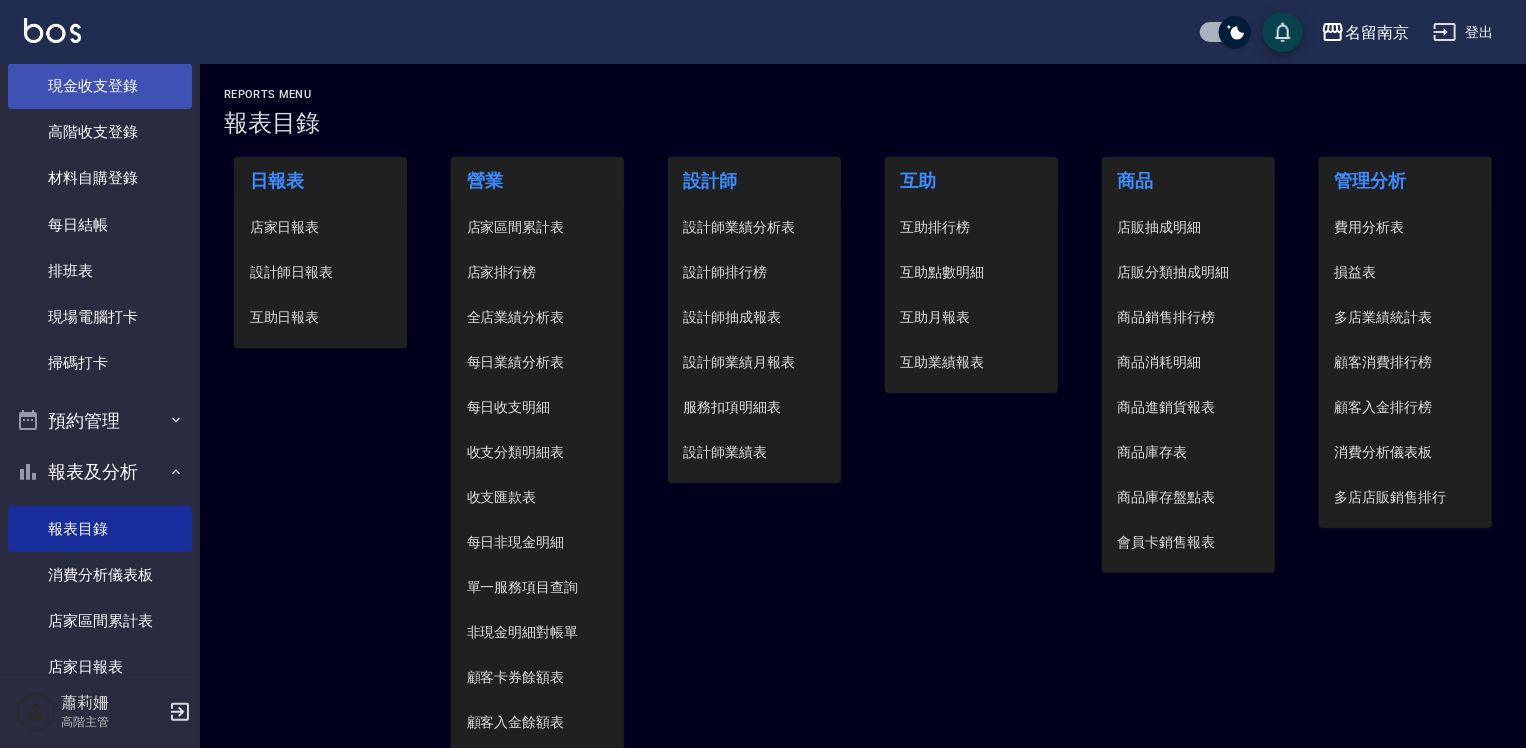 scroll, scrollTop: 0, scrollLeft: 0, axis: both 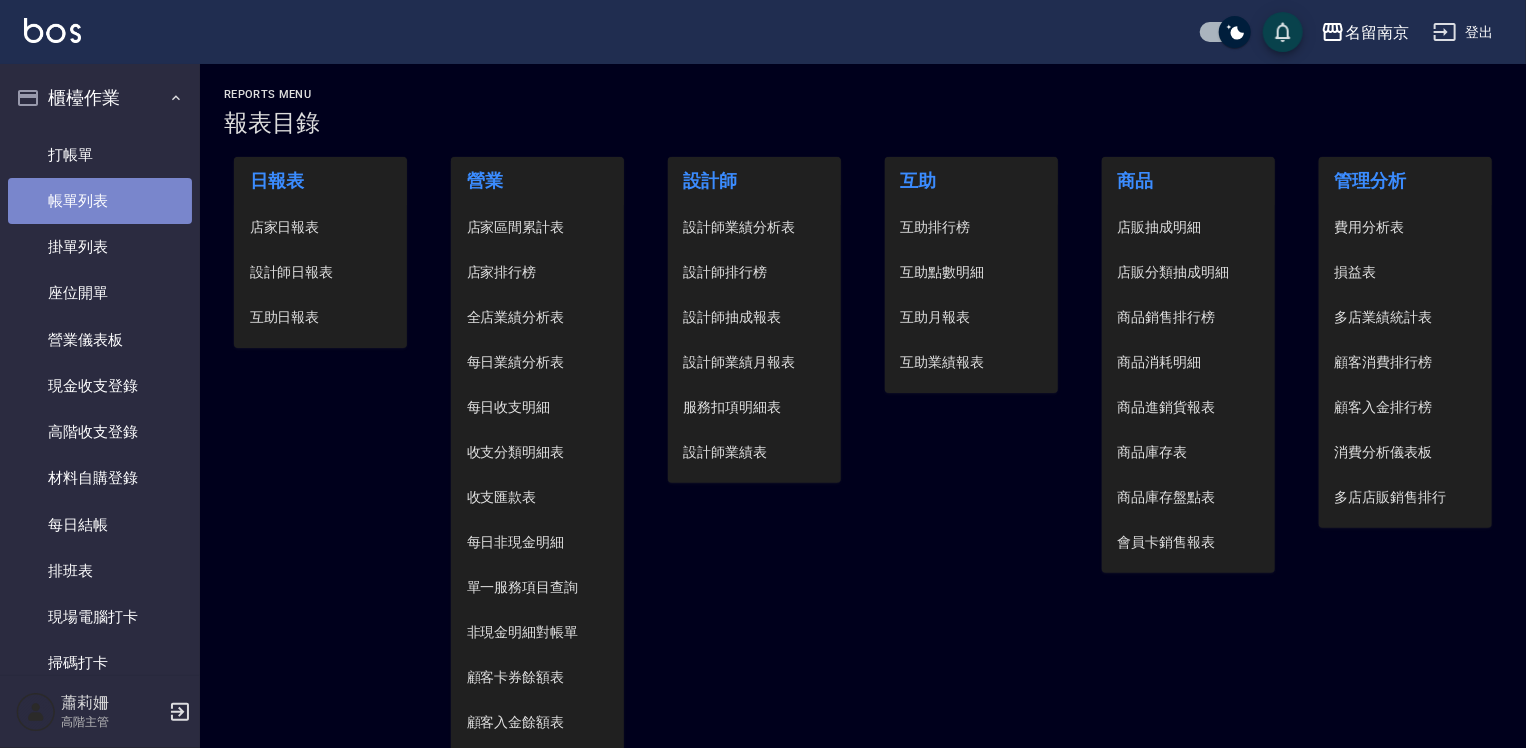 click on "帳單列表" at bounding box center (100, 201) 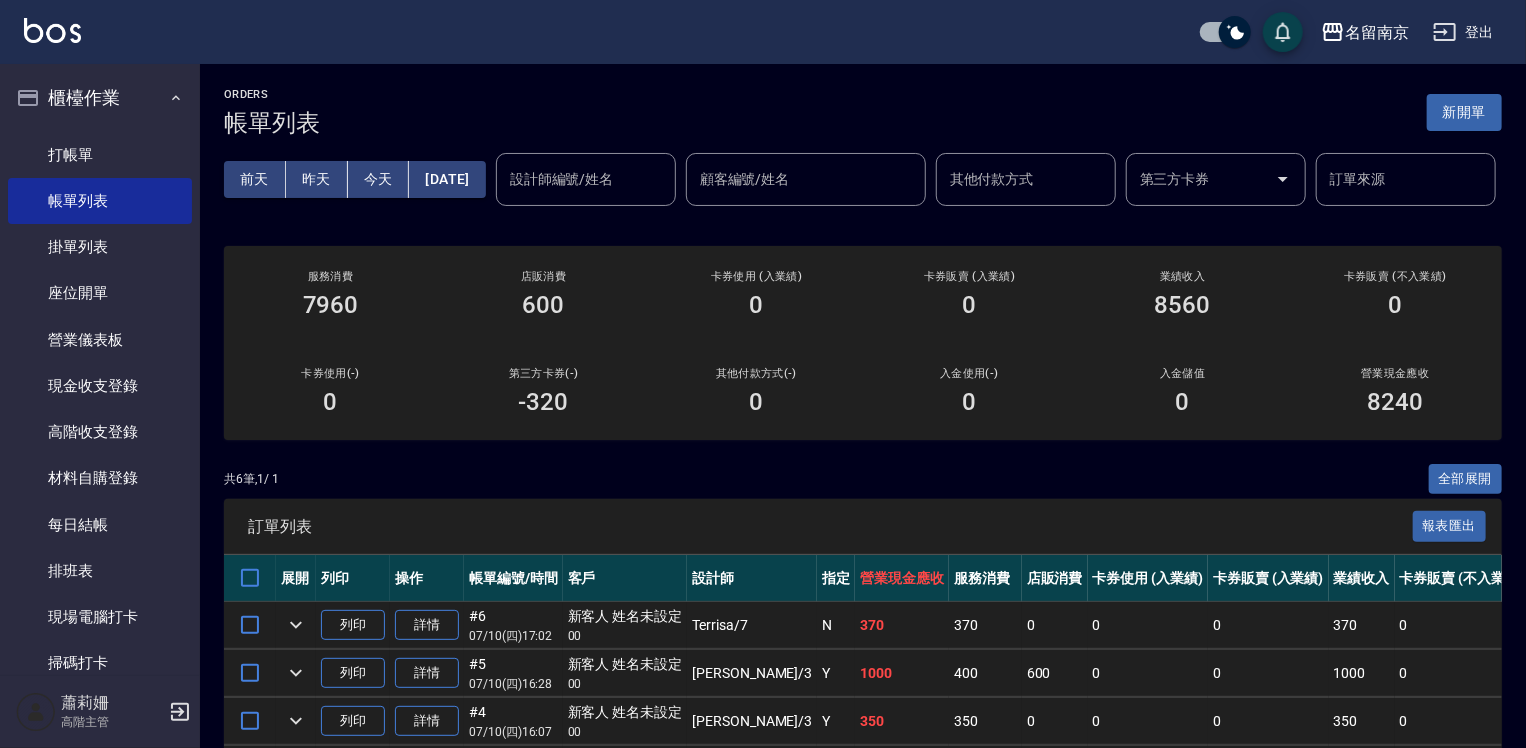 scroll, scrollTop: 296, scrollLeft: 0, axis: vertical 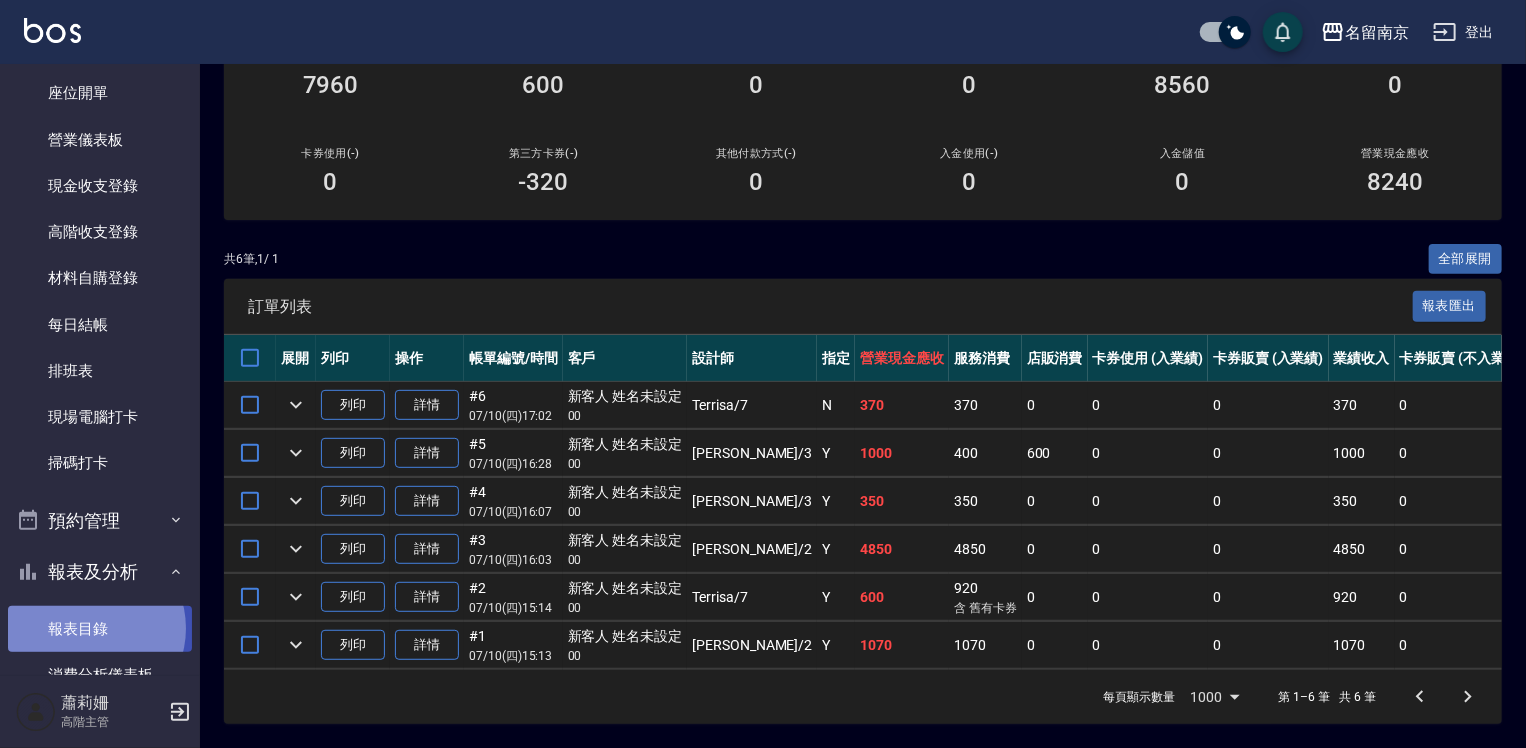 click on "報表目錄" at bounding box center [100, 629] 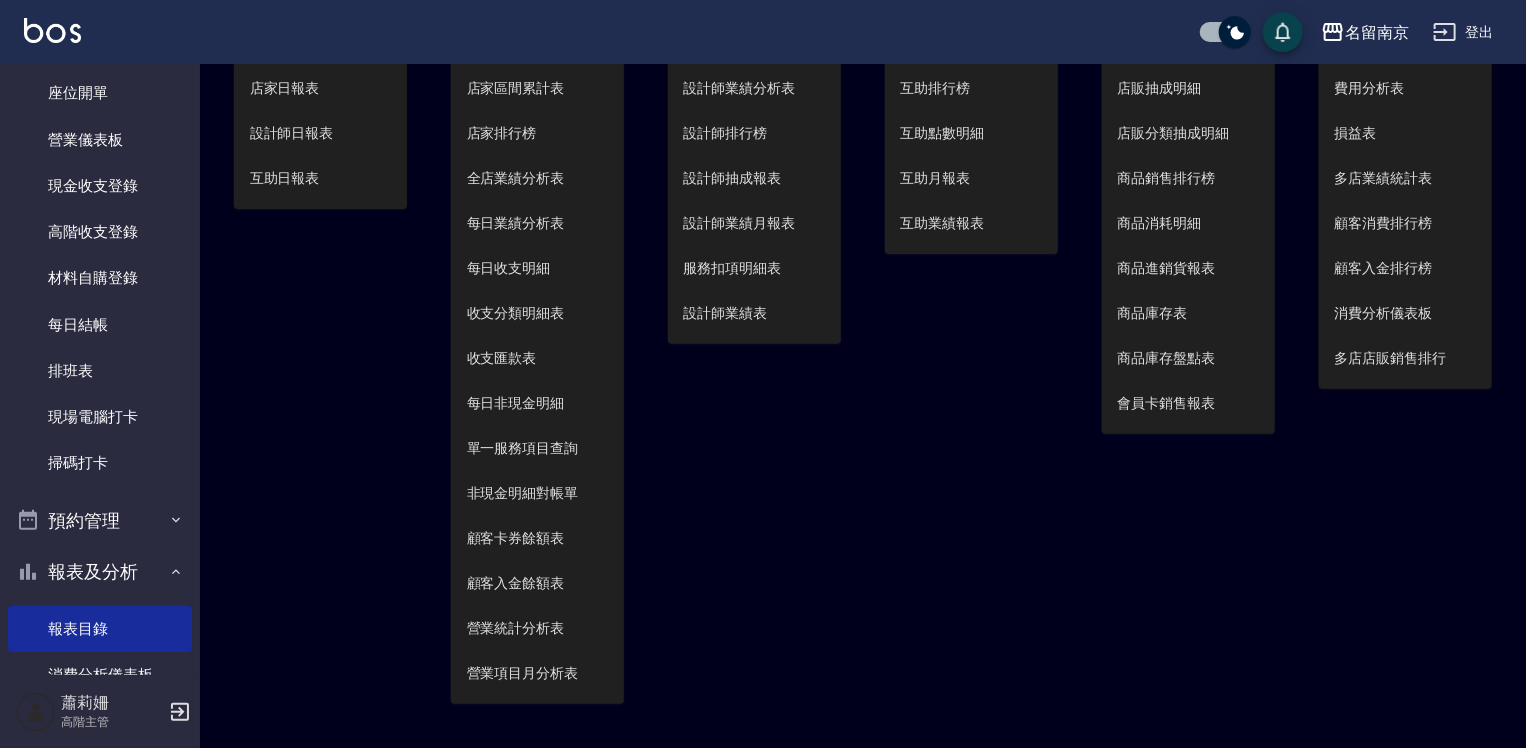 scroll, scrollTop: 0, scrollLeft: 0, axis: both 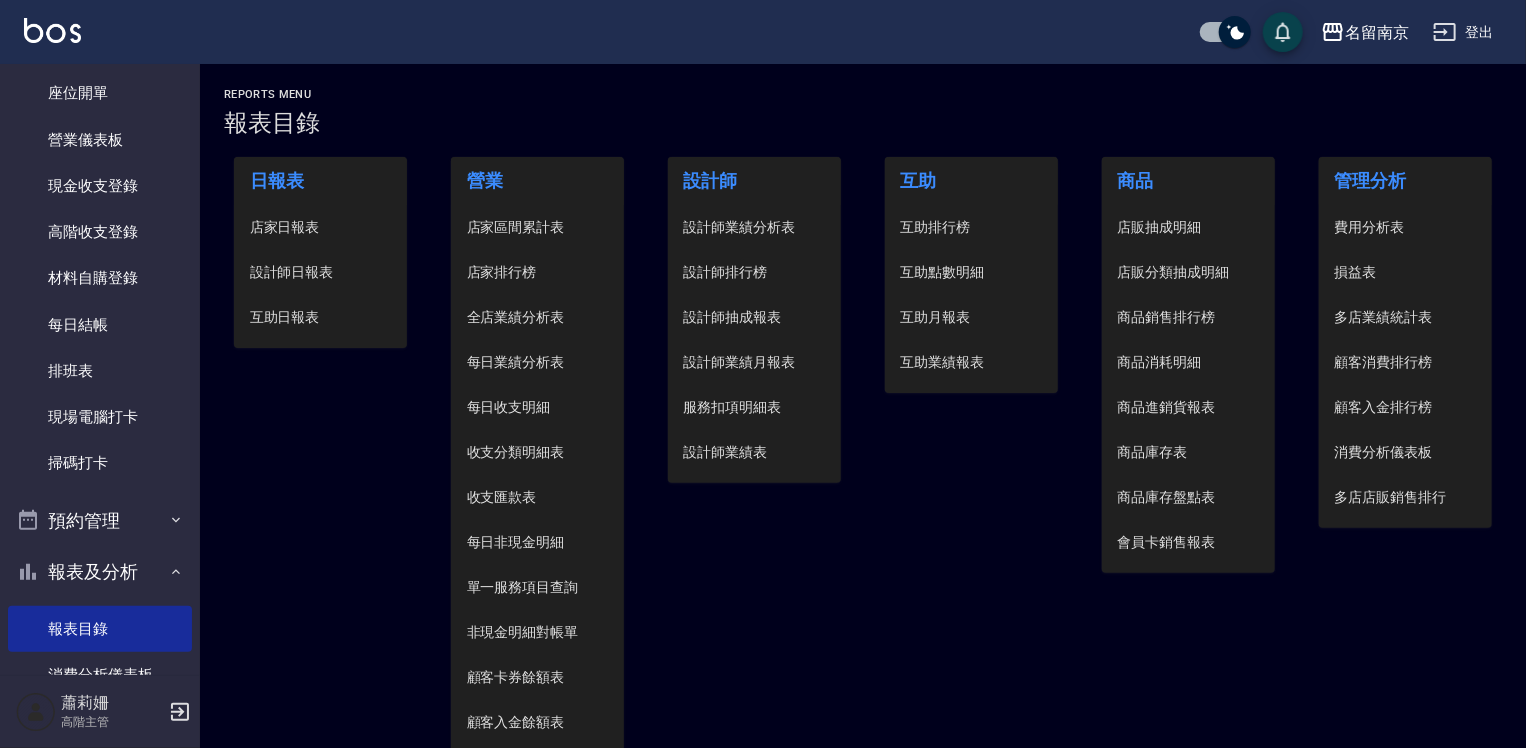 click on "設計師日報表" at bounding box center [321, 272] 